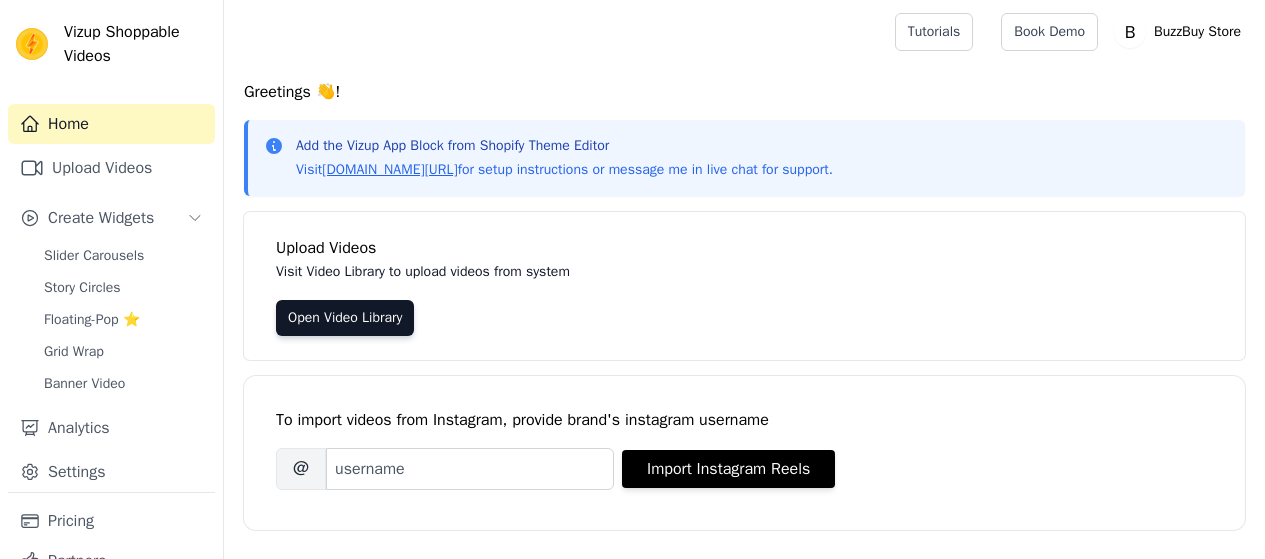 scroll, scrollTop: 0, scrollLeft: 0, axis: both 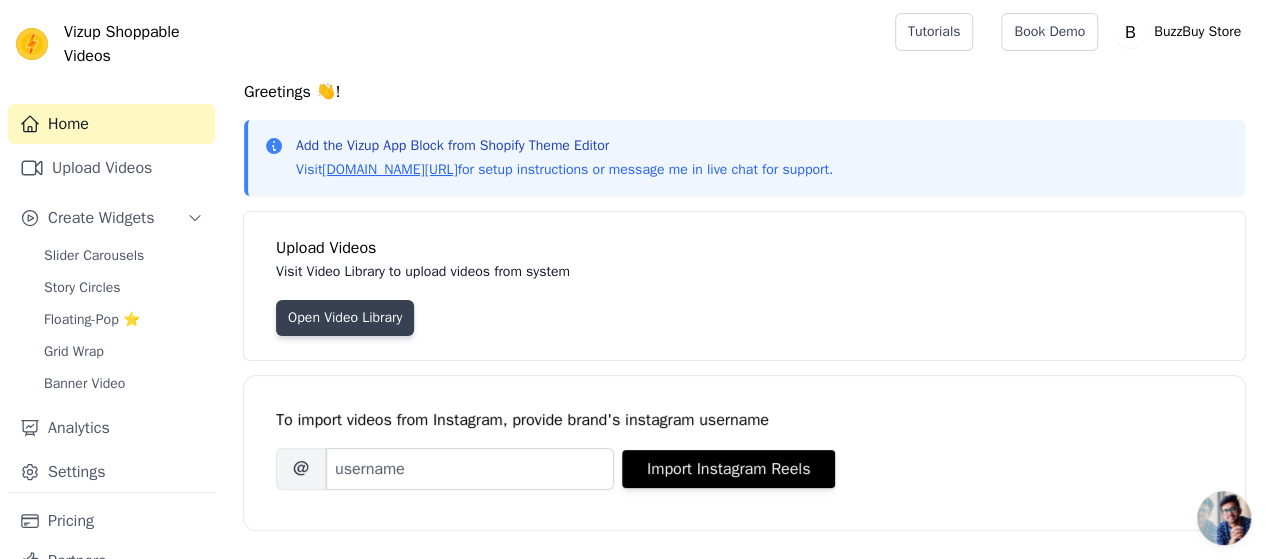 click on "Open Video Library" at bounding box center [345, 318] 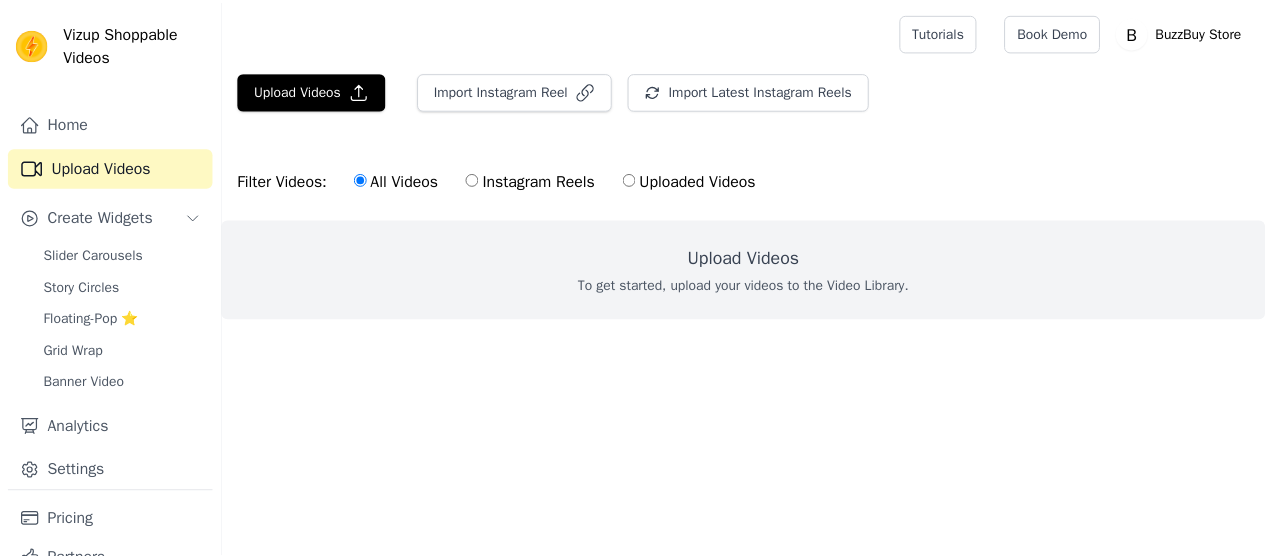 scroll, scrollTop: 0, scrollLeft: 0, axis: both 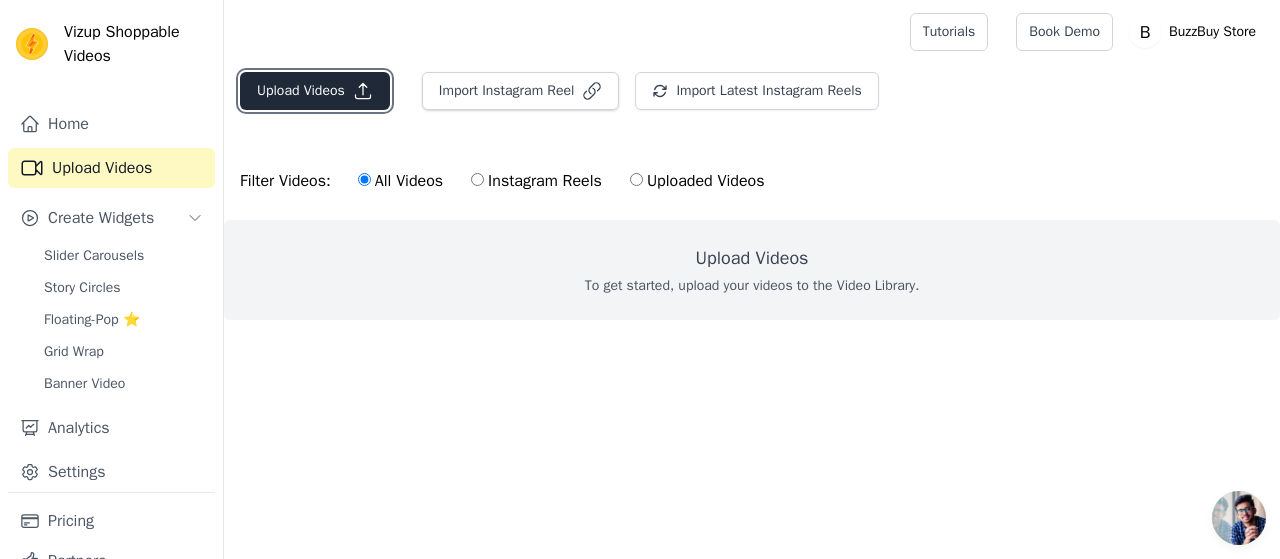 click 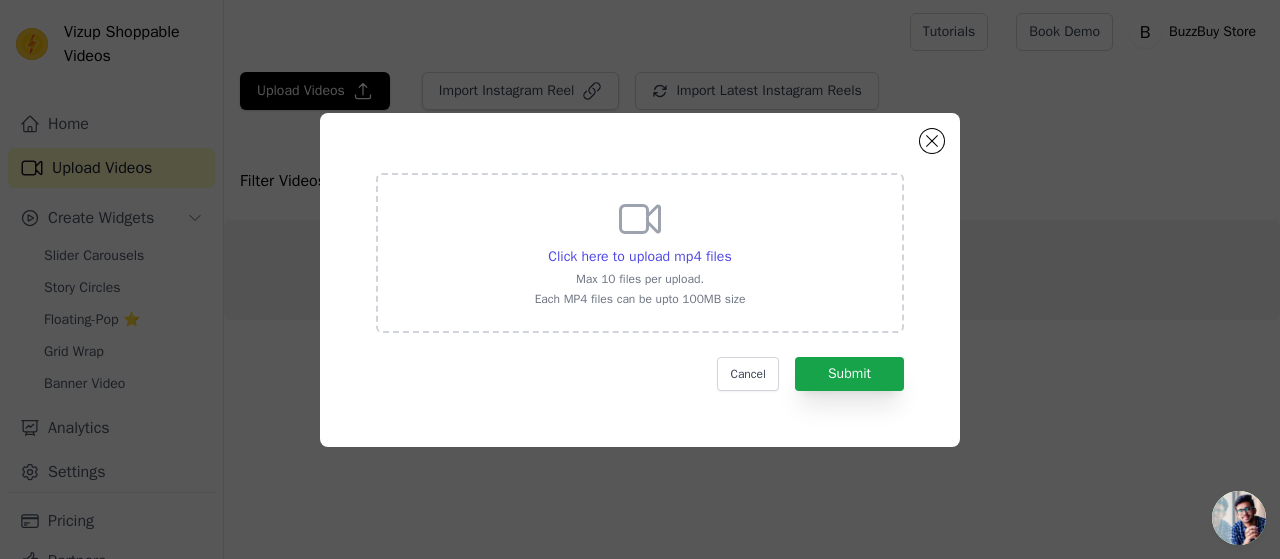 click on "Max 10 files per upload." at bounding box center (640, 279) 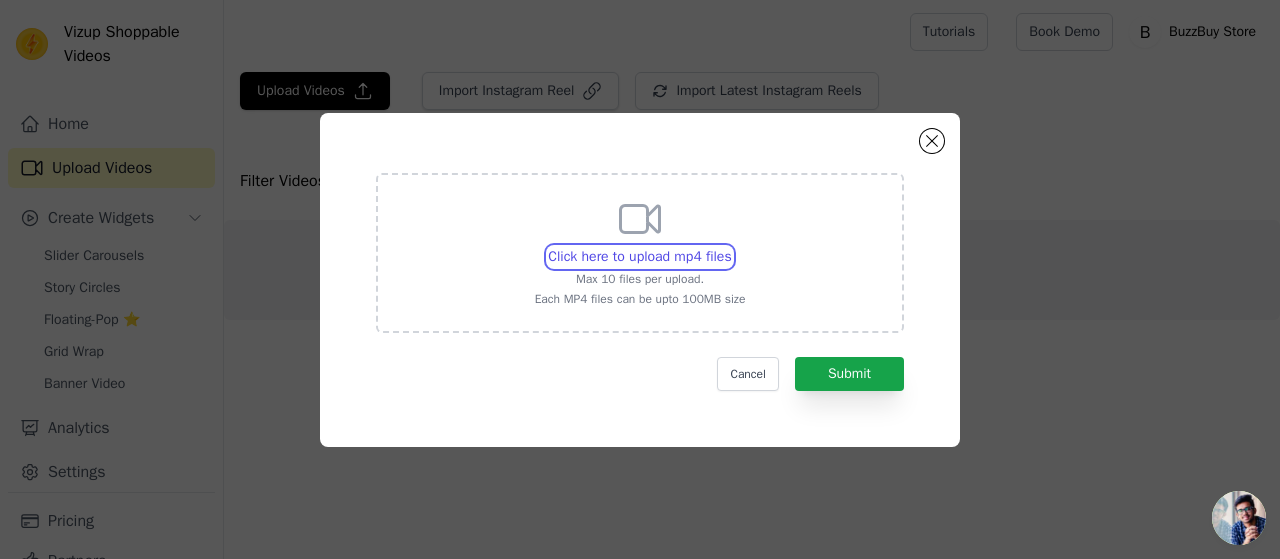 click on "Click here to upload mp4 files     Max 10 files per upload.   Each MP4 files can be upto 100MB size" at bounding box center [731, 246] 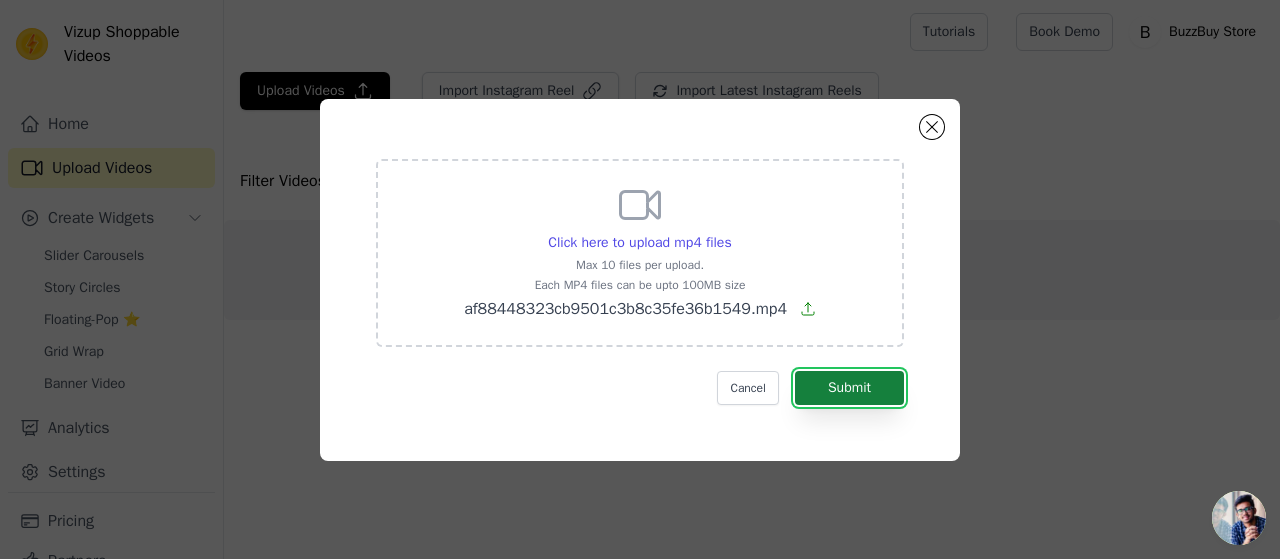 click on "Submit" at bounding box center (849, 388) 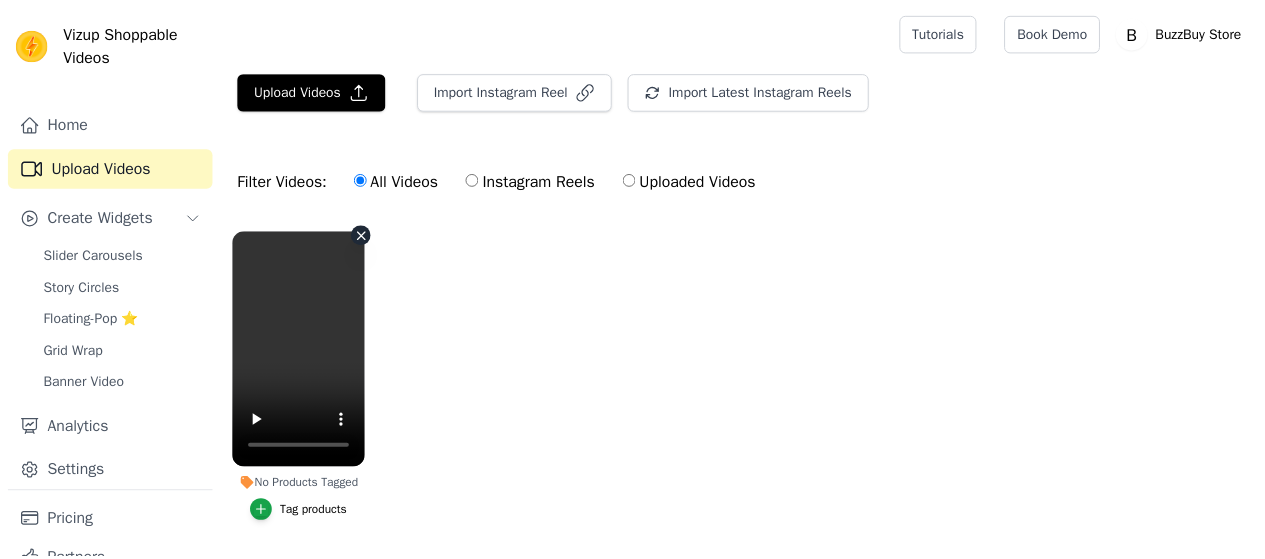 scroll, scrollTop: 0, scrollLeft: 0, axis: both 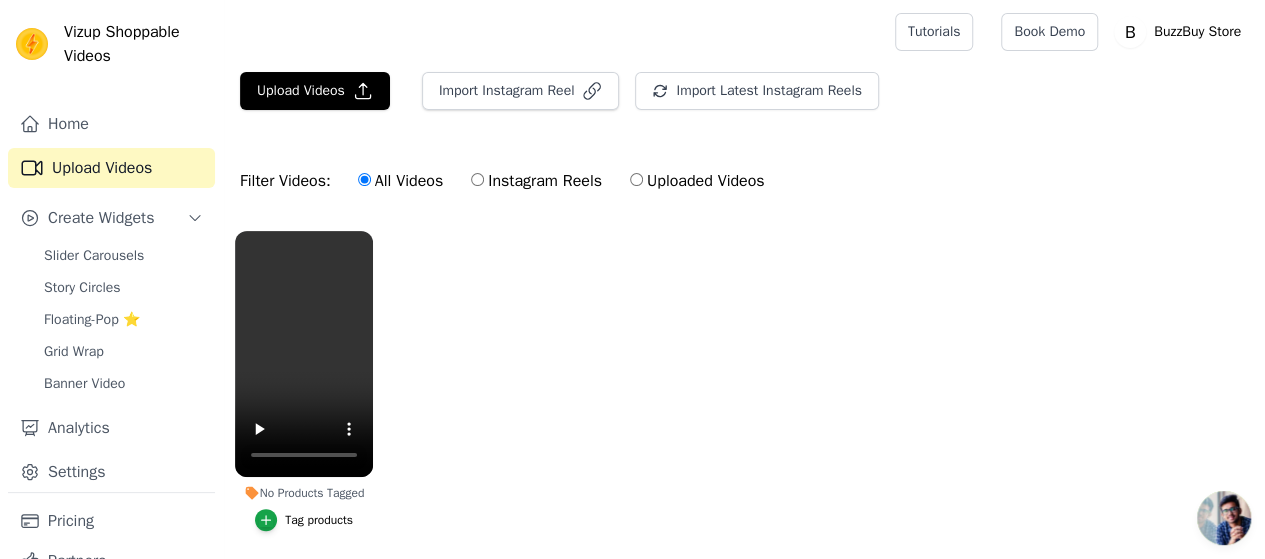 click on "Tag products" at bounding box center [319, 520] 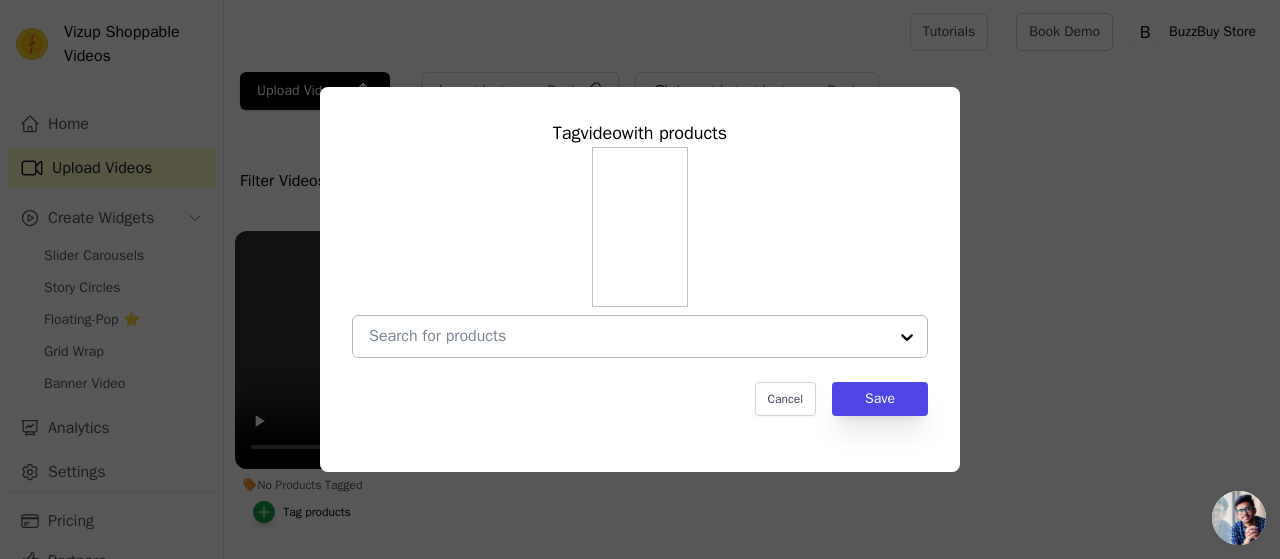 click at bounding box center [628, 336] 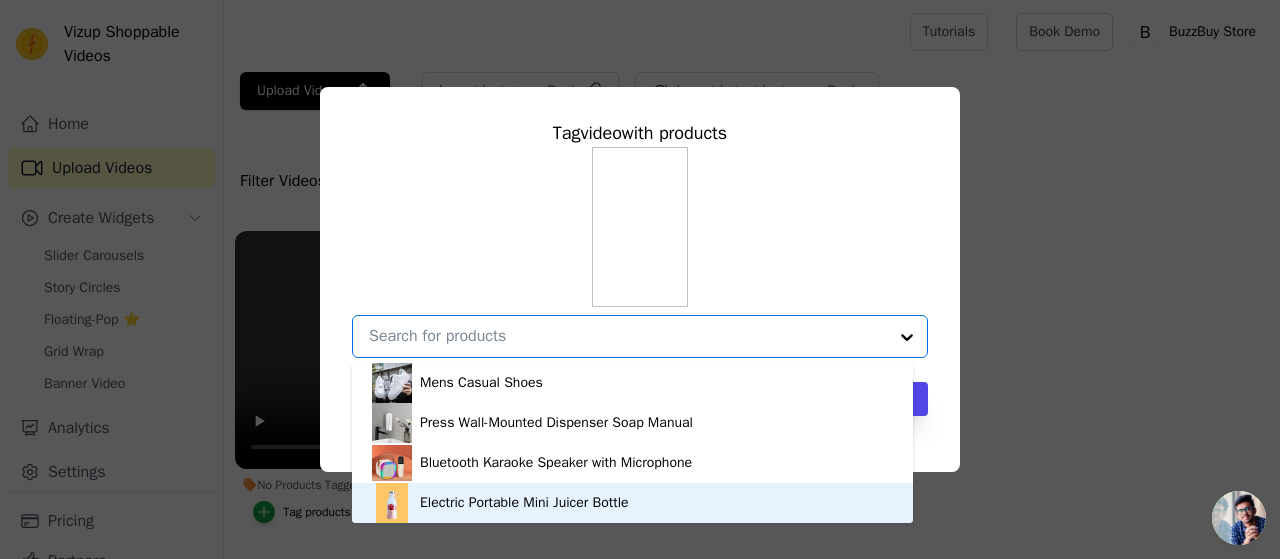 click on "Electric Portable Mini Juicer Bottle" at bounding box center (524, 503) 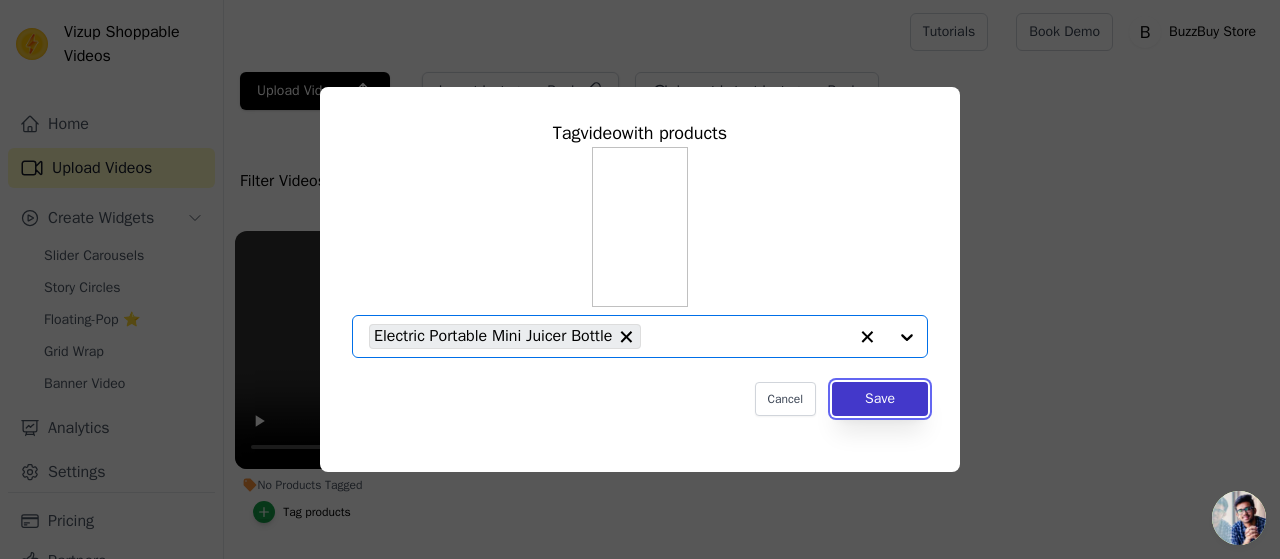 click on "Save" at bounding box center (880, 399) 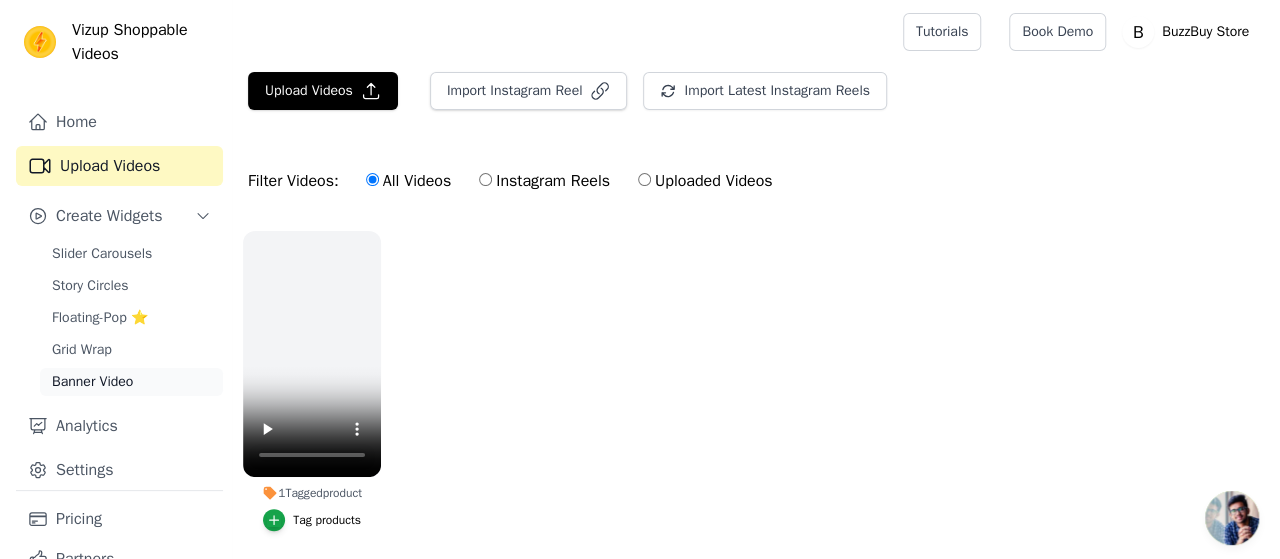 scroll, scrollTop: 0, scrollLeft: 0, axis: both 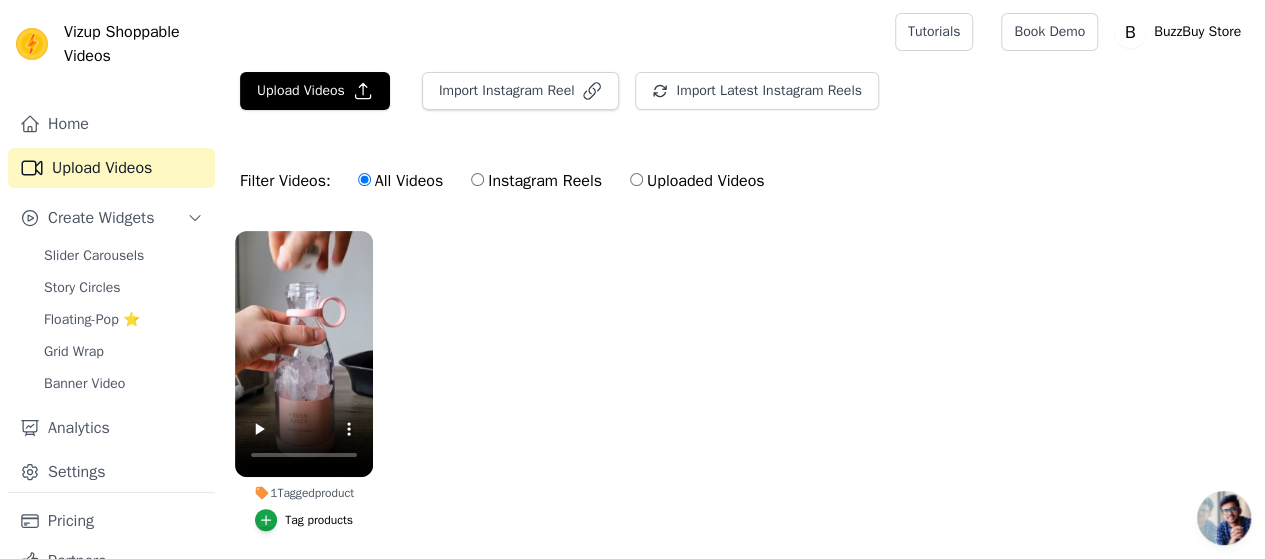 click on "1  Tagged  product       Tag products" at bounding box center (744, 401) 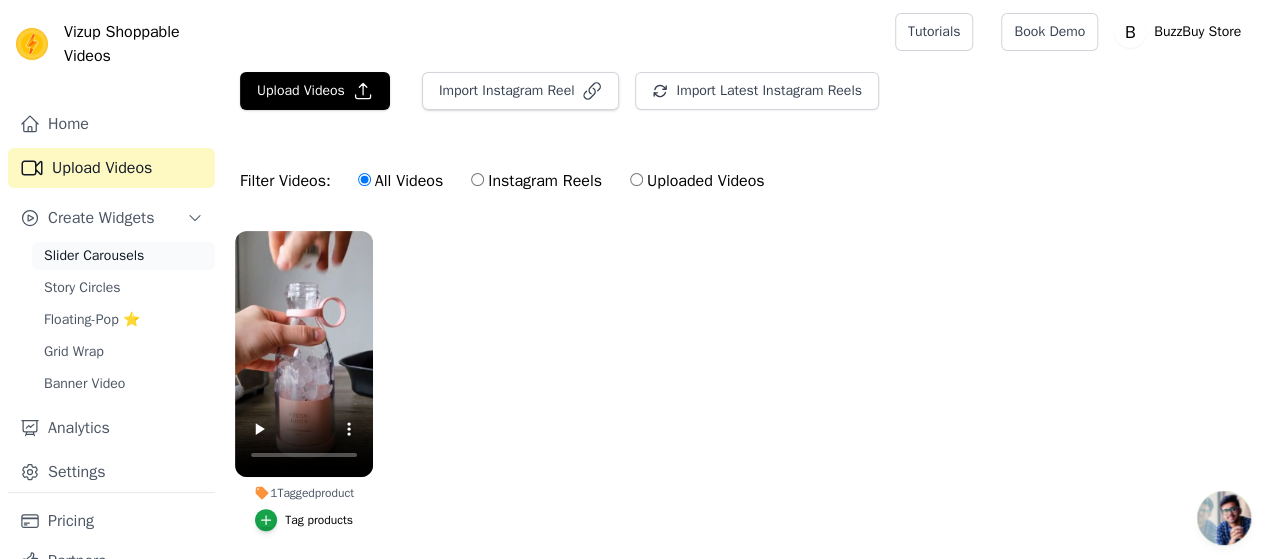 click on "Slider Carousels" at bounding box center [94, 256] 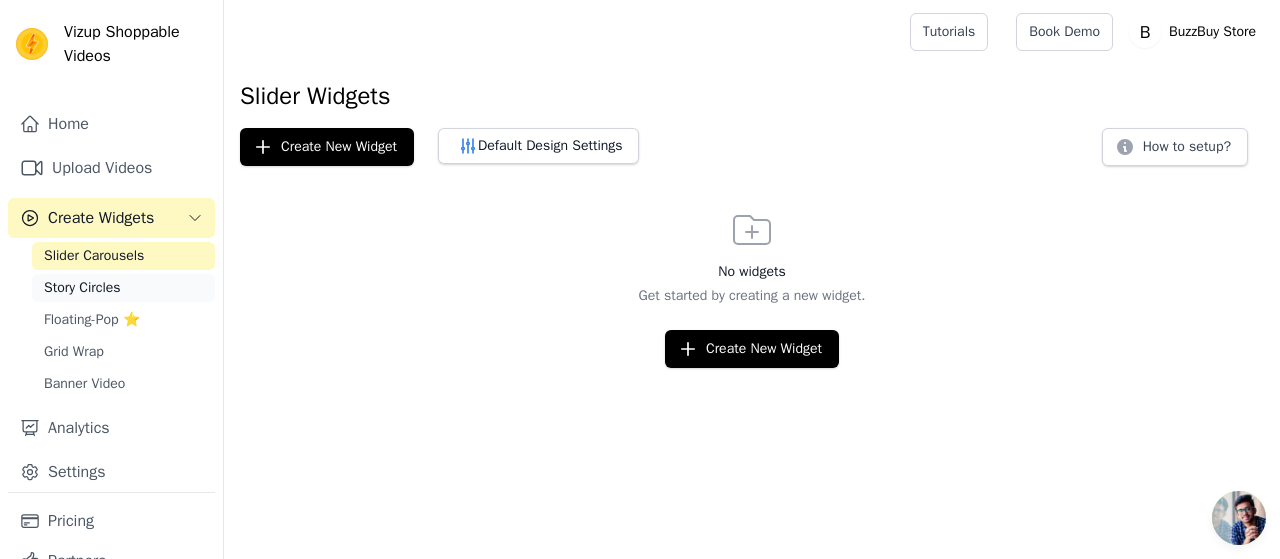 click on "Story Circles" at bounding box center (123, 288) 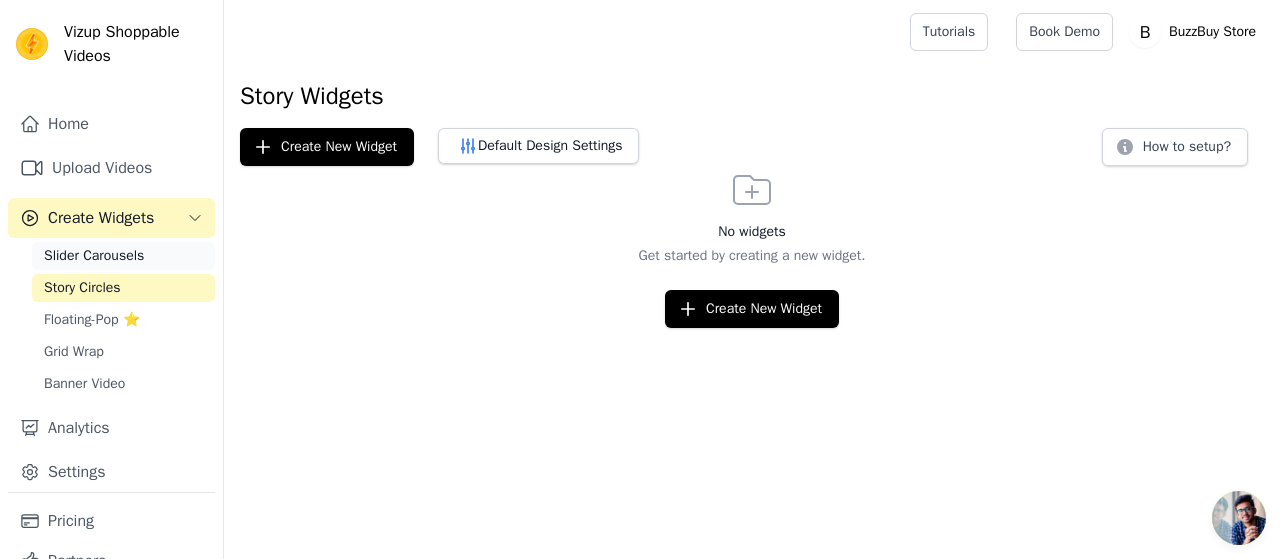 click on "Slider Carousels" at bounding box center [123, 256] 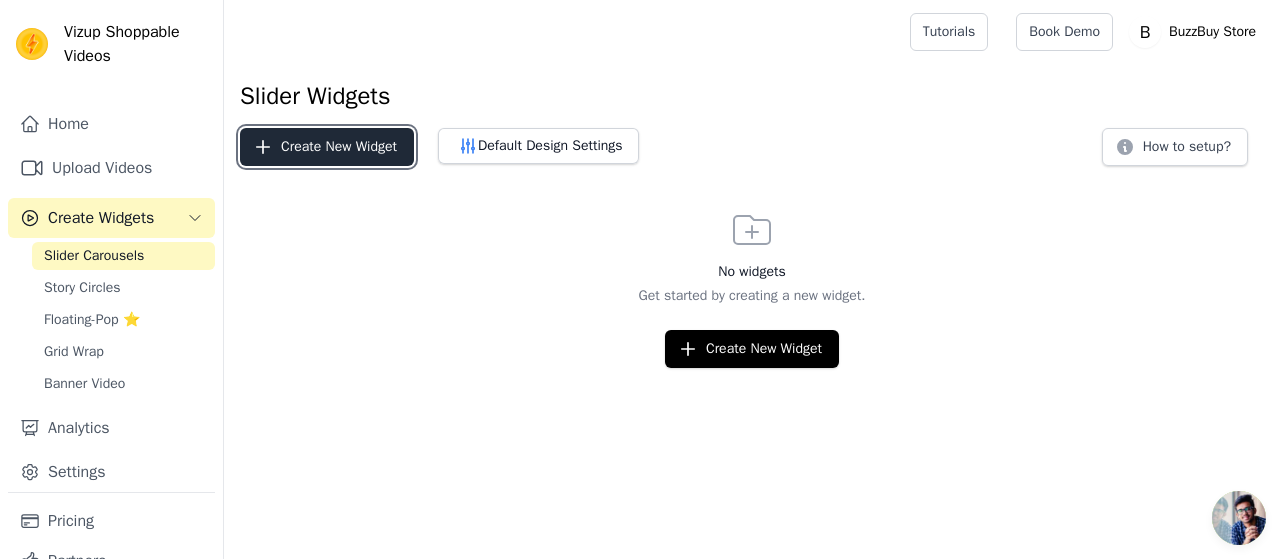click on "Create New Widget" at bounding box center [327, 147] 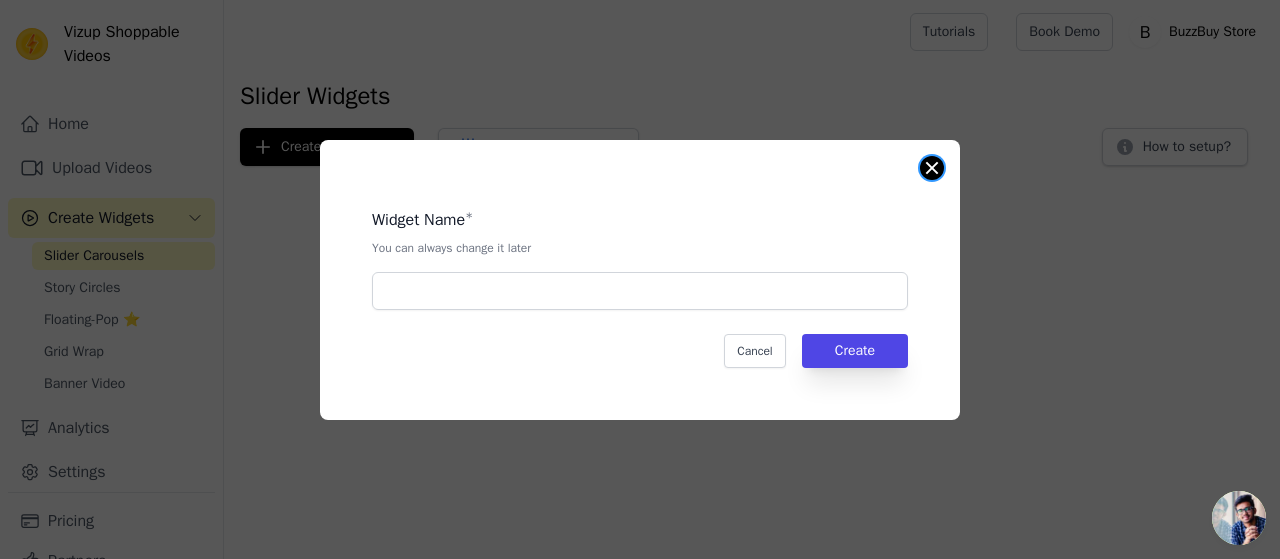 click at bounding box center (932, 168) 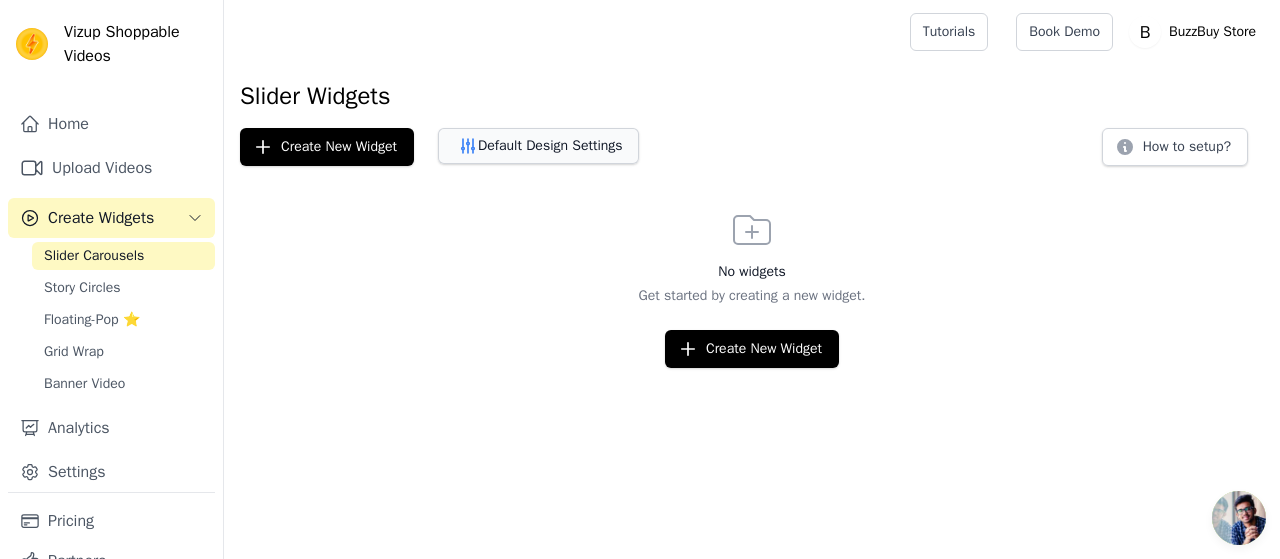 click on "Default Design Settings" at bounding box center [538, 146] 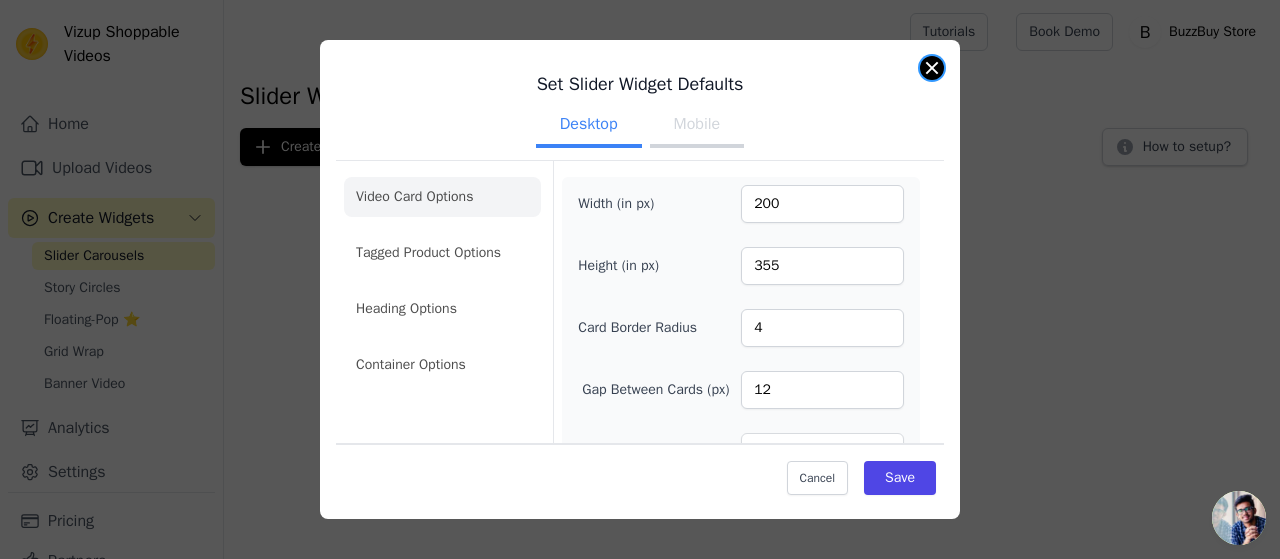 click at bounding box center (932, 68) 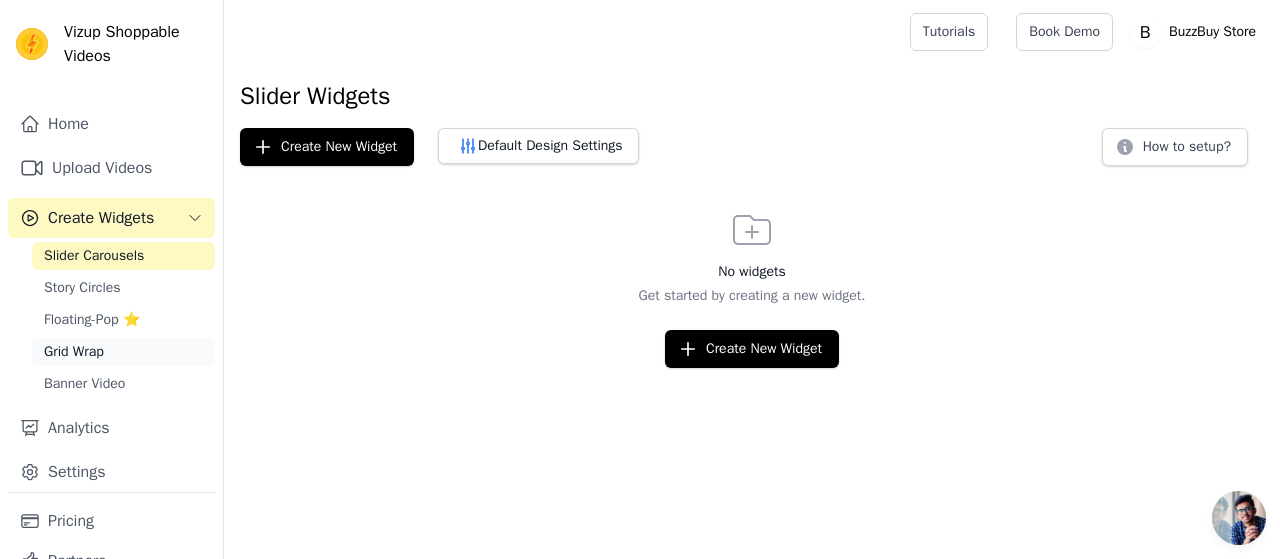 click on "Grid Wrap" at bounding box center (123, 352) 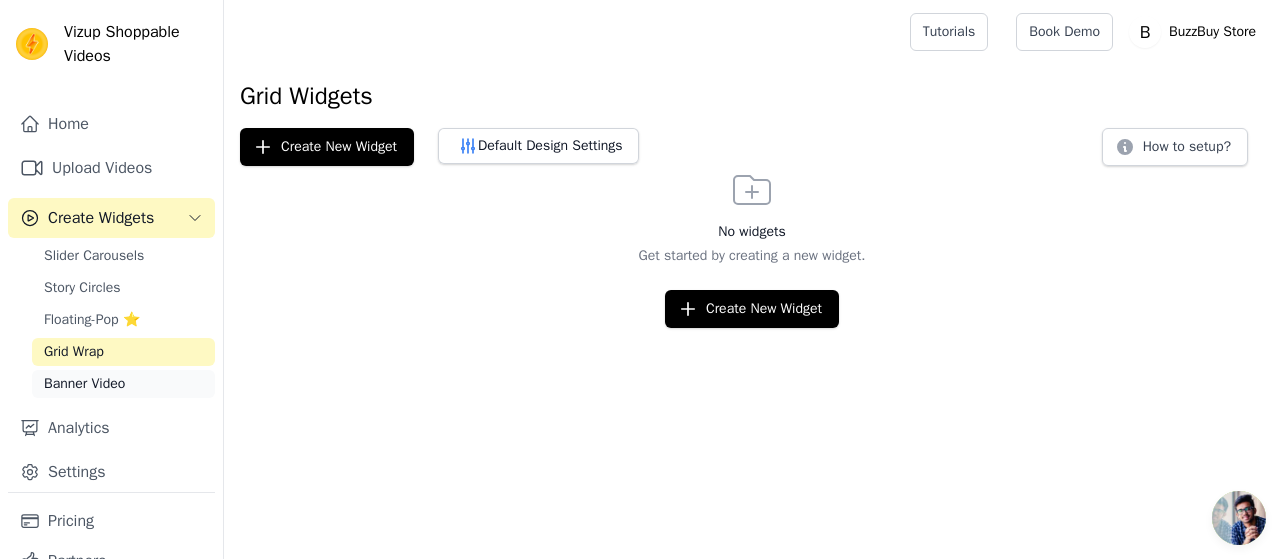 click on "Banner Video" at bounding box center [84, 384] 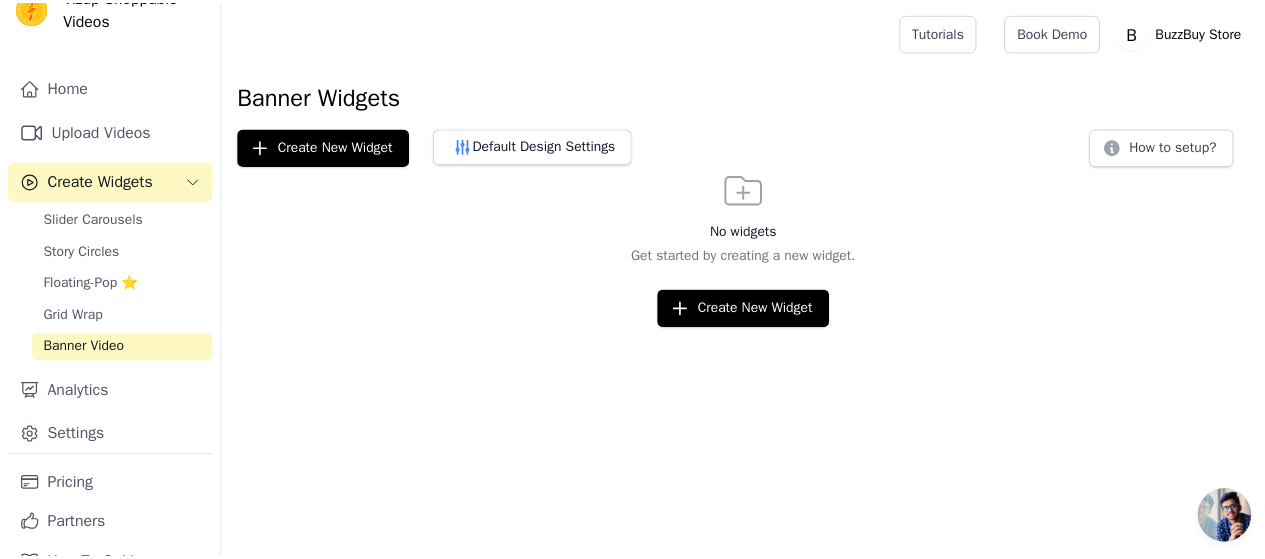 scroll, scrollTop: 0, scrollLeft: 0, axis: both 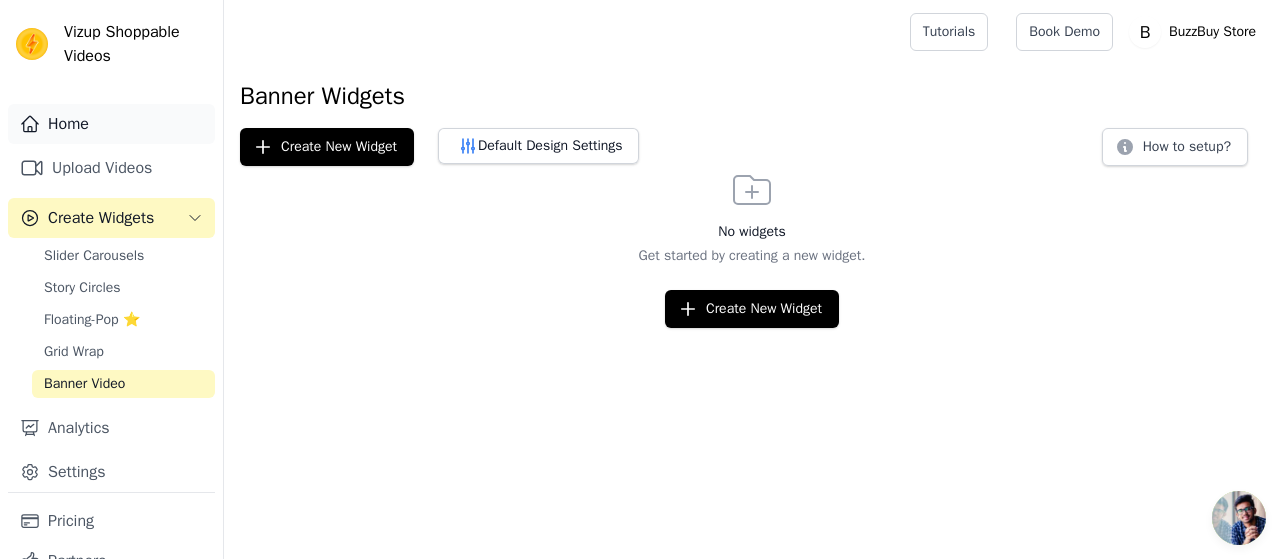 click on "Home" at bounding box center [111, 124] 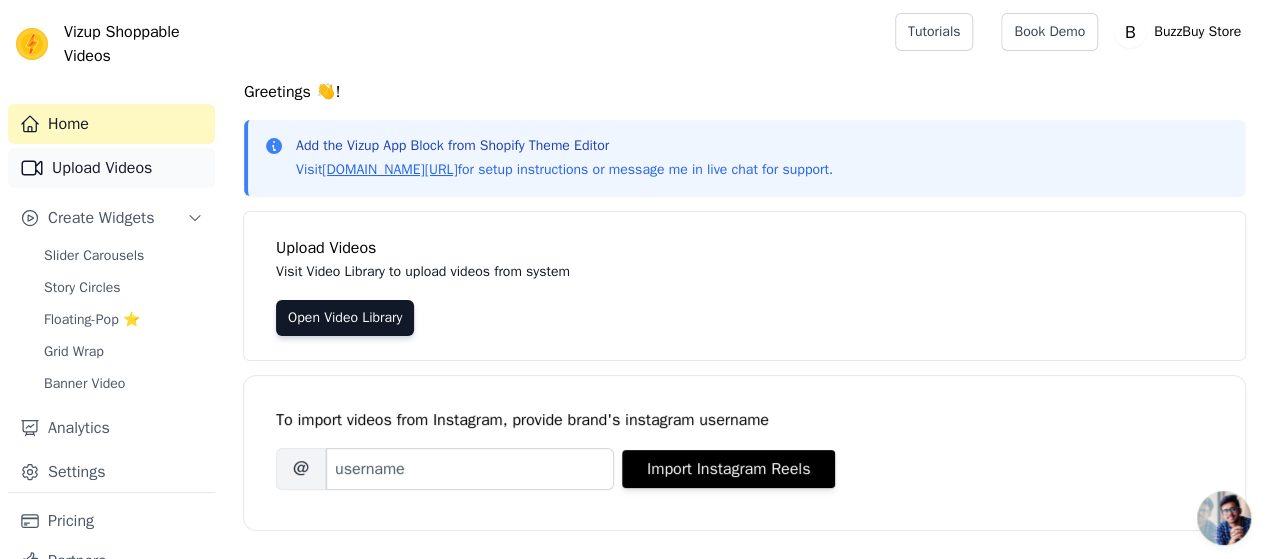click on "Upload Videos" at bounding box center [111, 168] 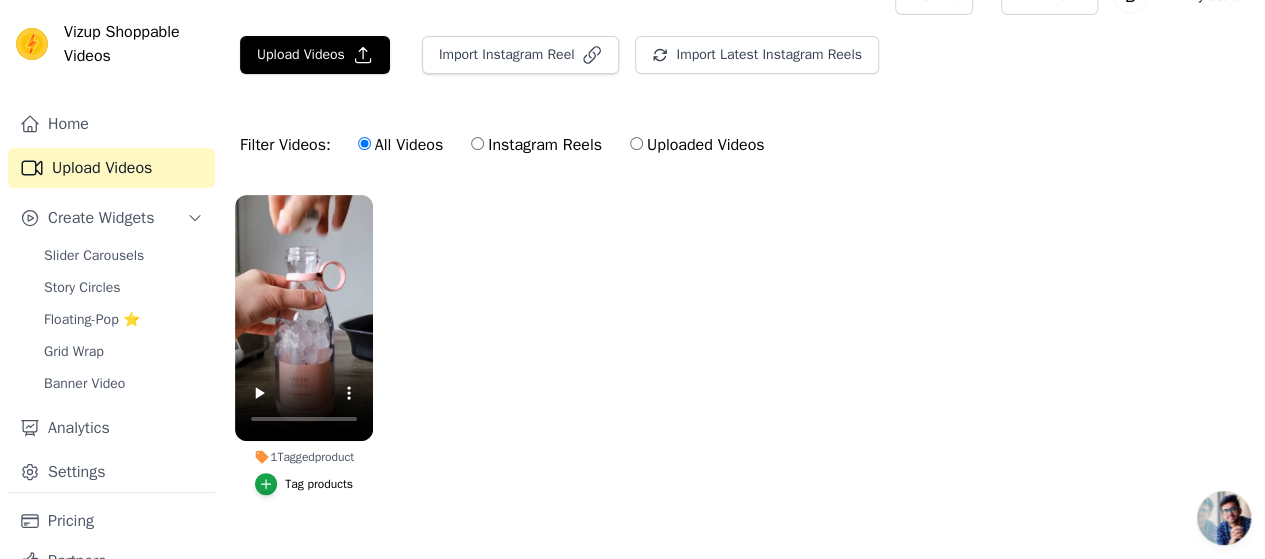 scroll, scrollTop: 0, scrollLeft: 0, axis: both 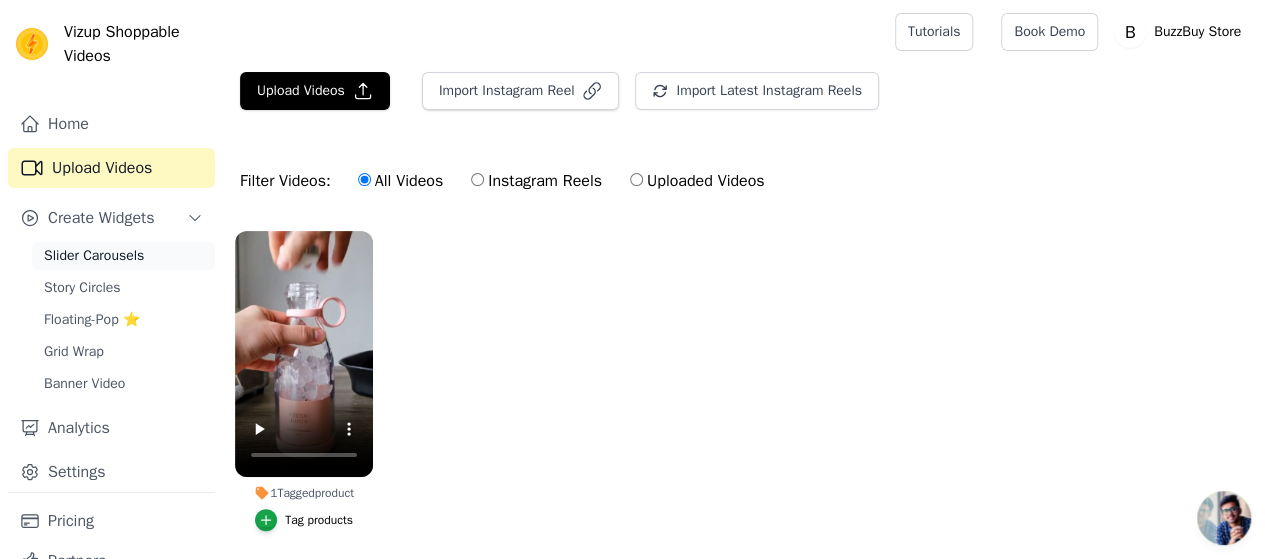 click on "Slider Carousels" at bounding box center [94, 256] 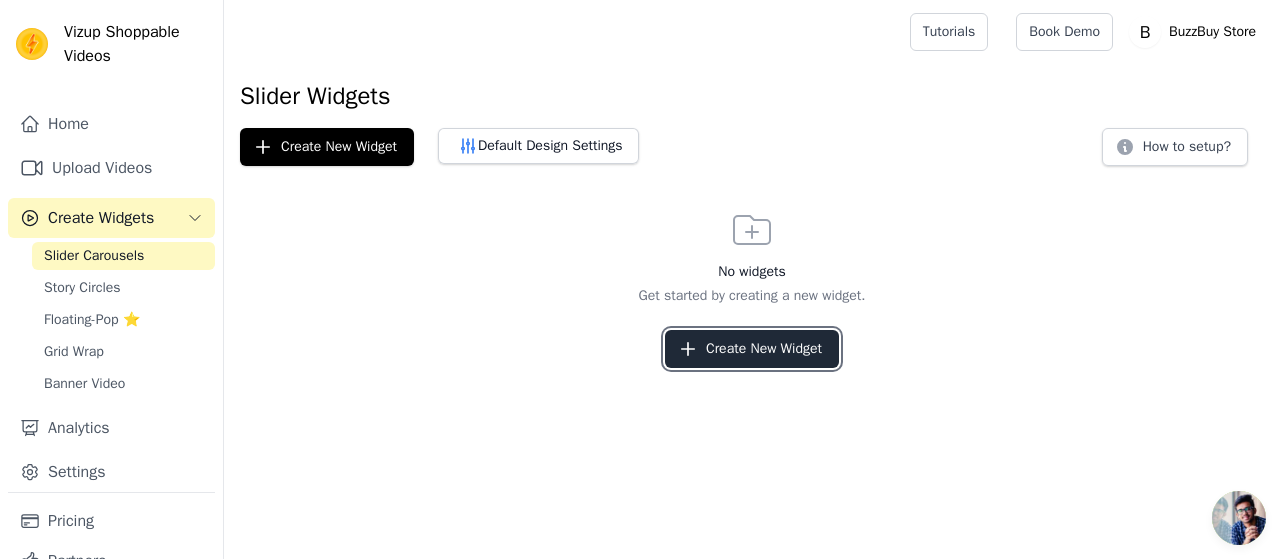click 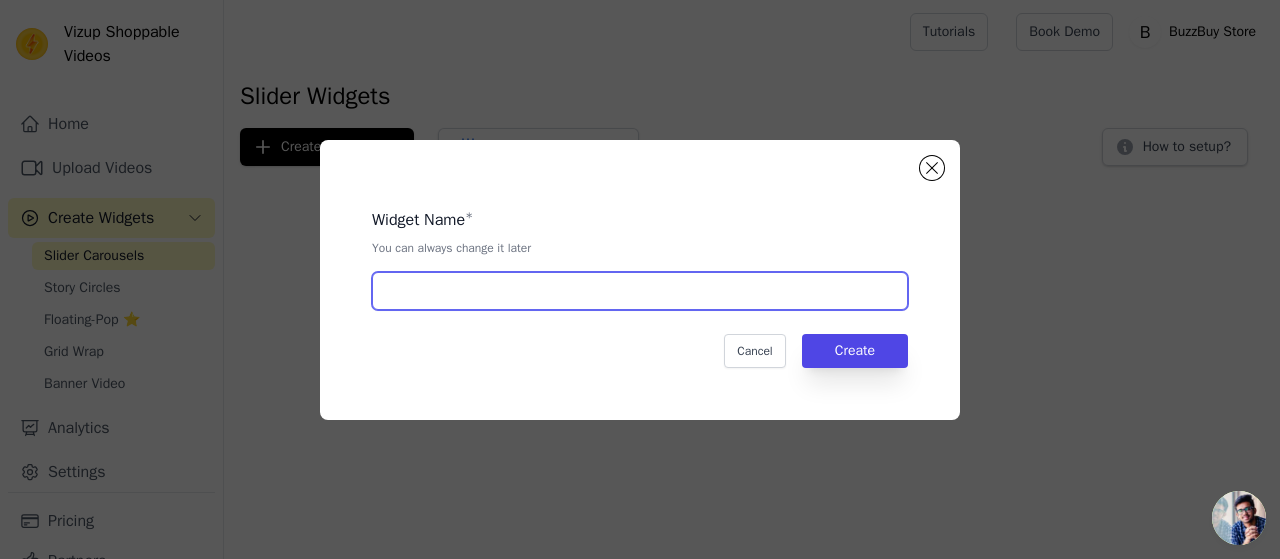 click at bounding box center [640, 291] 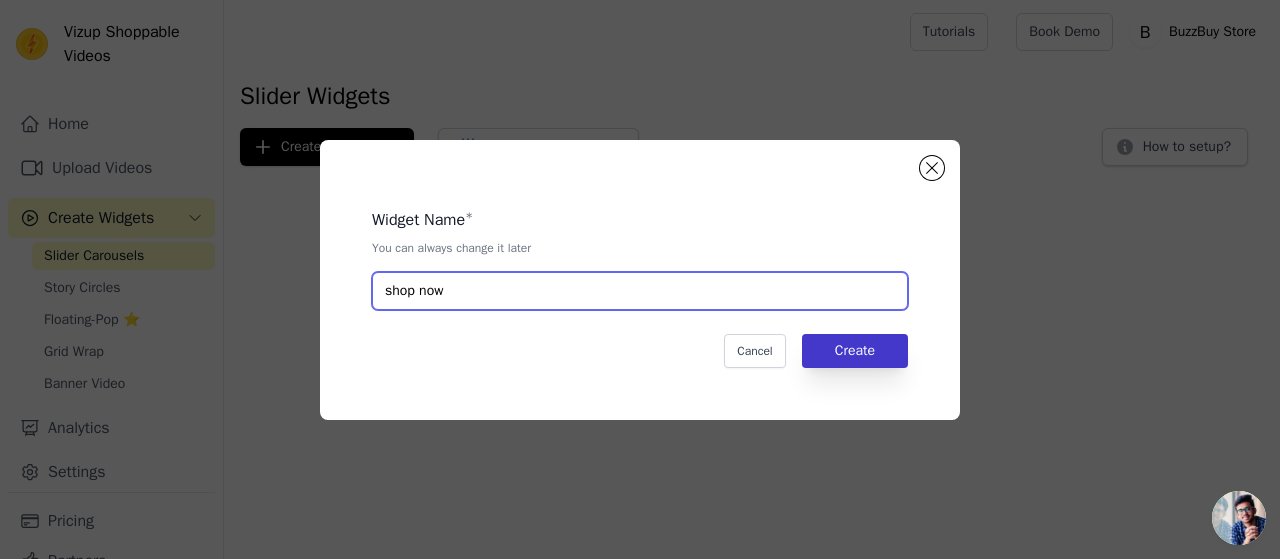 type on "shop now" 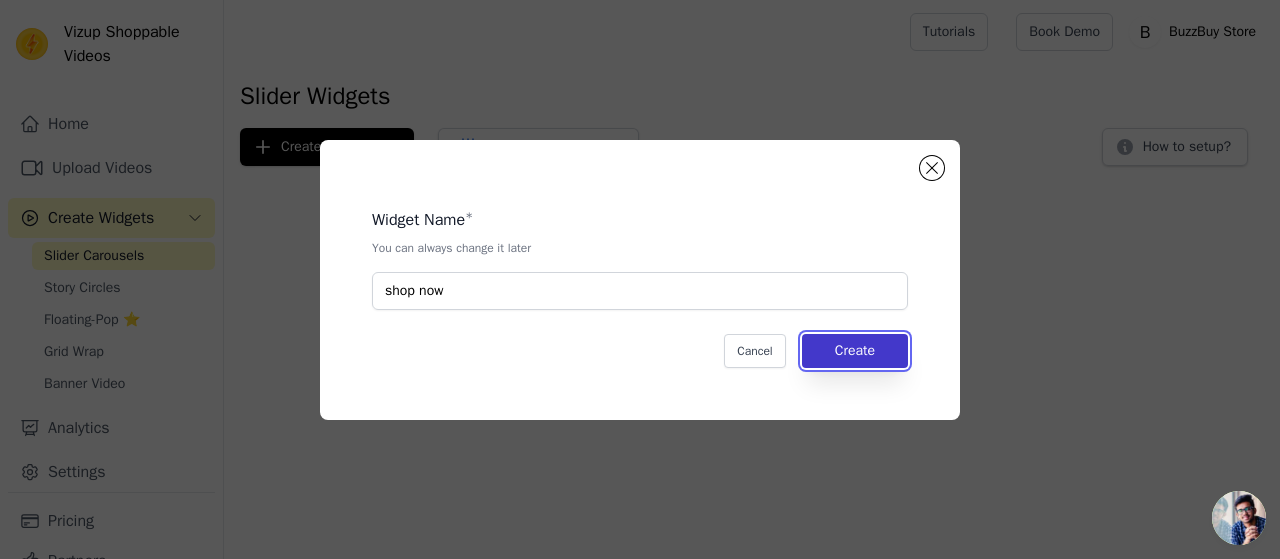 click on "Create" at bounding box center (855, 351) 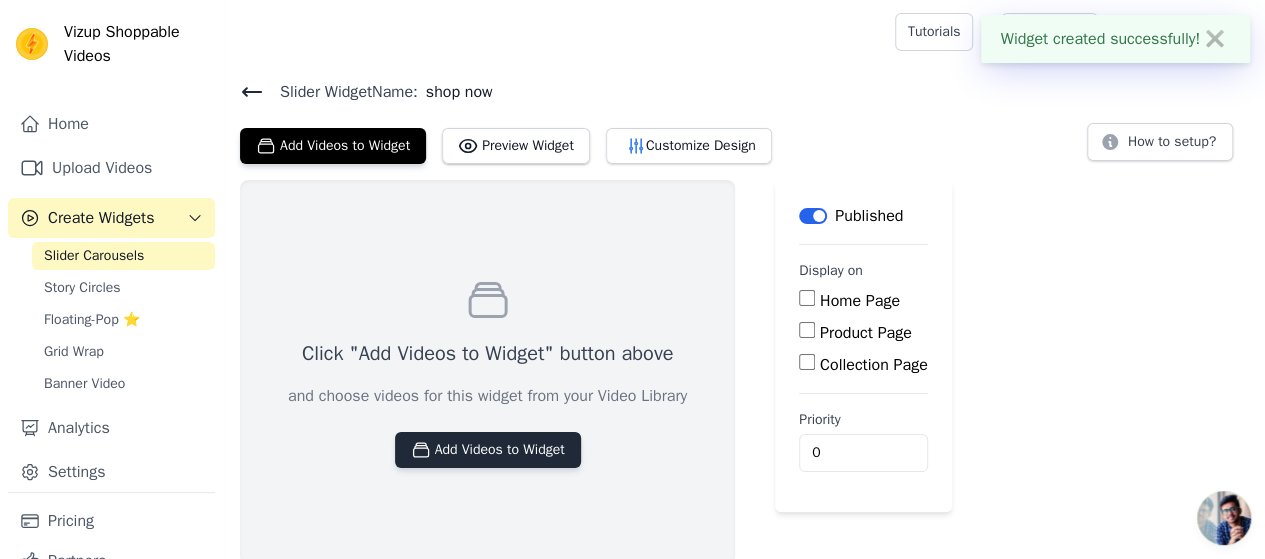 click on "Add Videos to Widget" at bounding box center [488, 450] 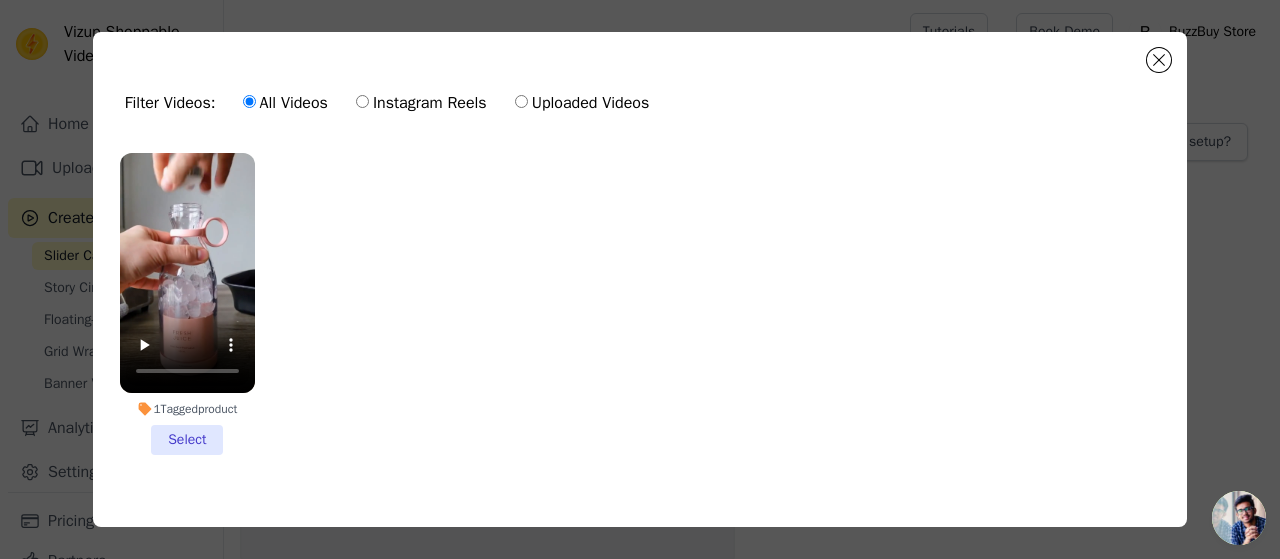 click on "1  Tagged  product     Select" at bounding box center (187, 304) 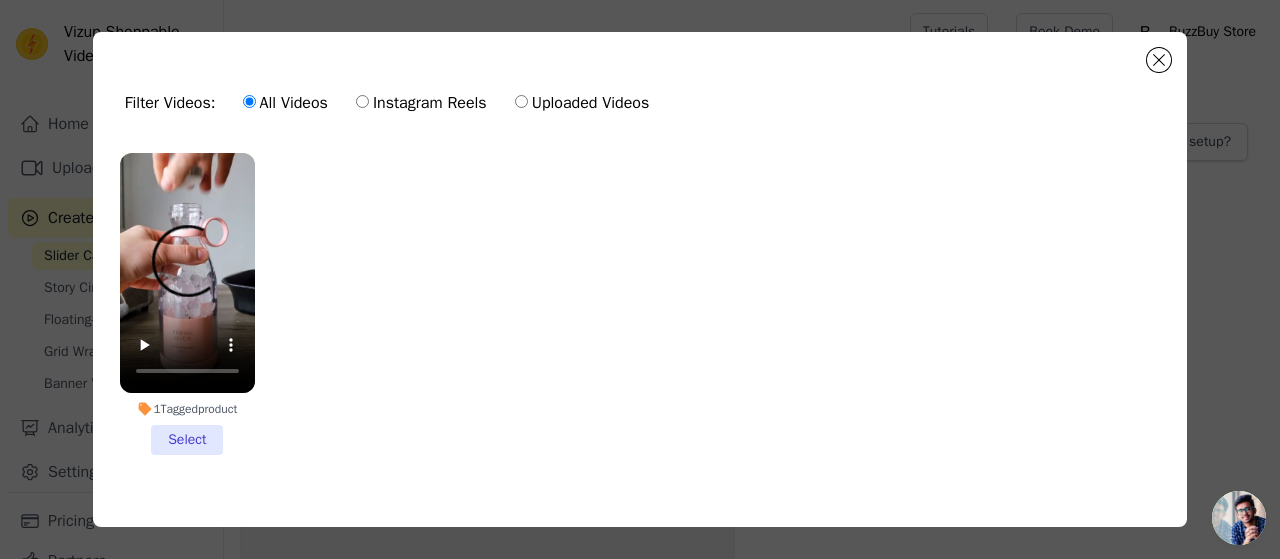 click on "1  Tagged  product     Select" at bounding box center (0, 0) 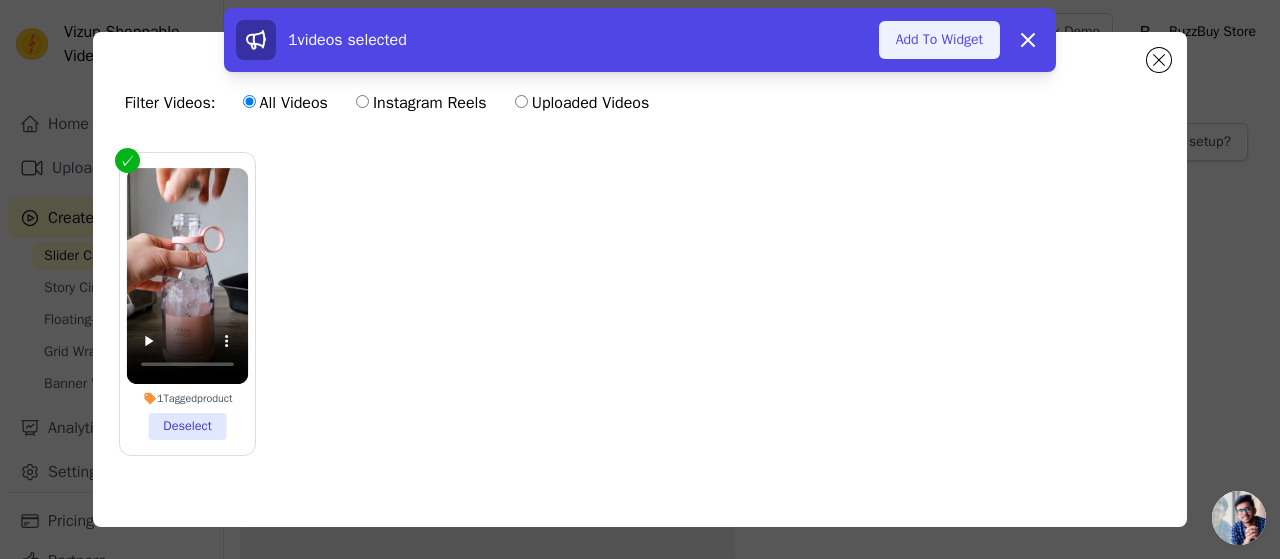 click on "Add To Widget" at bounding box center (939, 40) 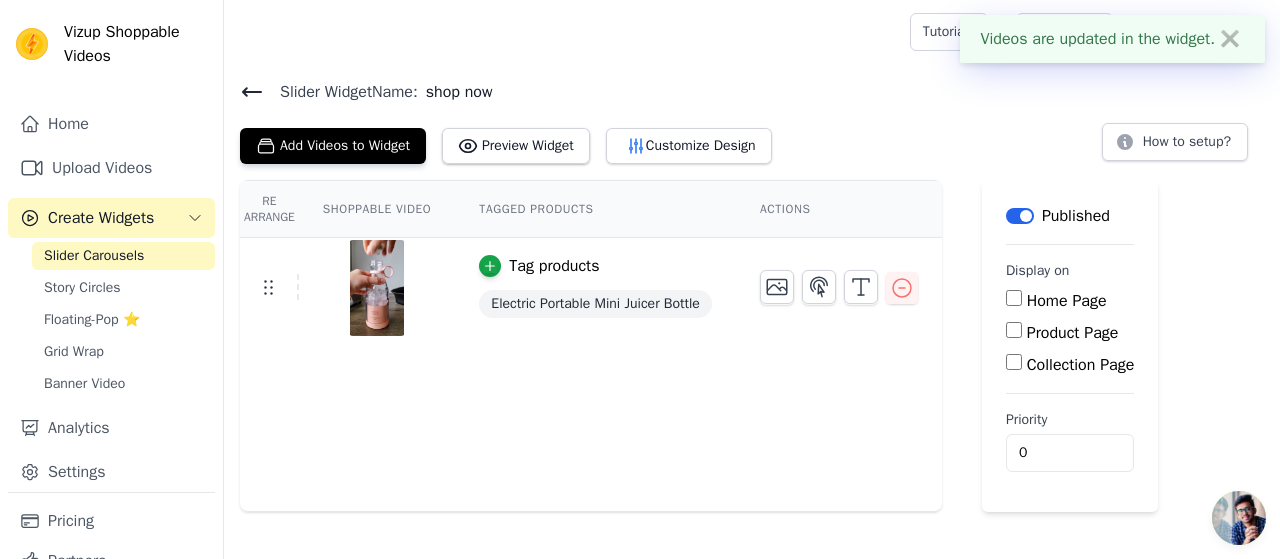 click on "Product Page" at bounding box center [1014, 330] 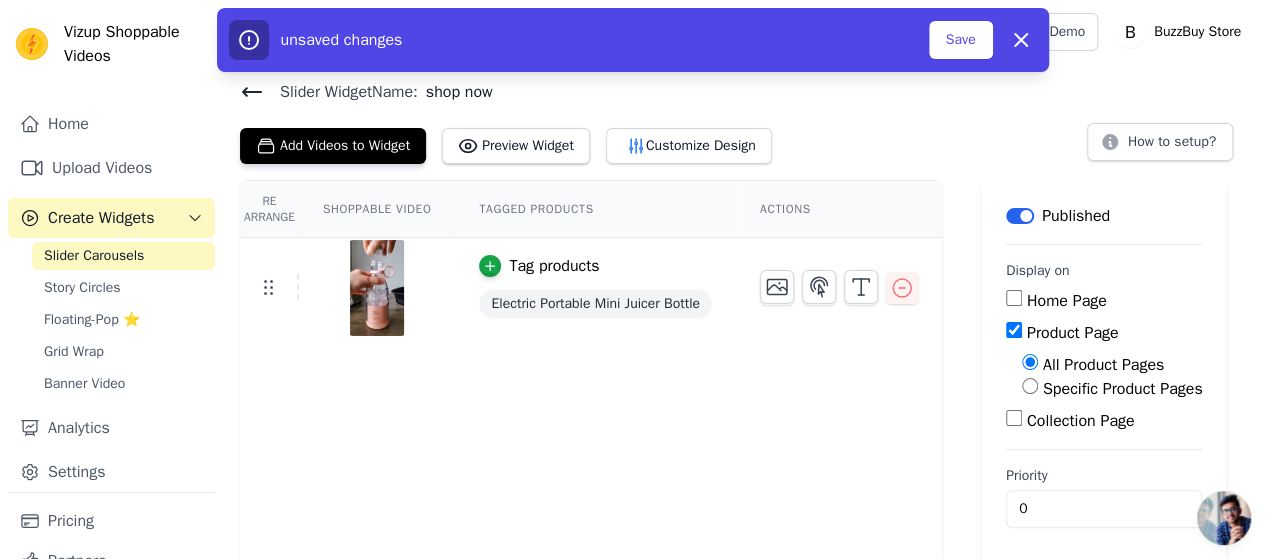 scroll, scrollTop: 7, scrollLeft: 0, axis: vertical 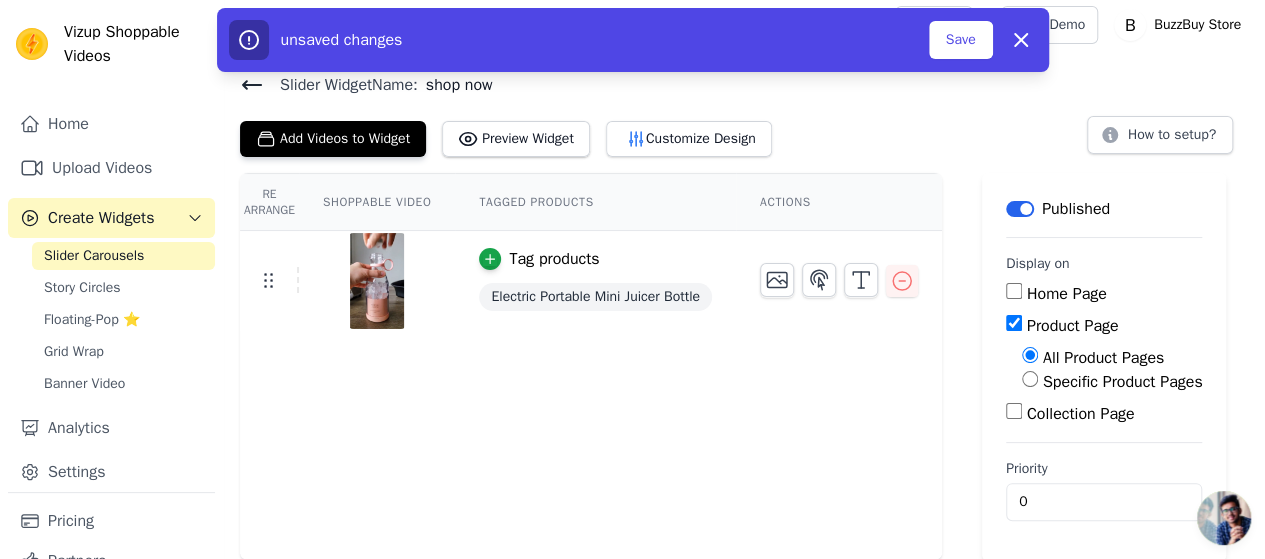 click on "Specific Product Pages" at bounding box center (1030, 379) 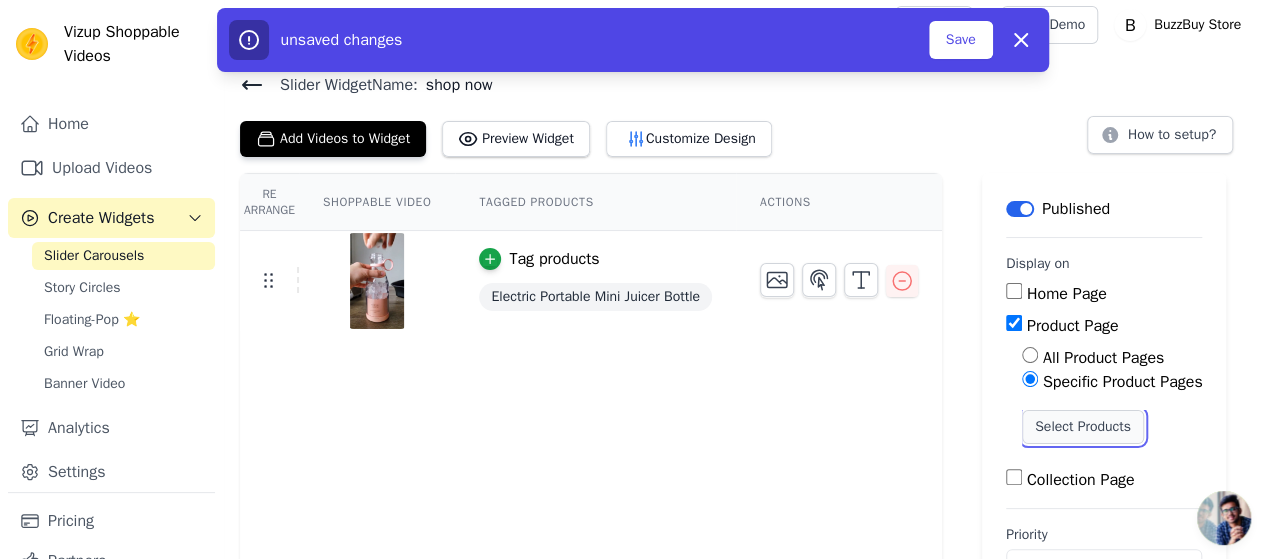 click on "Select Products" at bounding box center (1083, 427) 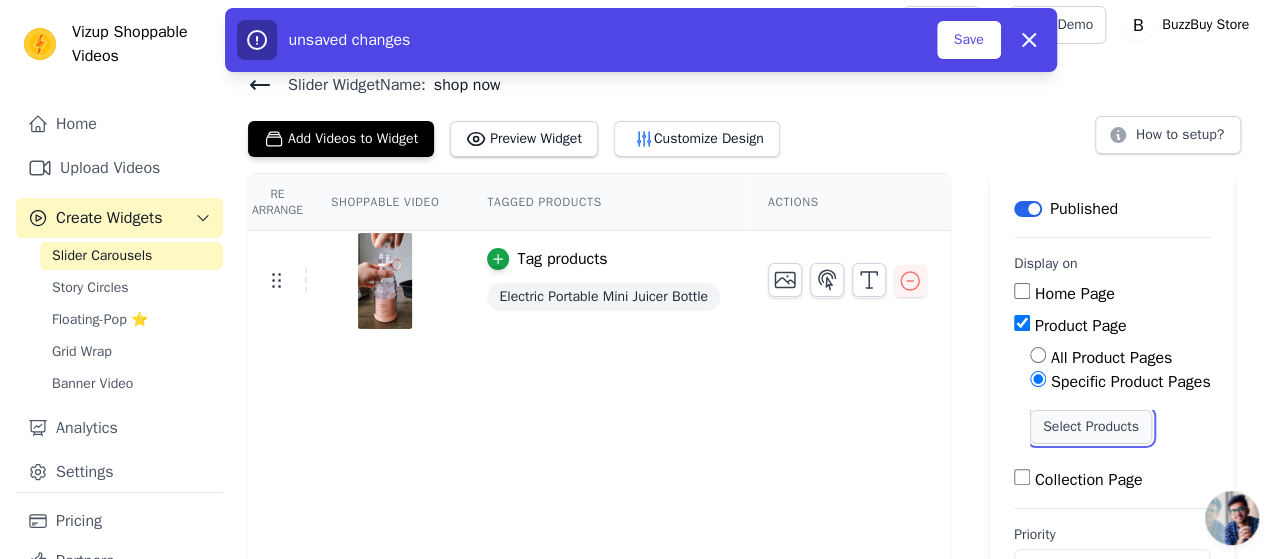 scroll, scrollTop: 0, scrollLeft: 0, axis: both 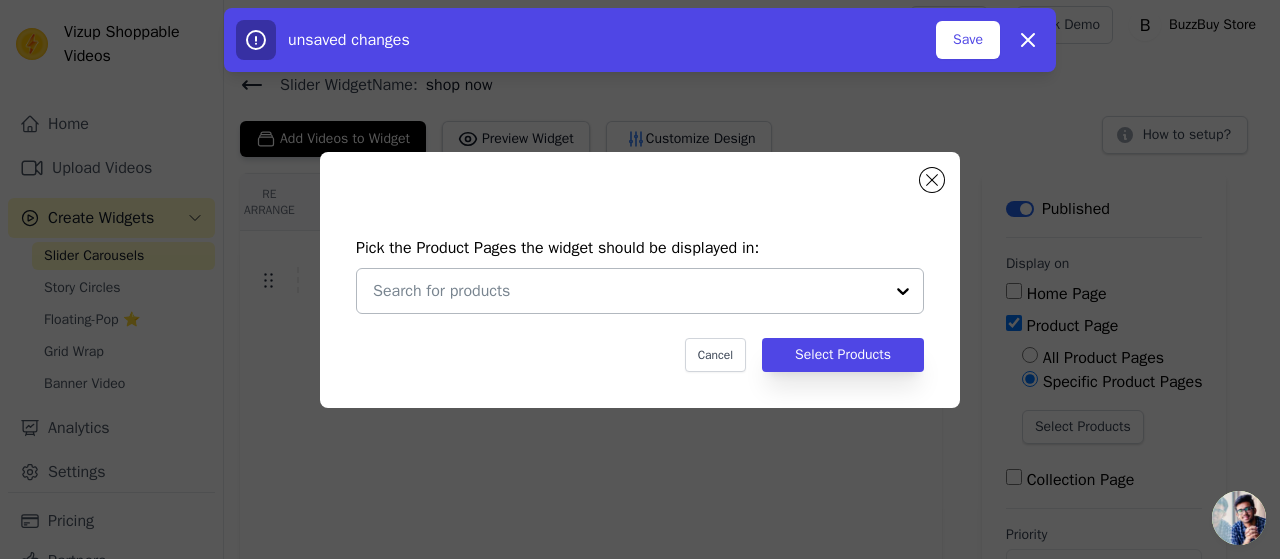 click at bounding box center [903, 291] 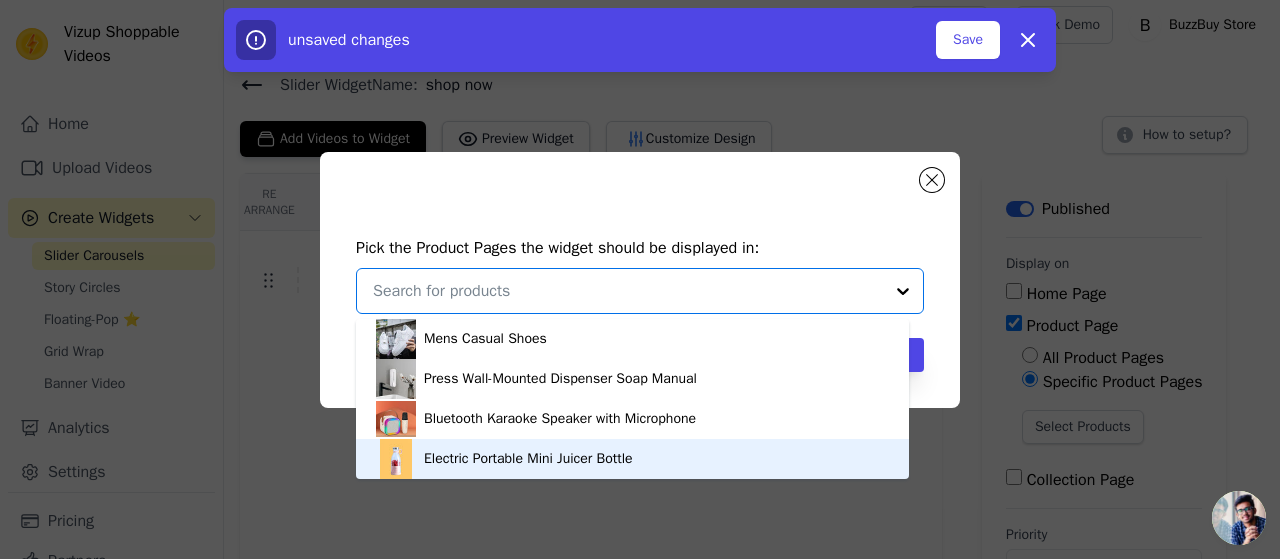 click on "Electric Portable Mini Juicer Bottle" at bounding box center [632, 459] 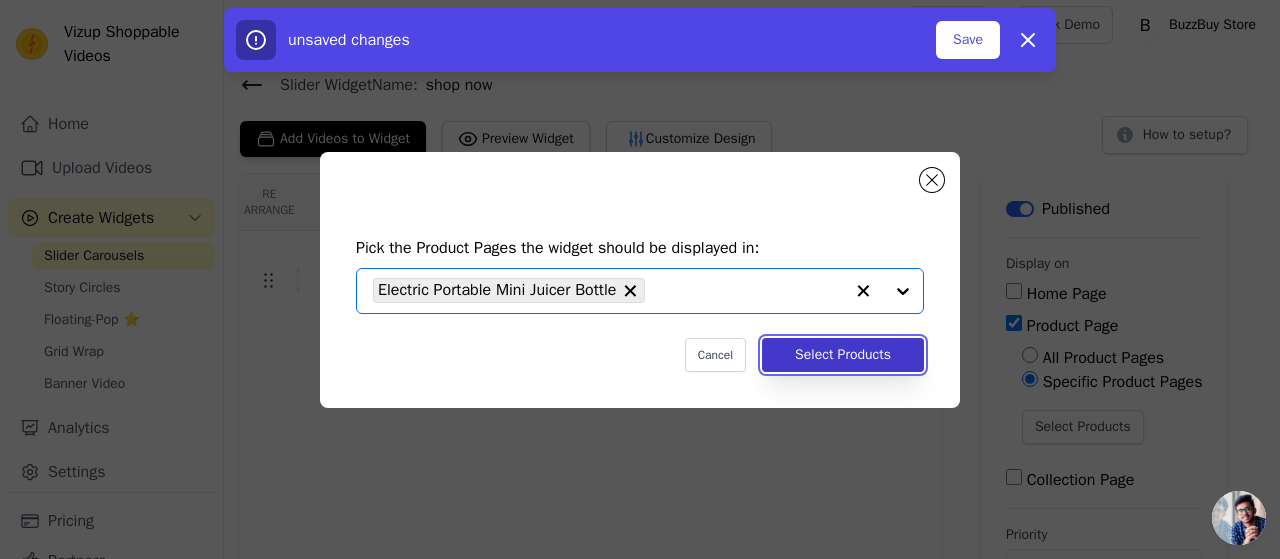 click on "Select Products" at bounding box center (843, 355) 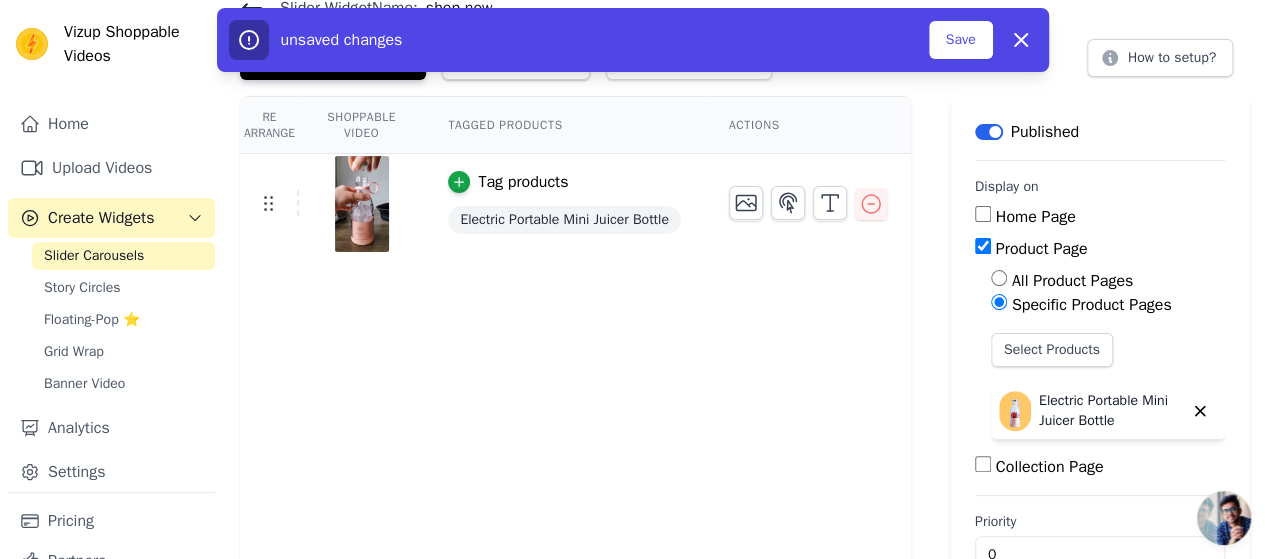scroll, scrollTop: 136, scrollLeft: 0, axis: vertical 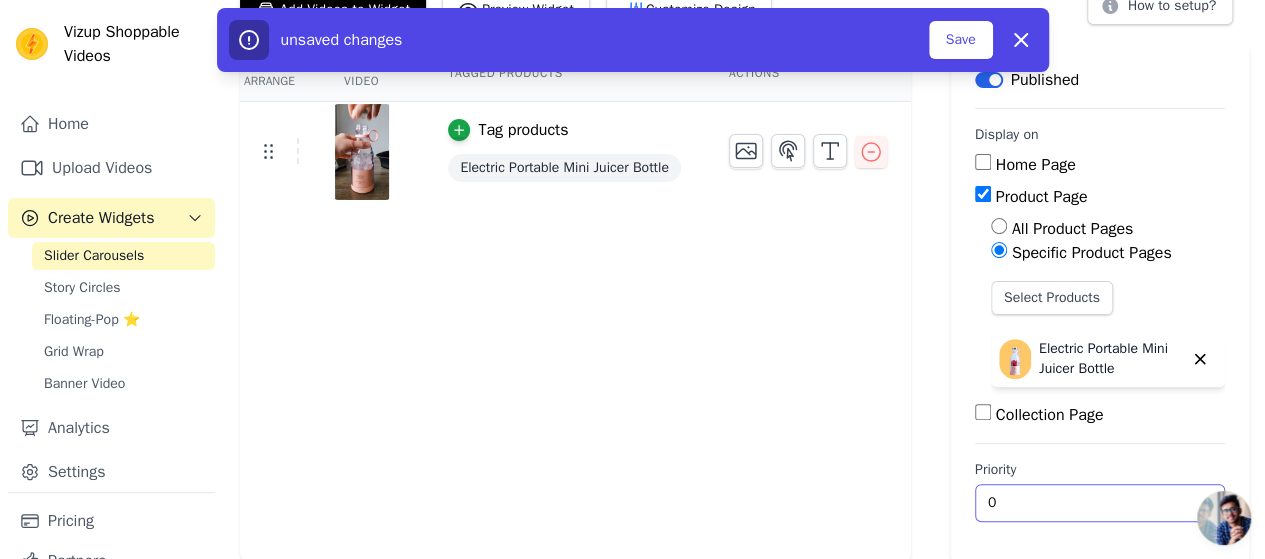 click on "0" at bounding box center (1100, 503) 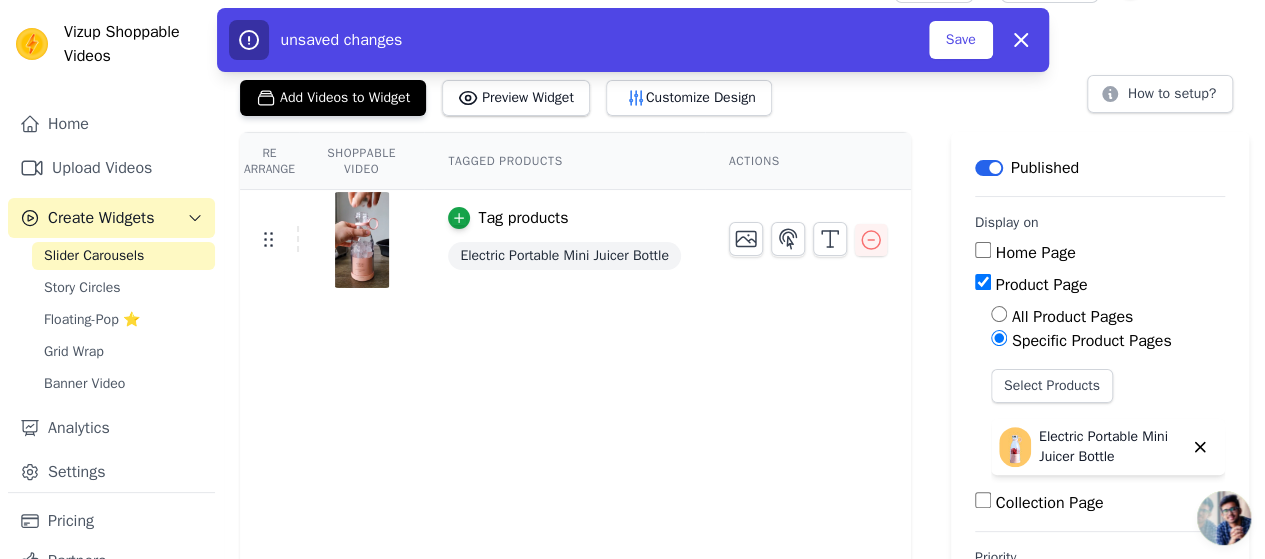 scroll, scrollTop: 0, scrollLeft: 0, axis: both 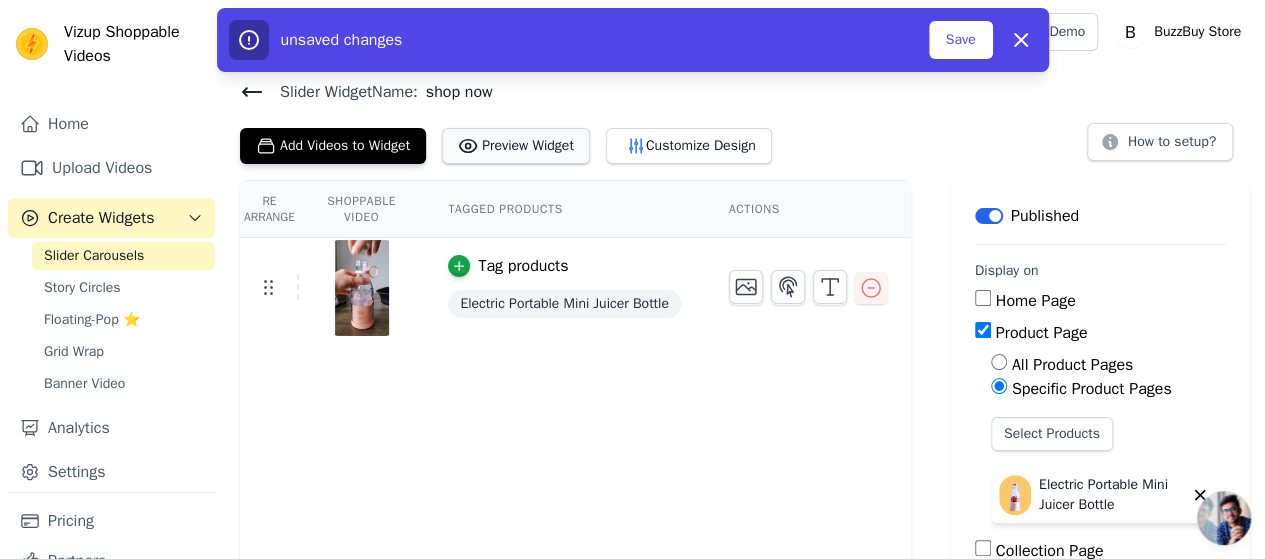 click on "Preview Widget" at bounding box center [516, 146] 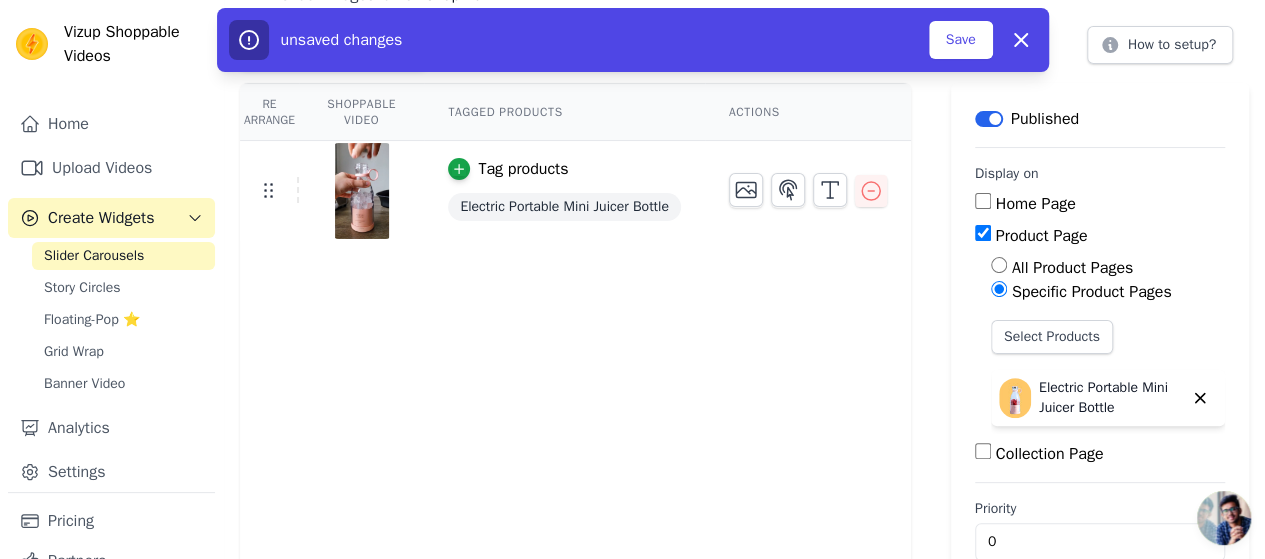 scroll, scrollTop: 136, scrollLeft: 0, axis: vertical 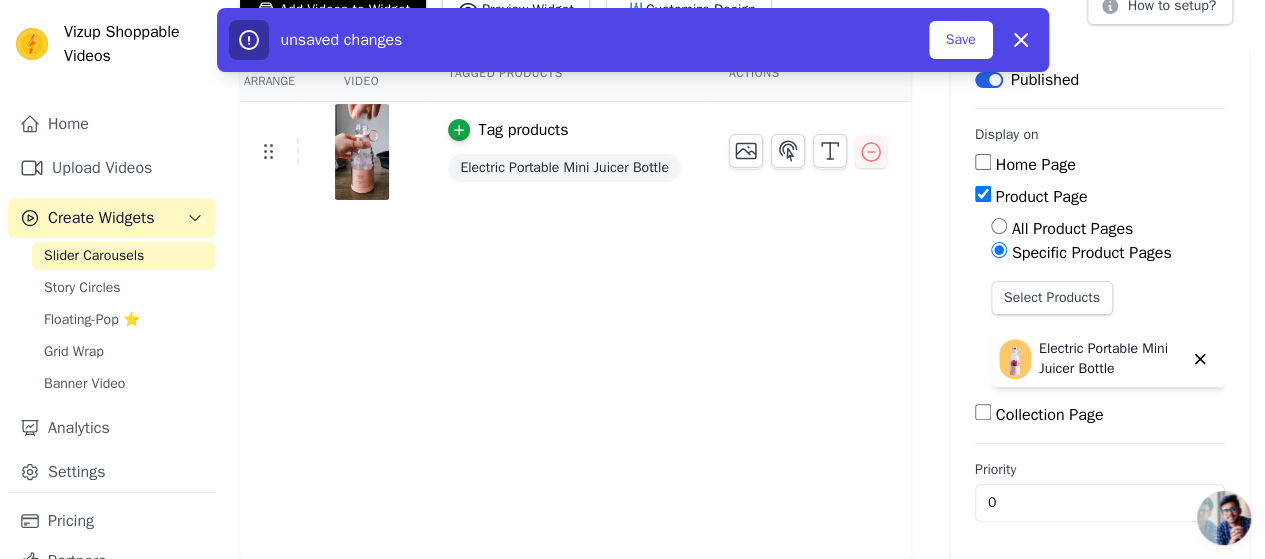 click on "Collection Page" at bounding box center [983, 412] 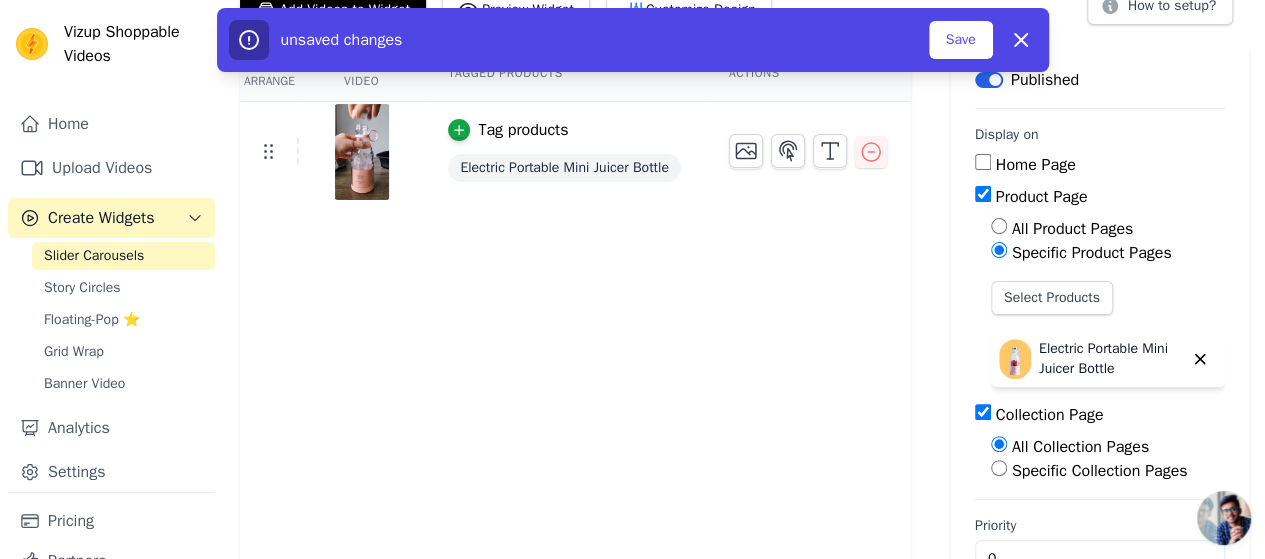 click on "Specific Collection Pages" at bounding box center (999, 468) 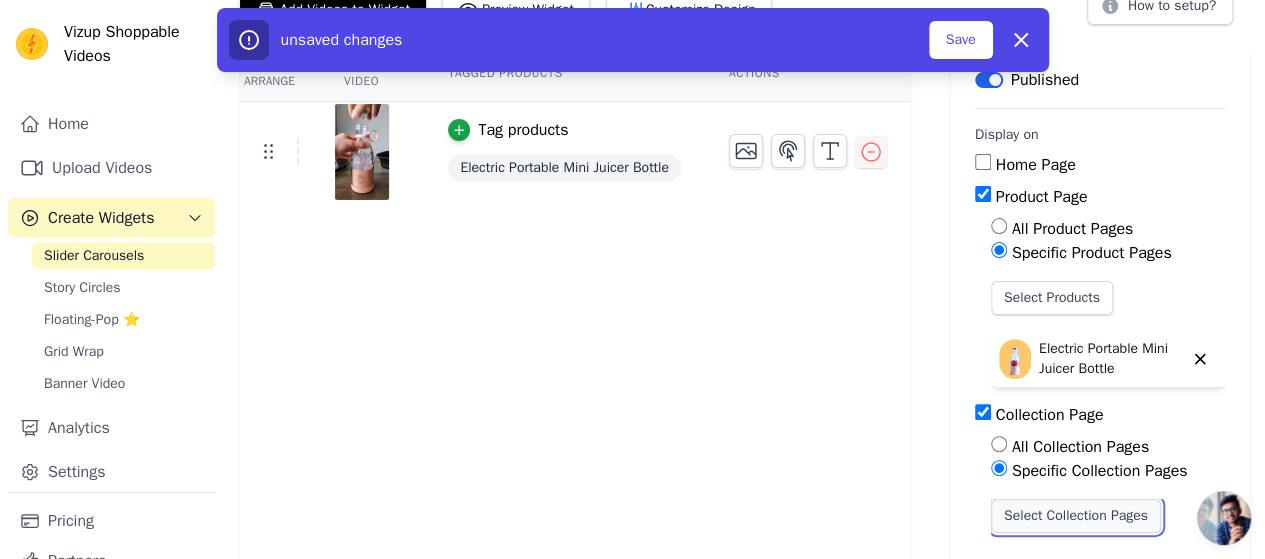 click on "Select Collection Pages" at bounding box center (1076, 516) 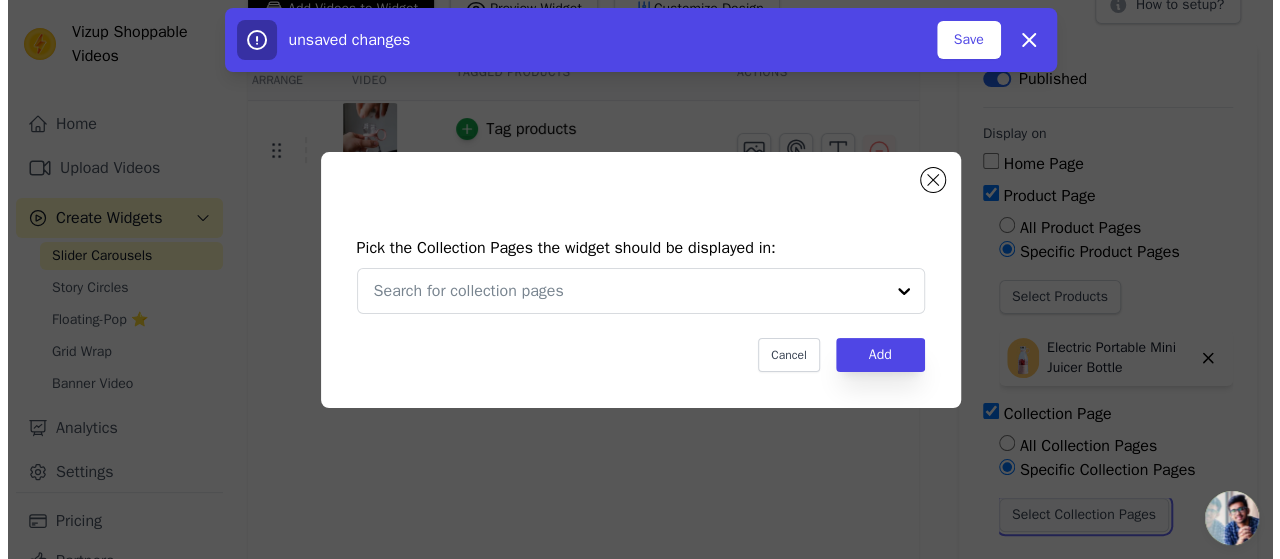 scroll, scrollTop: 0, scrollLeft: 0, axis: both 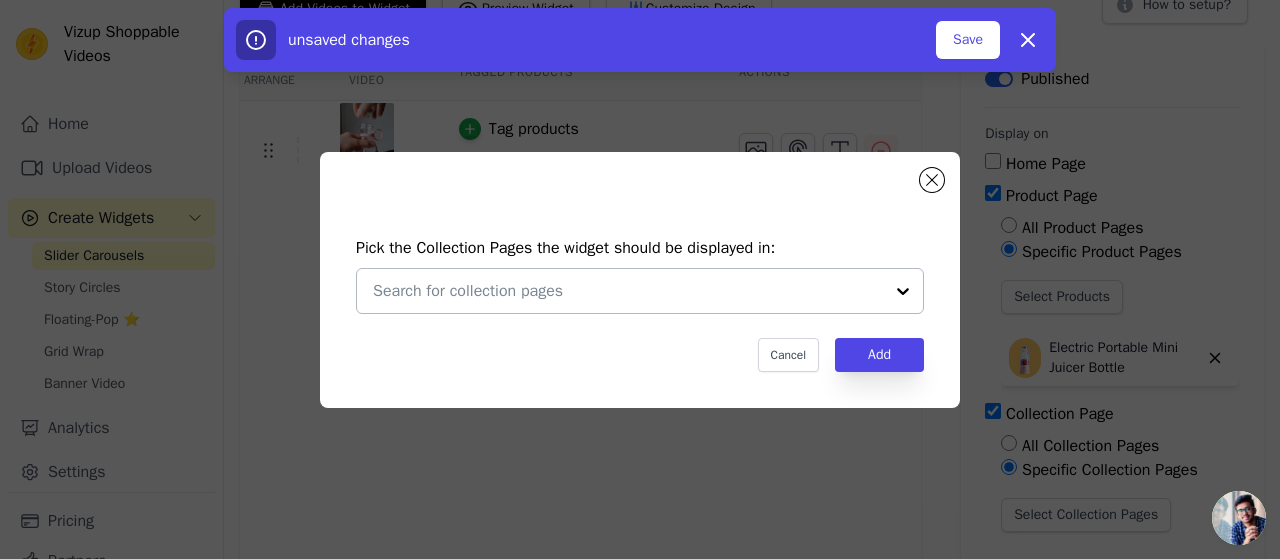 click at bounding box center [903, 291] 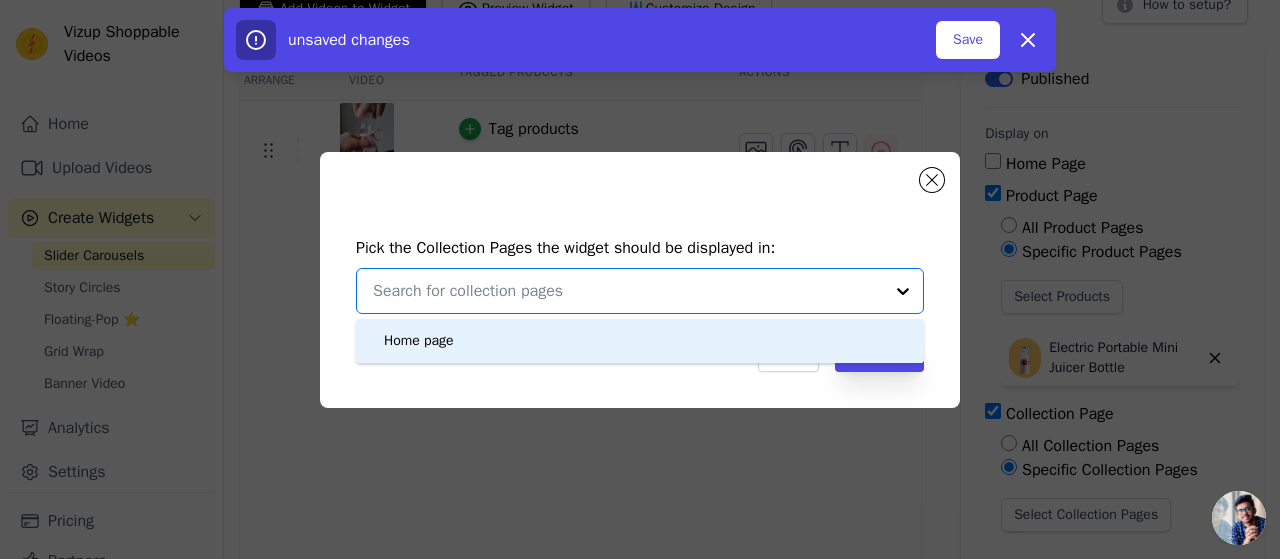 click at bounding box center (903, 291) 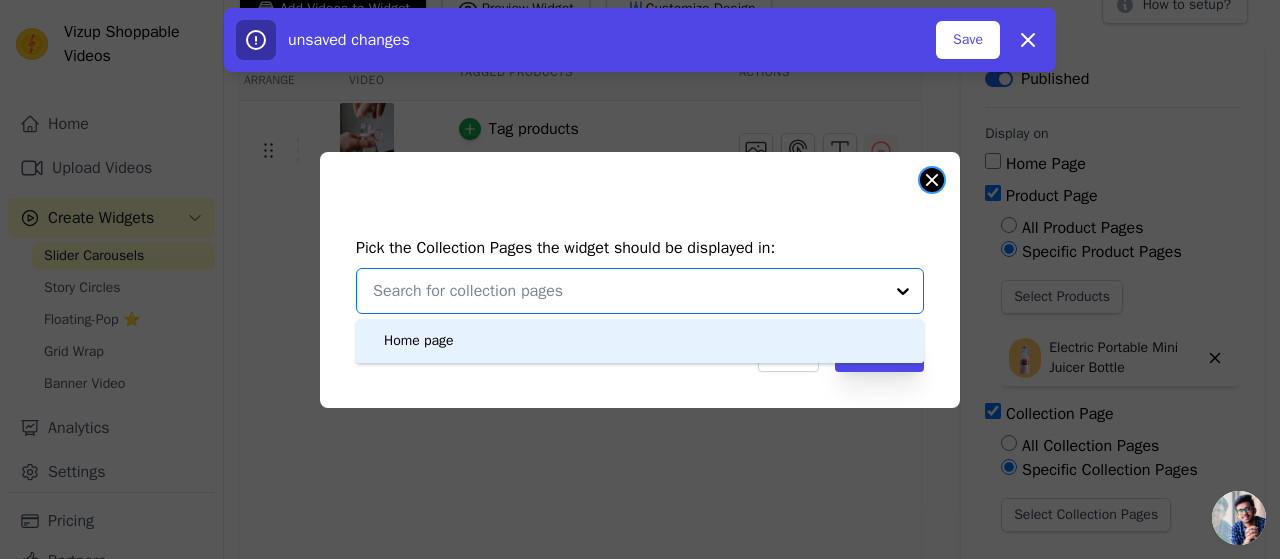 click at bounding box center (932, 180) 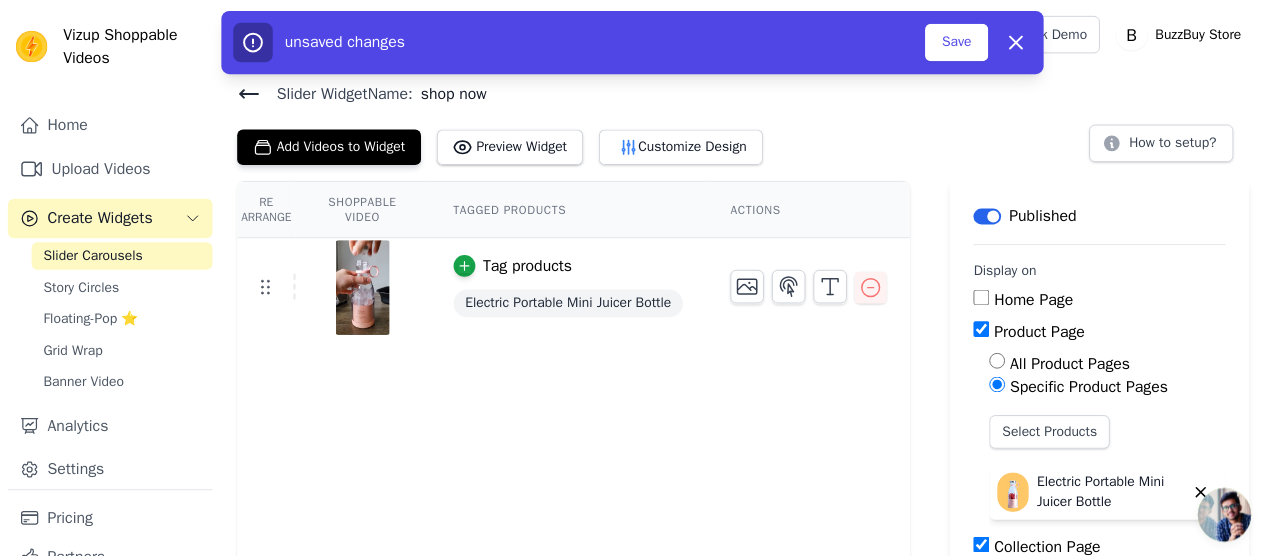 scroll, scrollTop: 136, scrollLeft: 0, axis: vertical 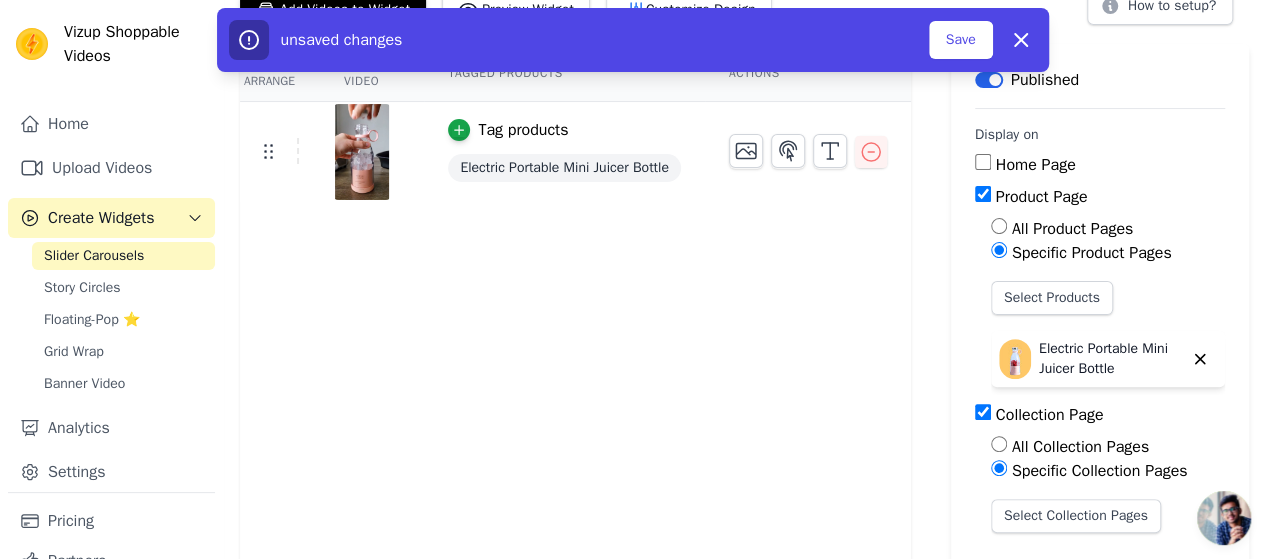 click on "Collection Page" at bounding box center [983, 412] 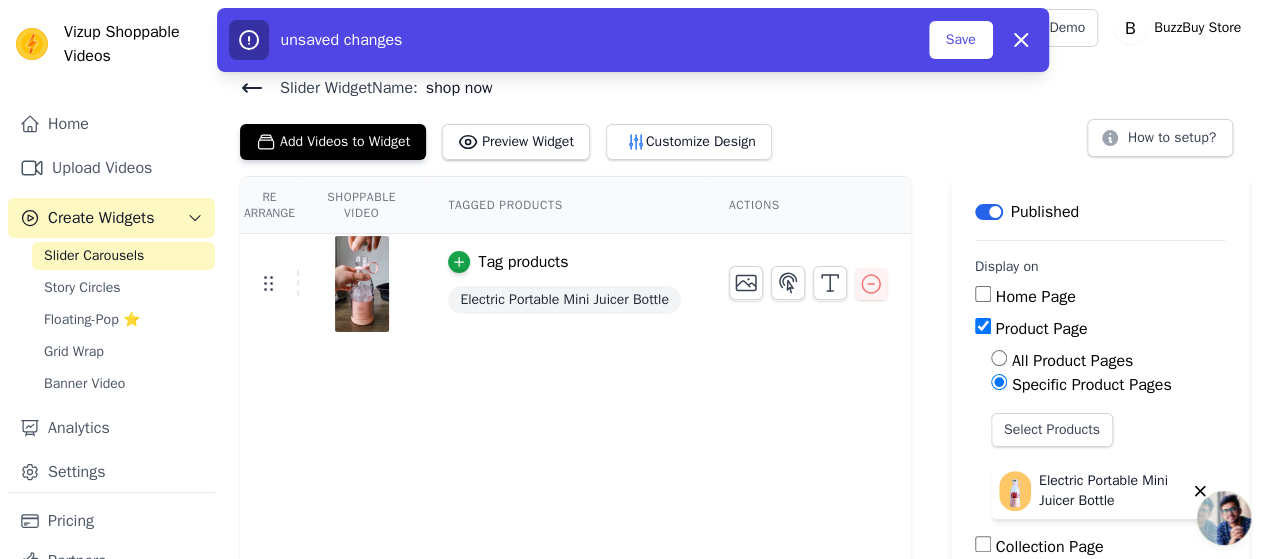 scroll, scrollTop: 3, scrollLeft: 0, axis: vertical 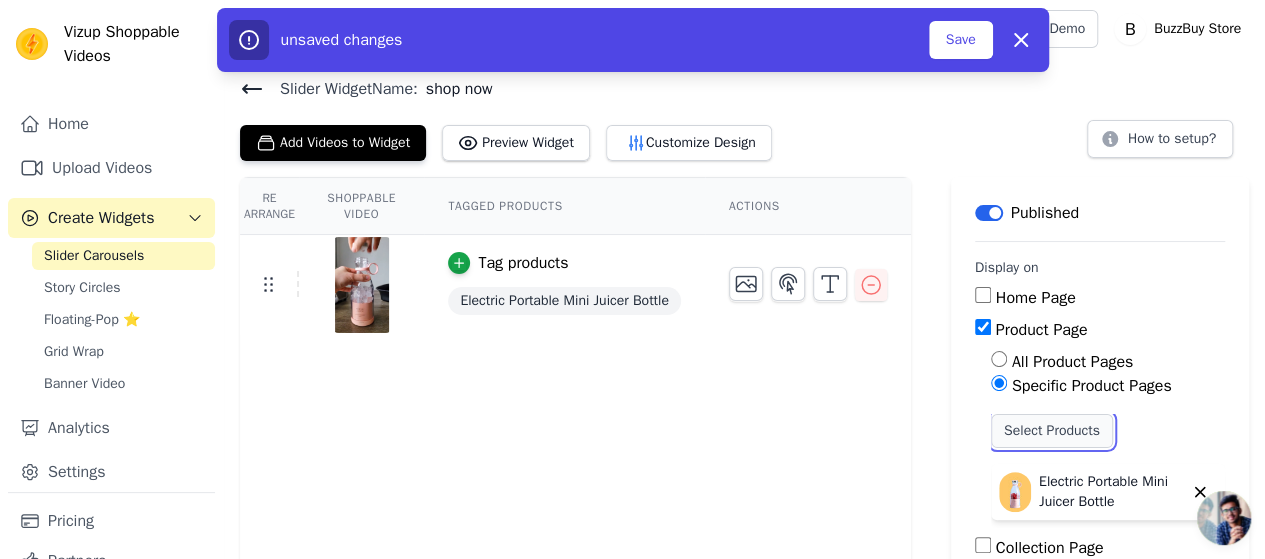 click on "Select Products" at bounding box center [1052, 431] 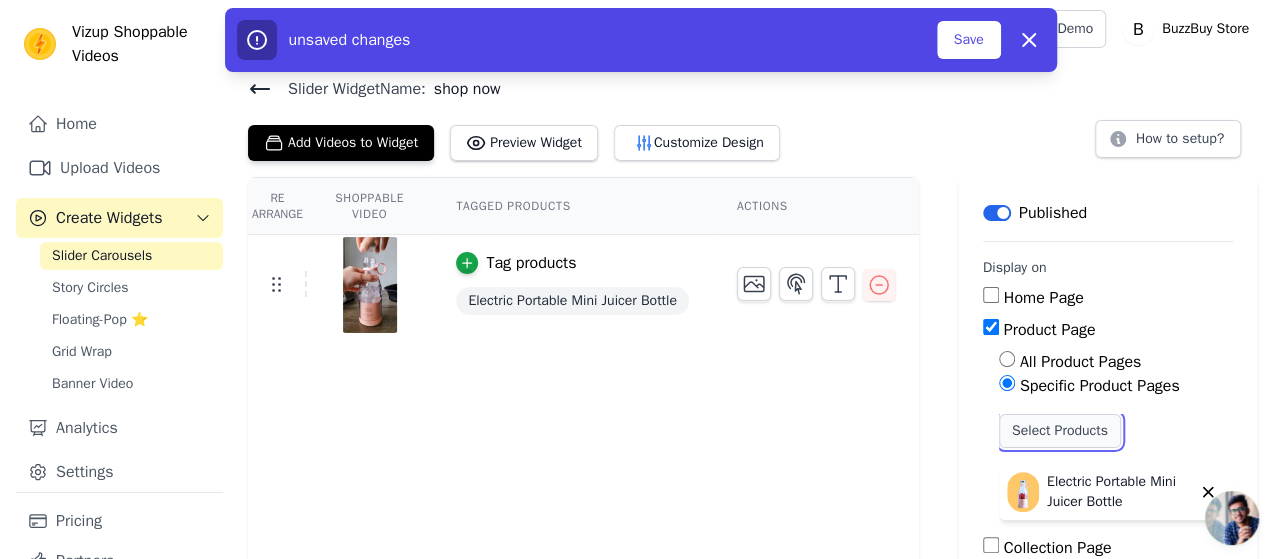 scroll, scrollTop: 0, scrollLeft: 0, axis: both 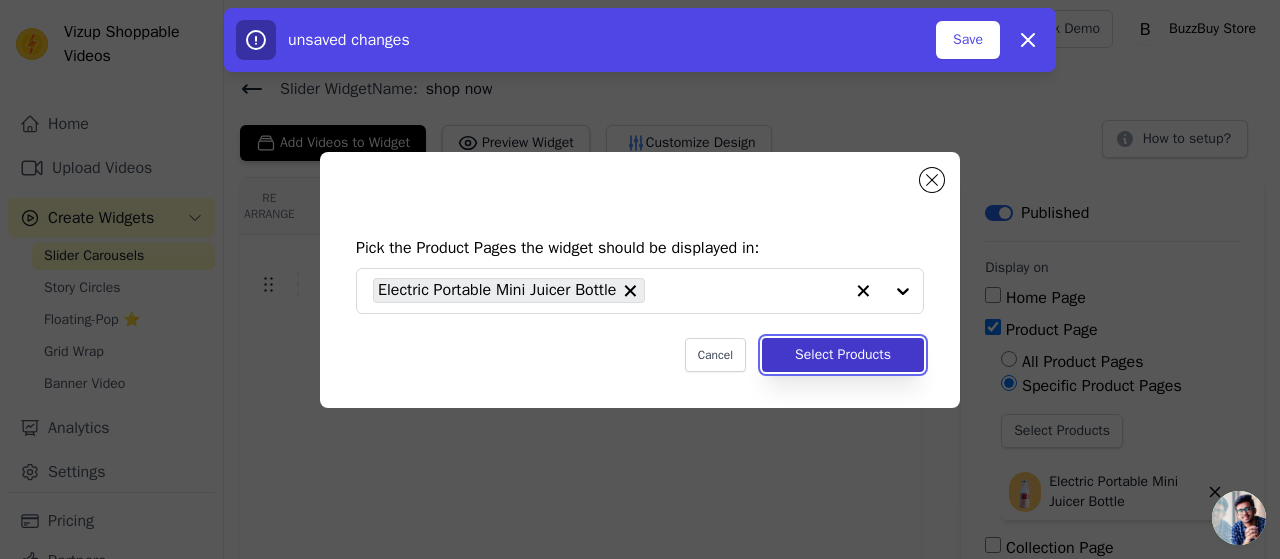 click on "Select Products" at bounding box center [843, 355] 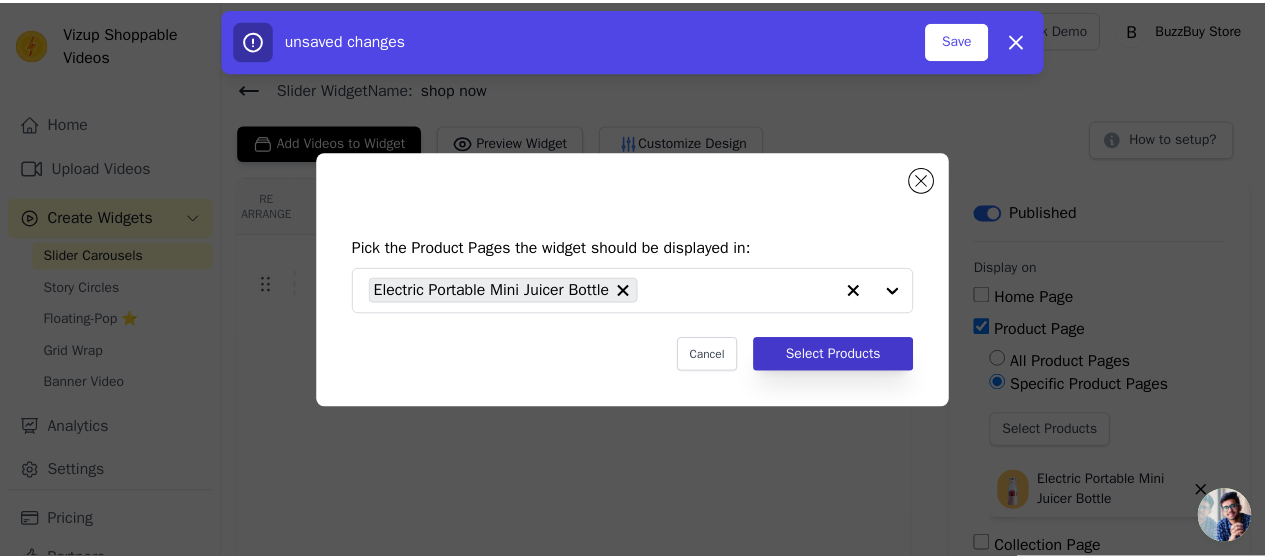 scroll, scrollTop: 3, scrollLeft: 0, axis: vertical 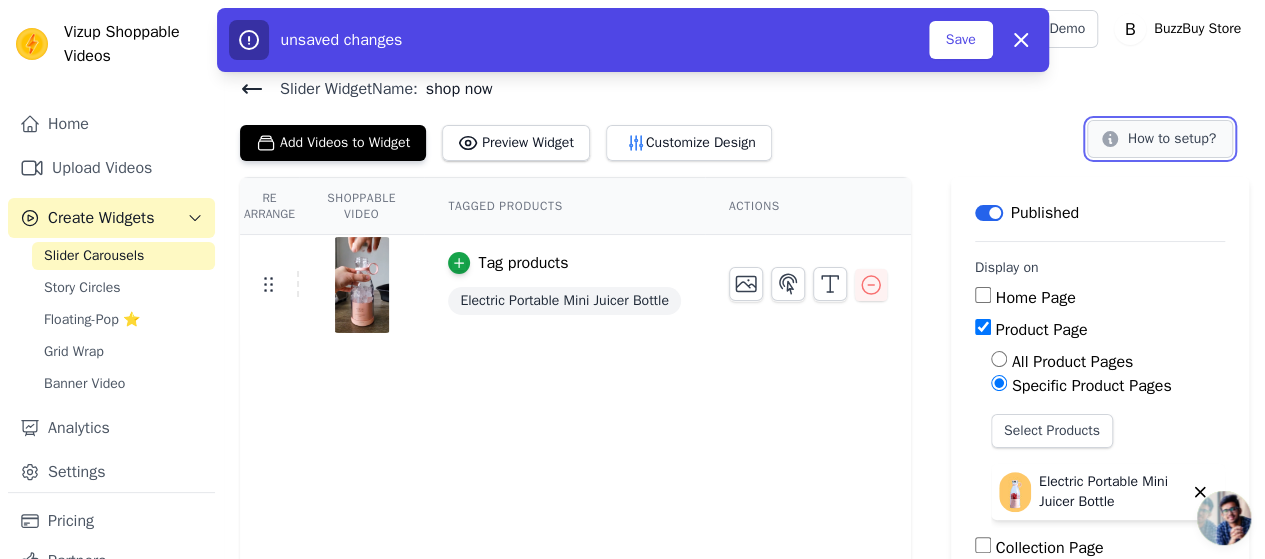 click on "How to setup?" at bounding box center (1160, 139) 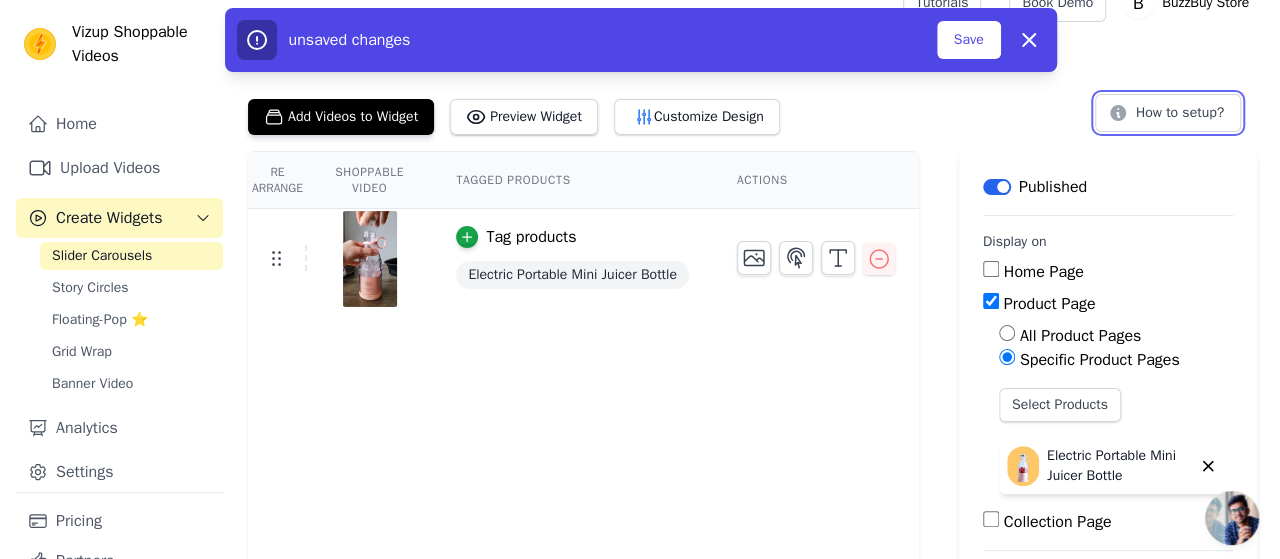 scroll, scrollTop: 0, scrollLeft: 0, axis: both 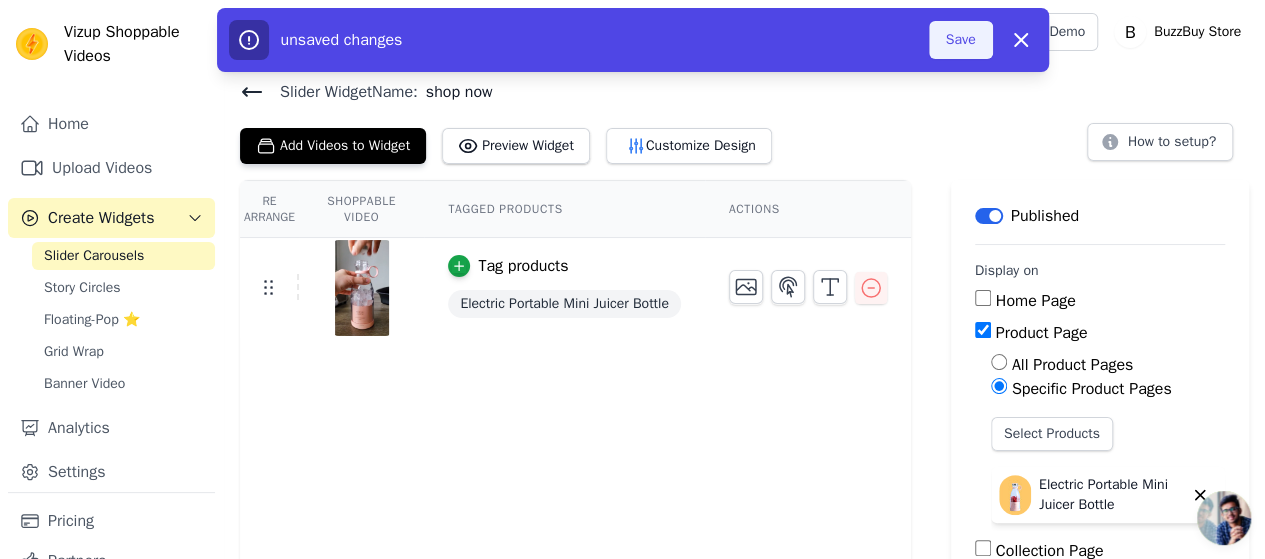 click on "Save" at bounding box center (961, 40) 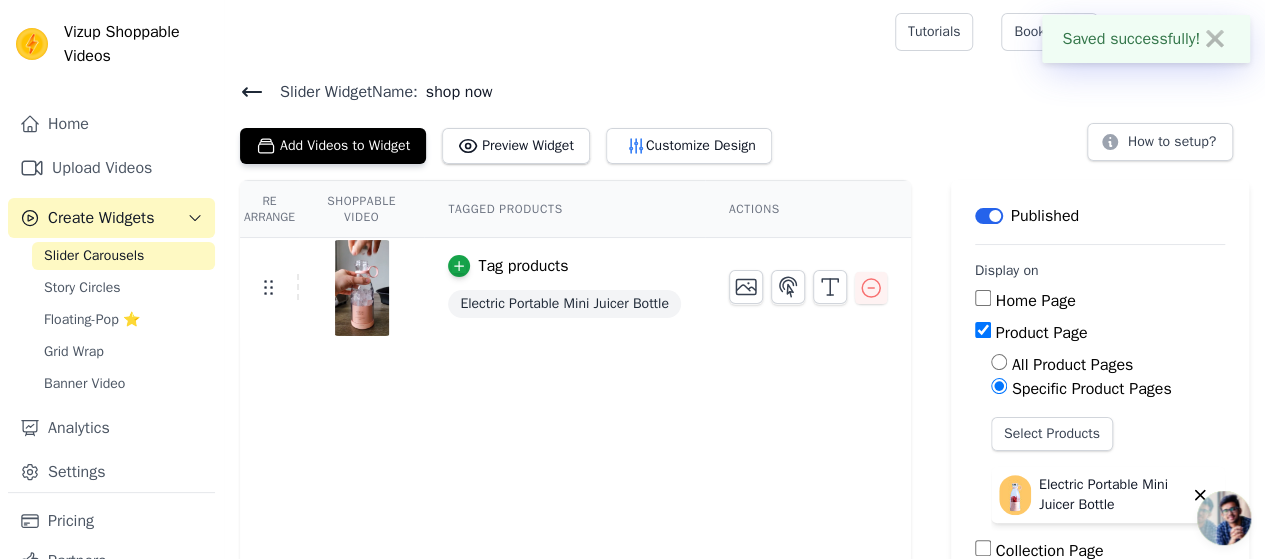 click 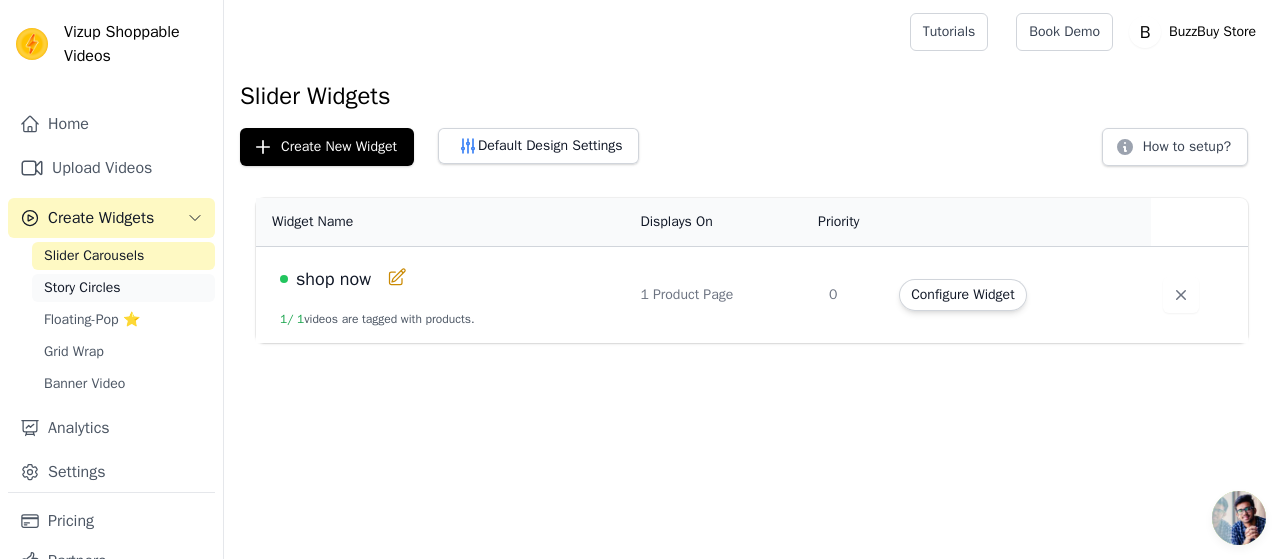 click on "Story Circles" at bounding box center (82, 288) 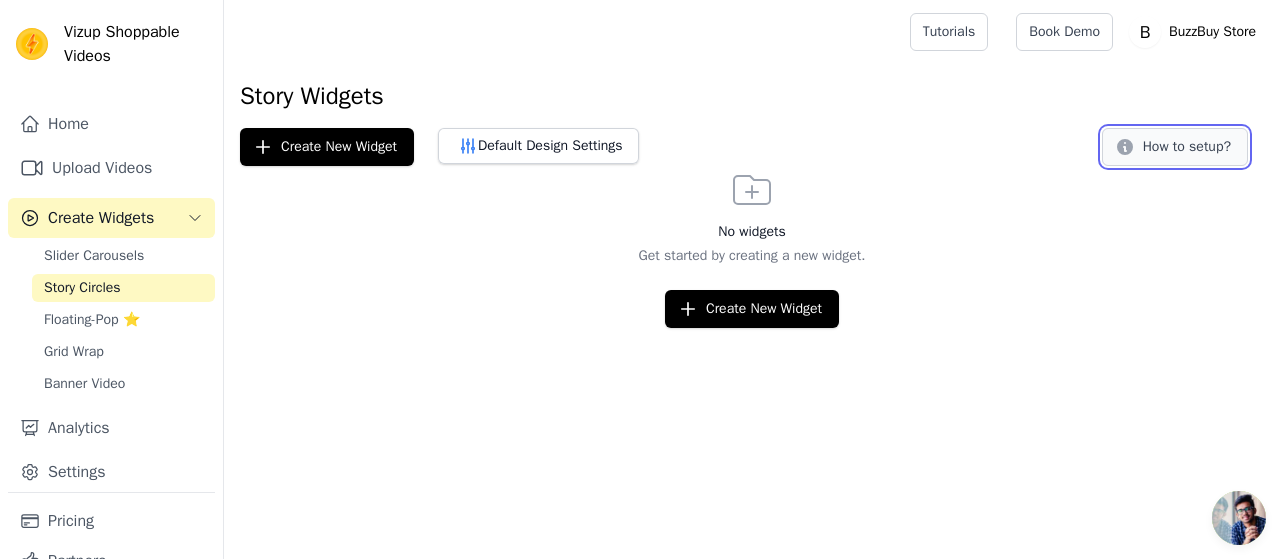 click on "How to setup?" at bounding box center (1175, 147) 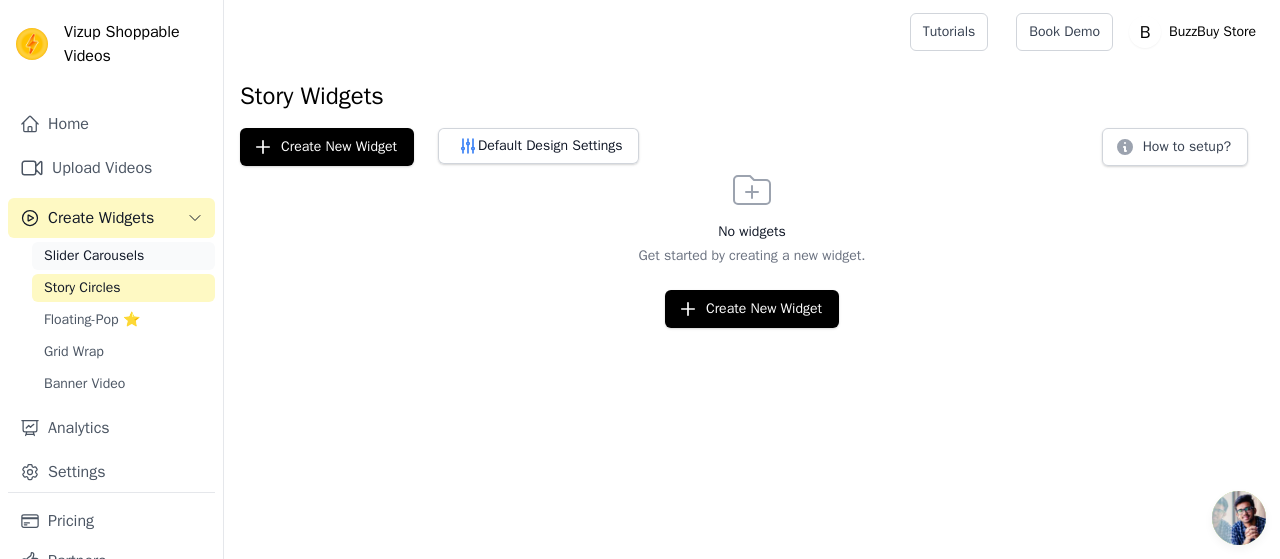click on "Slider Carousels" at bounding box center [94, 256] 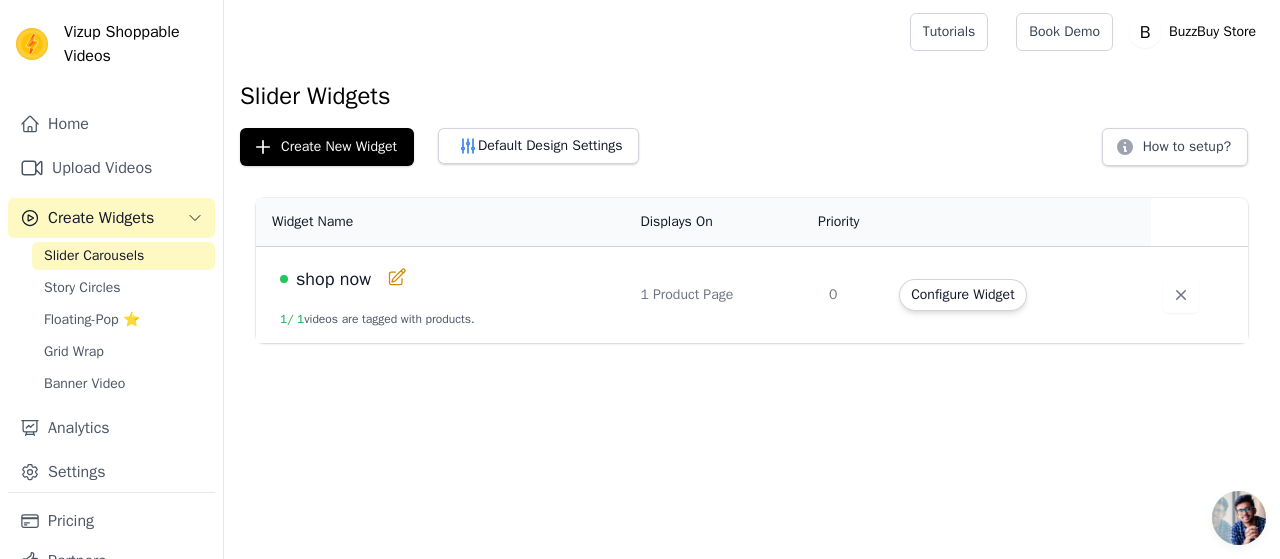 click on "1 Product Page" at bounding box center (722, 295) 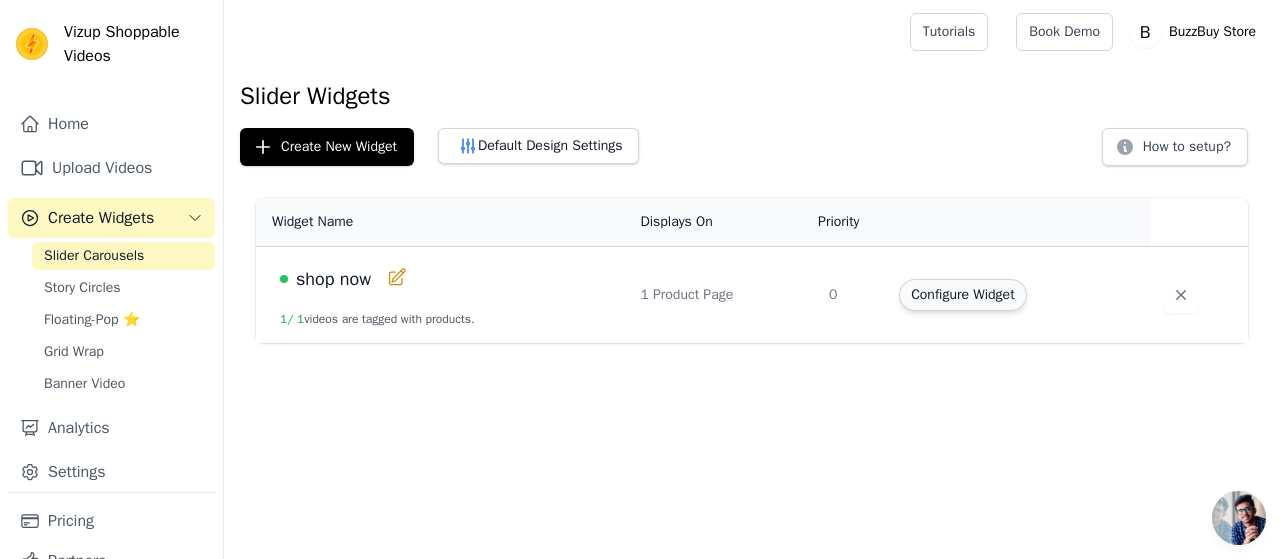 click on "Configure Widget" at bounding box center (962, 295) 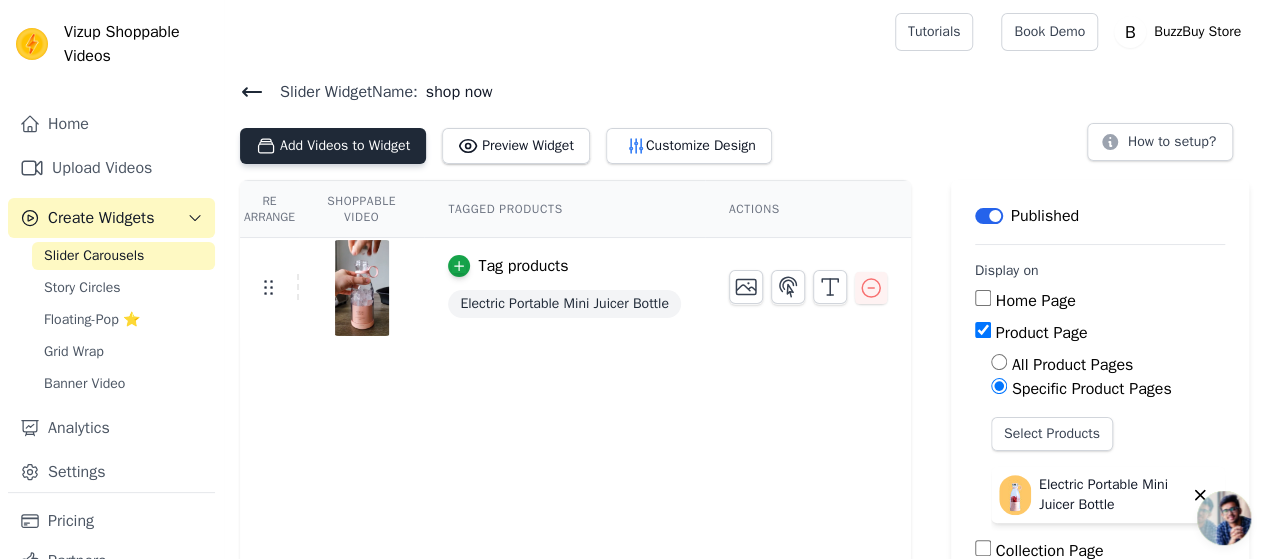 click on "Add Videos to Widget" at bounding box center [333, 146] 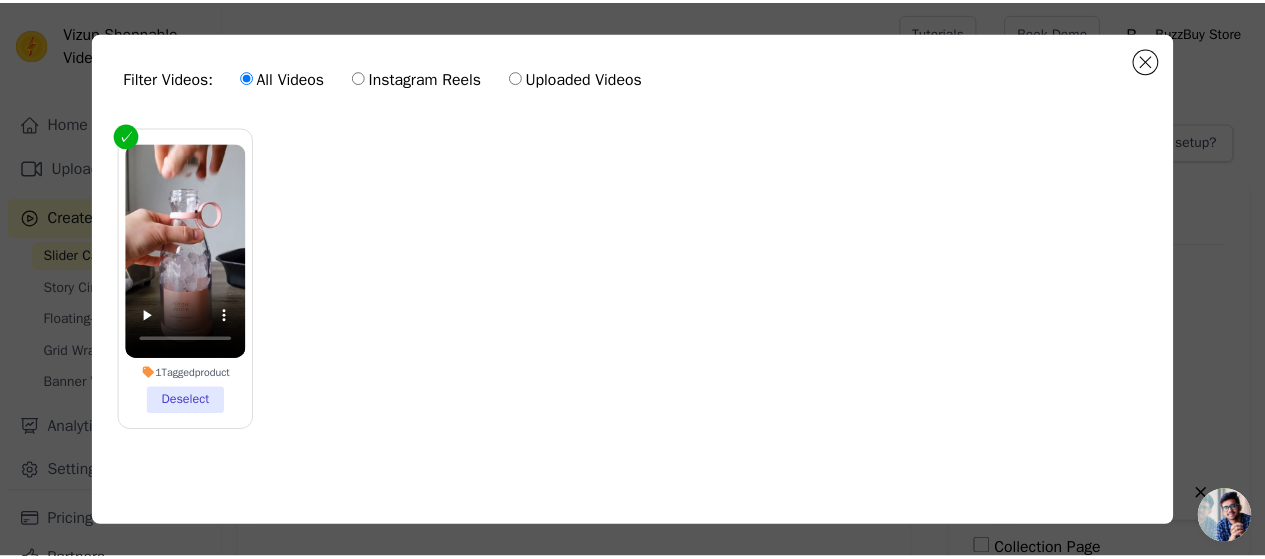 scroll, scrollTop: 39, scrollLeft: 0, axis: vertical 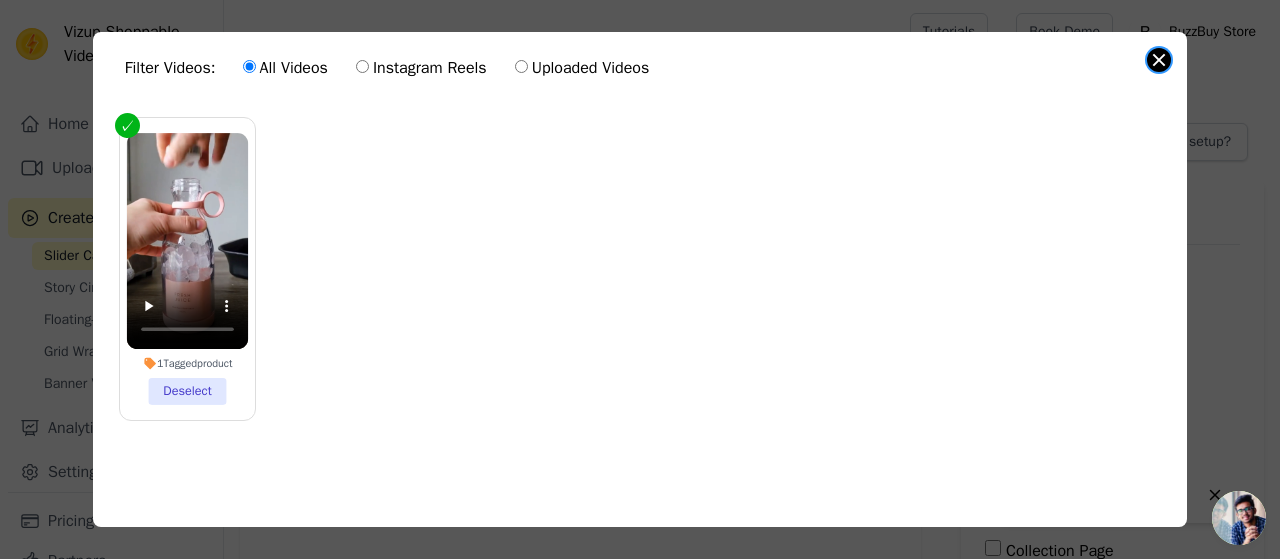 click at bounding box center (1159, 60) 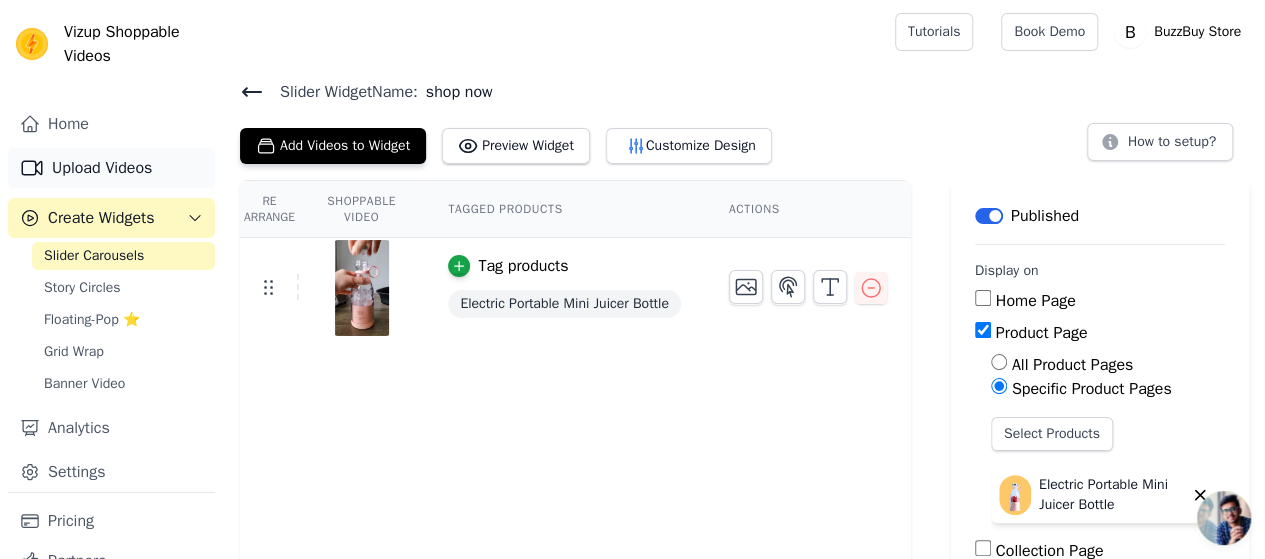 click on "Upload Videos" at bounding box center (111, 168) 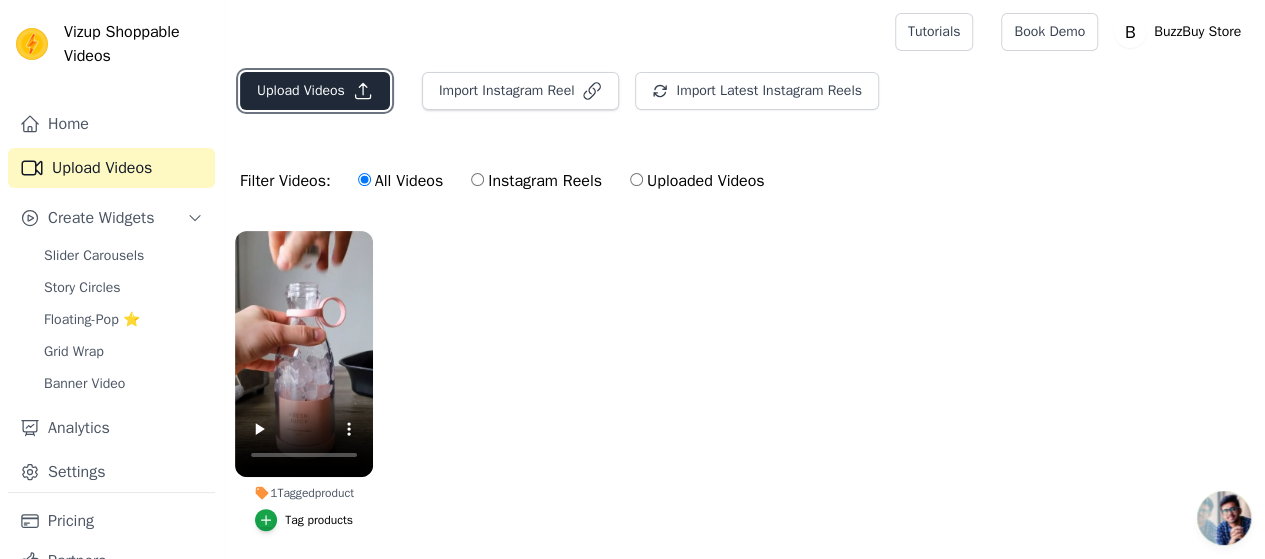 click 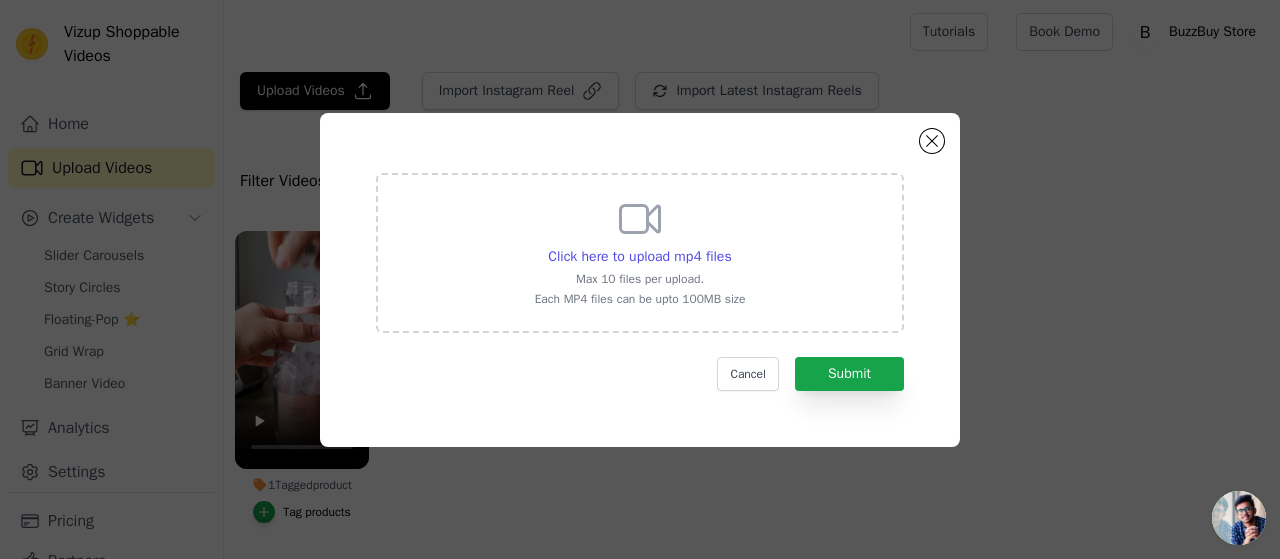 click on "Click here to upload mp4 files     Max 10 files per upload.   Each MP4 files can be upto 100MB size" at bounding box center (640, 253) 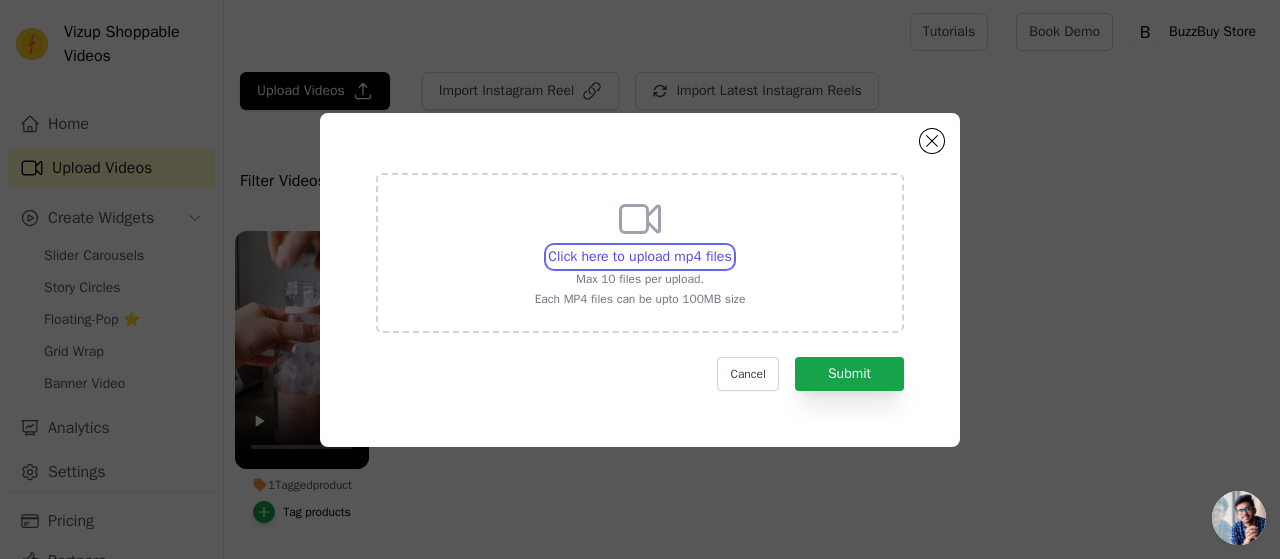 type on "C:\fakepath\af88448323cb9501c3b8c35fe36b1549.mp4" 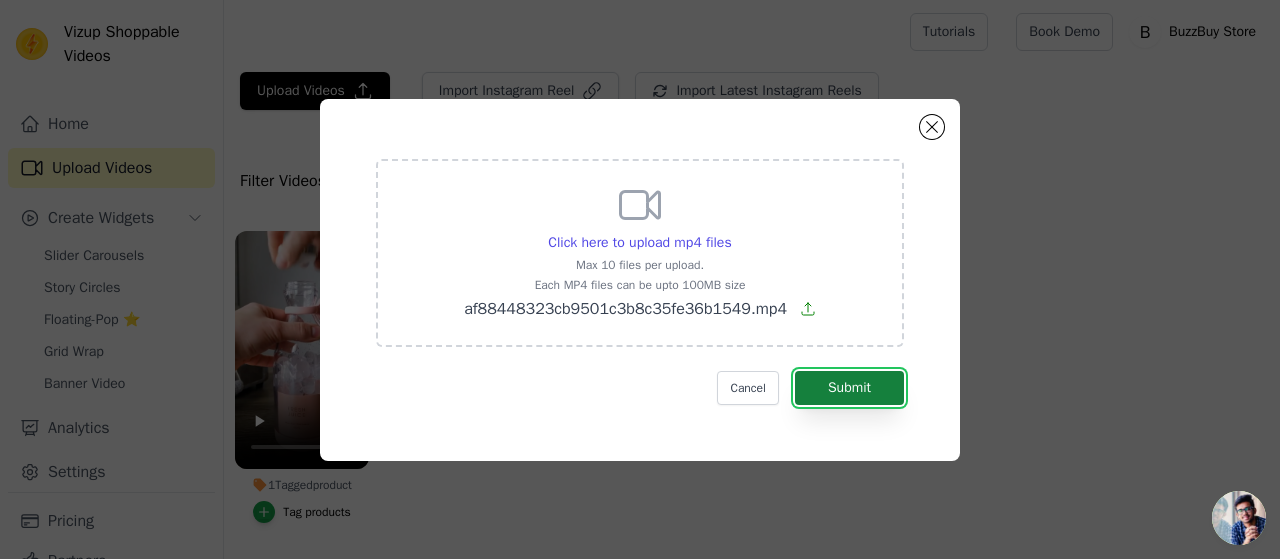 click on "Submit" at bounding box center (849, 388) 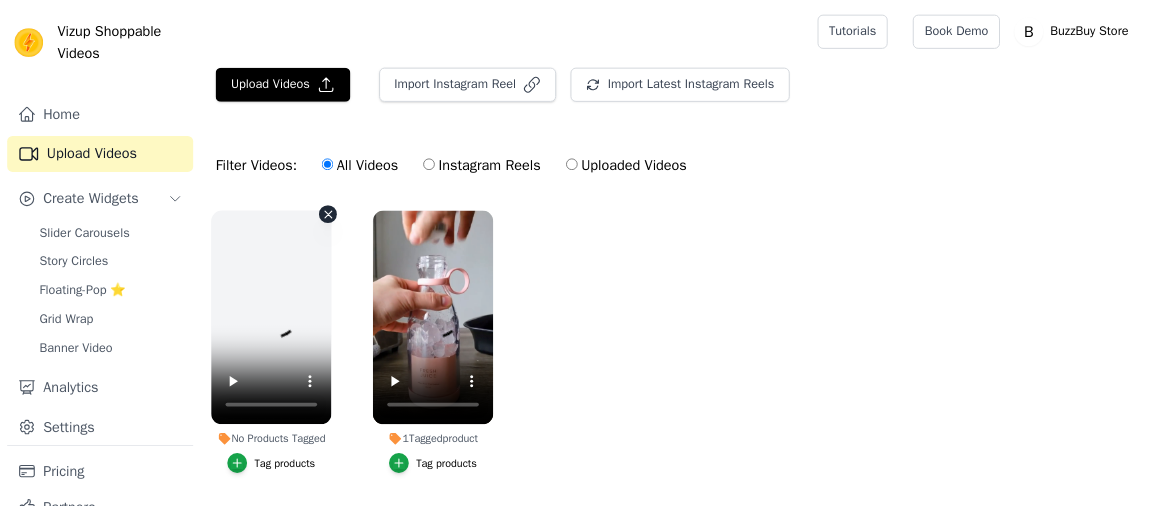 scroll, scrollTop: 0, scrollLeft: 0, axis: both 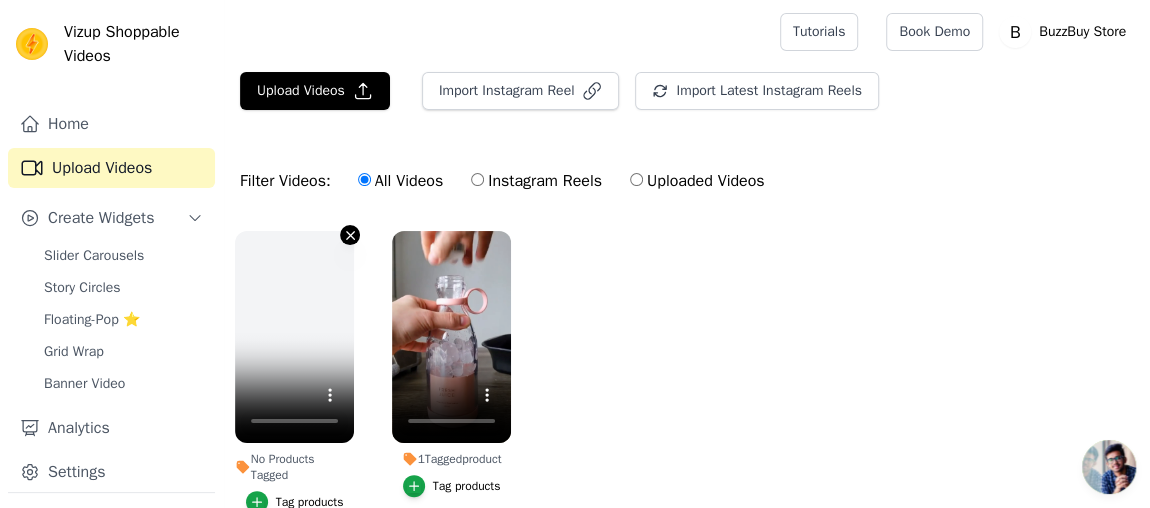 click 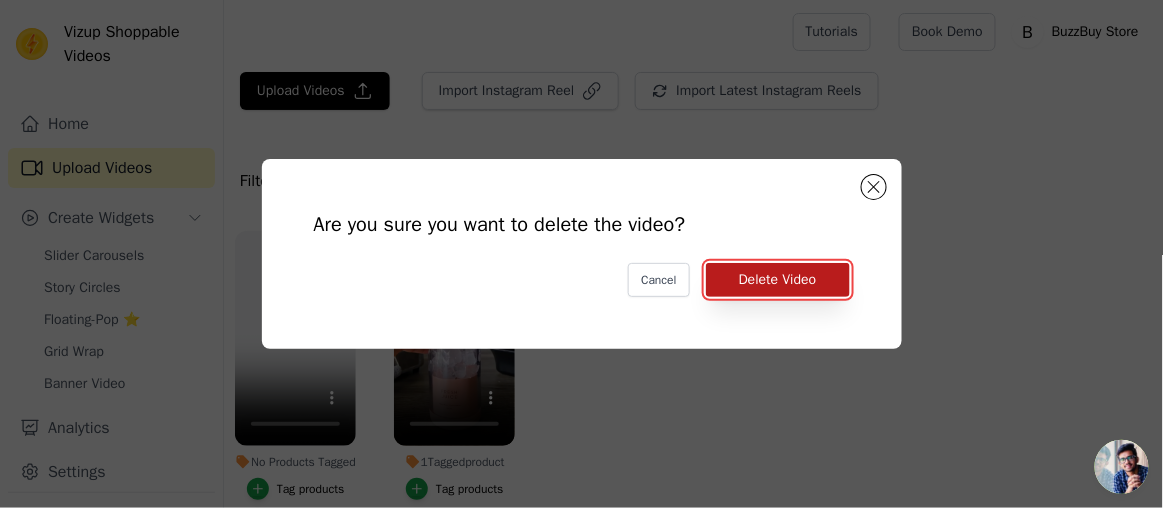 click on "Delete Video" at bounding box center (778, 280) 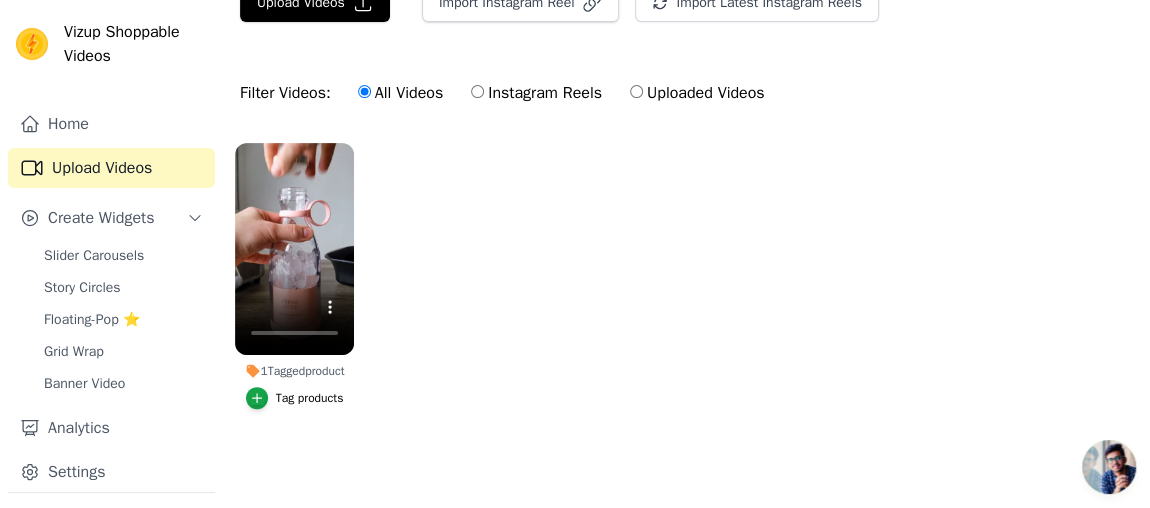 scroll, scrollTop: 0, scrollLeft: 0, axis: both 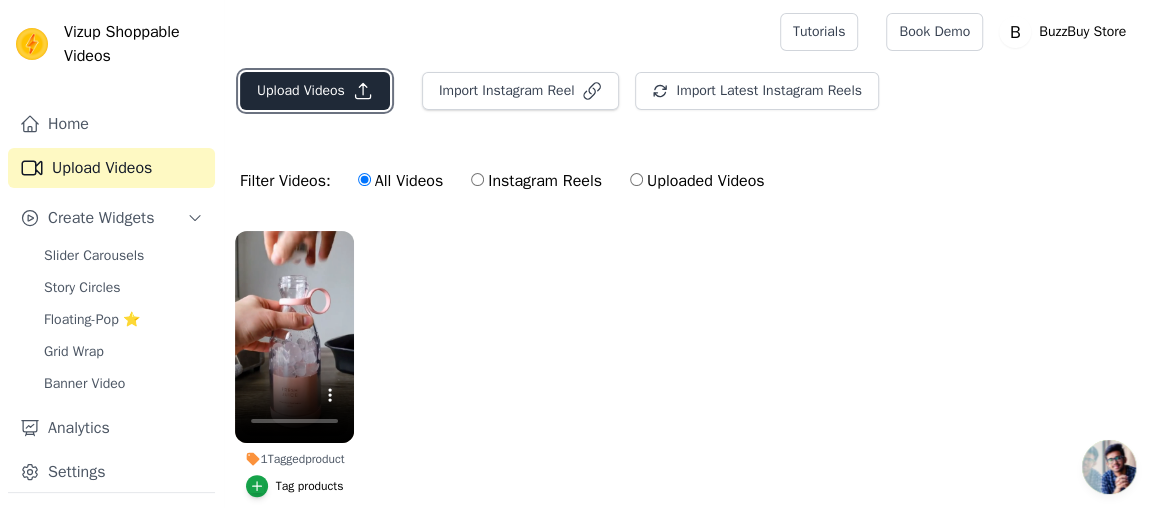 click 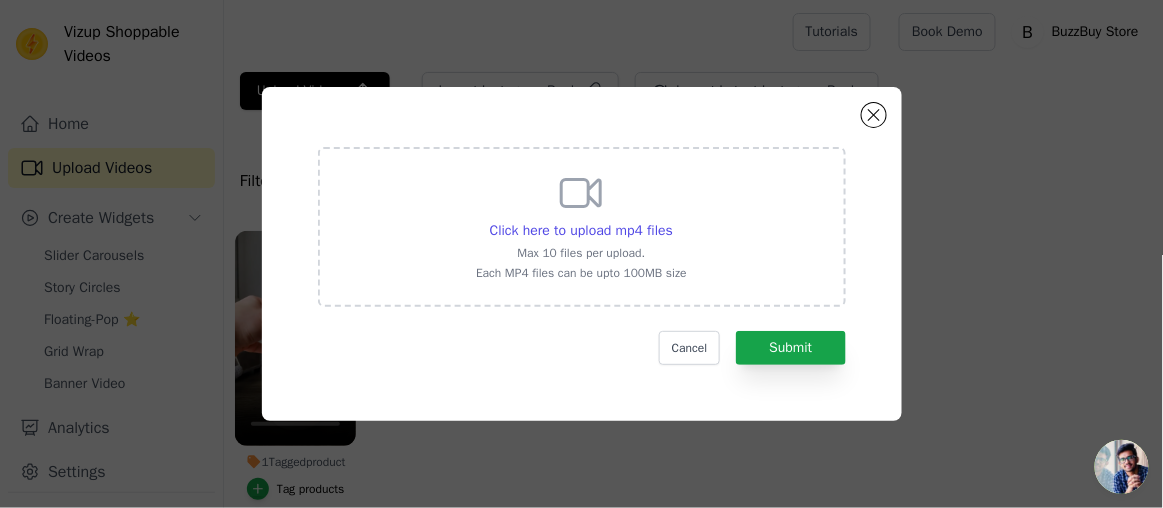 click on "Each MP4 files can be upto 100MB size" at bounding box center (581, 273) 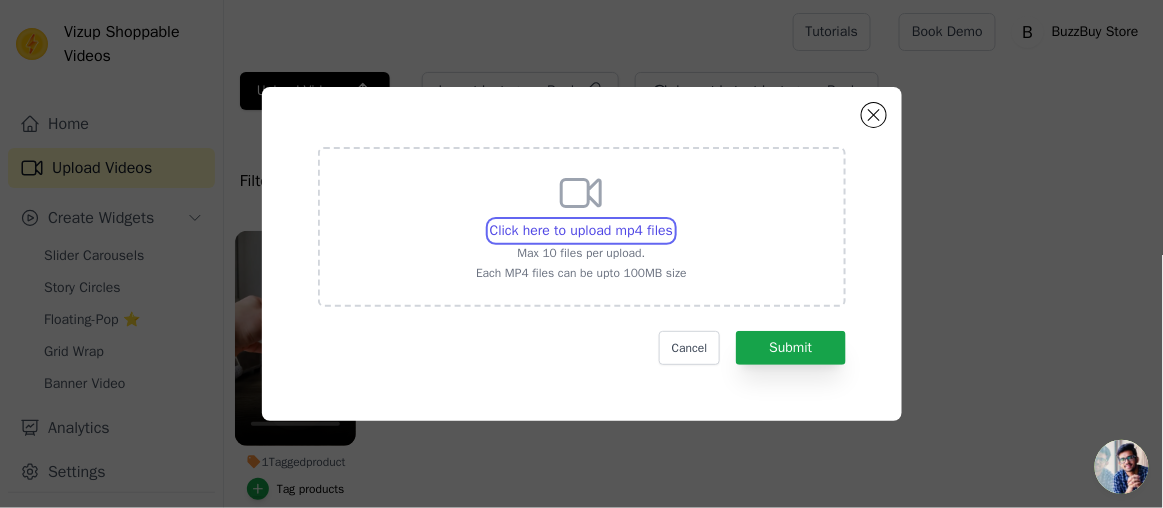 click on "Click here to upload mp4 files     Max 10 files per upload.   Each MP4 files can be upto 100MB size" at bounding box center (672, 220) 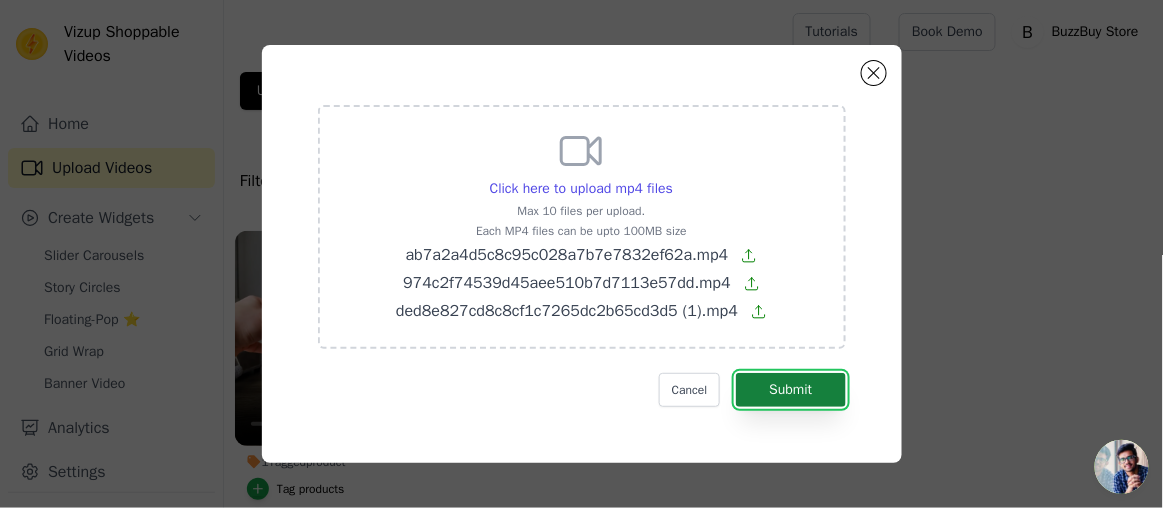 click on "Submit" at bounding box center [790, 390] 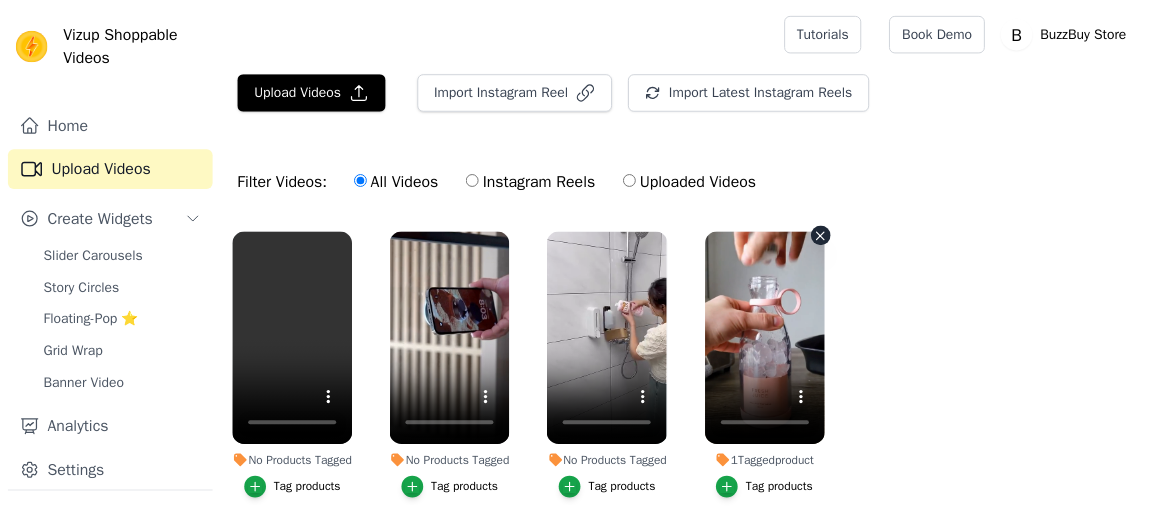 scroll, scrollTop: 0, scrollLeft: 0, axis: both 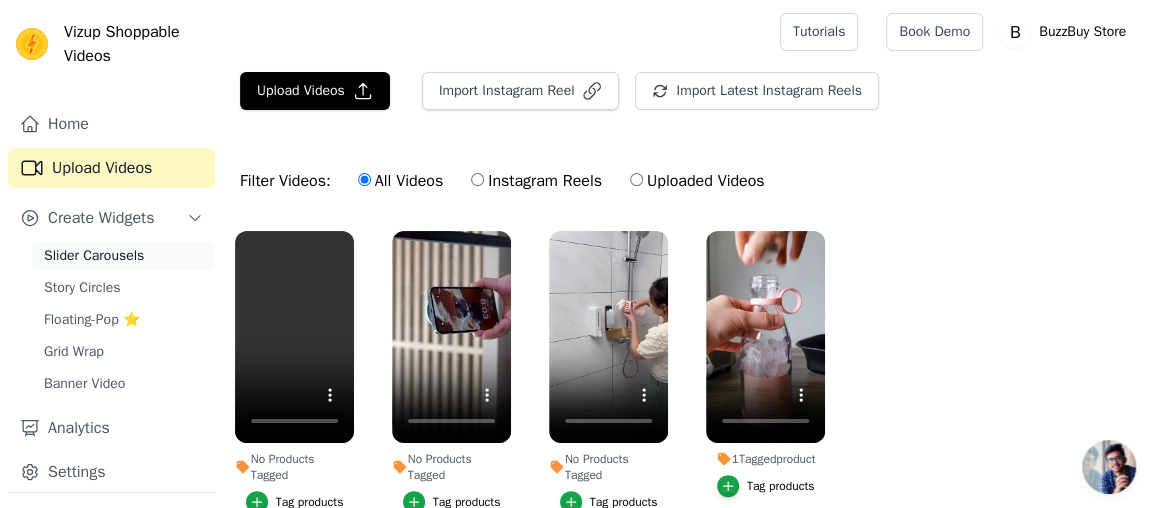 click on "Slider Carousels" at bounding box center [94, 256] 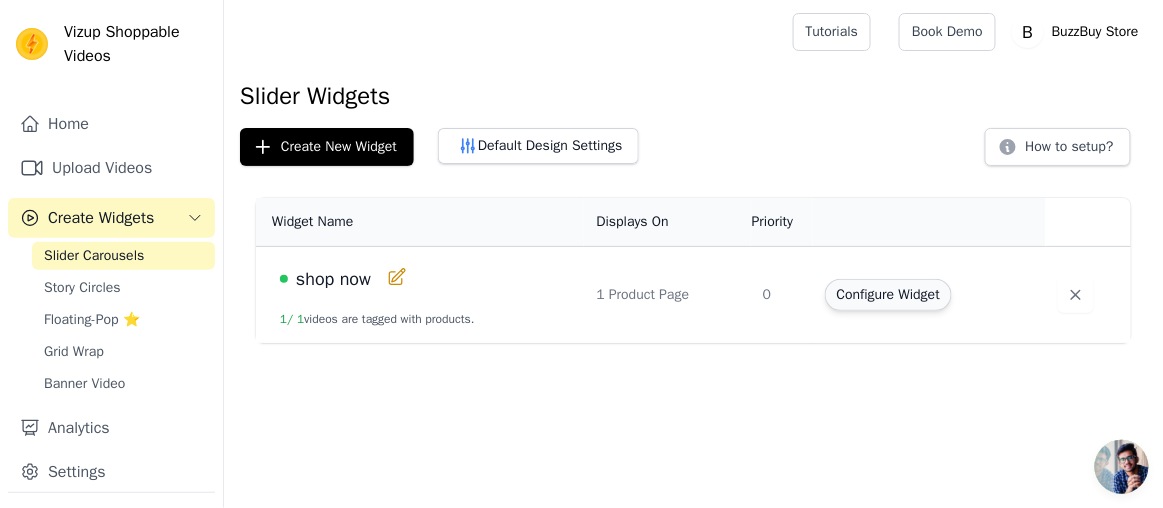 click on "Configure Widget" at bounding box center (888, 295) 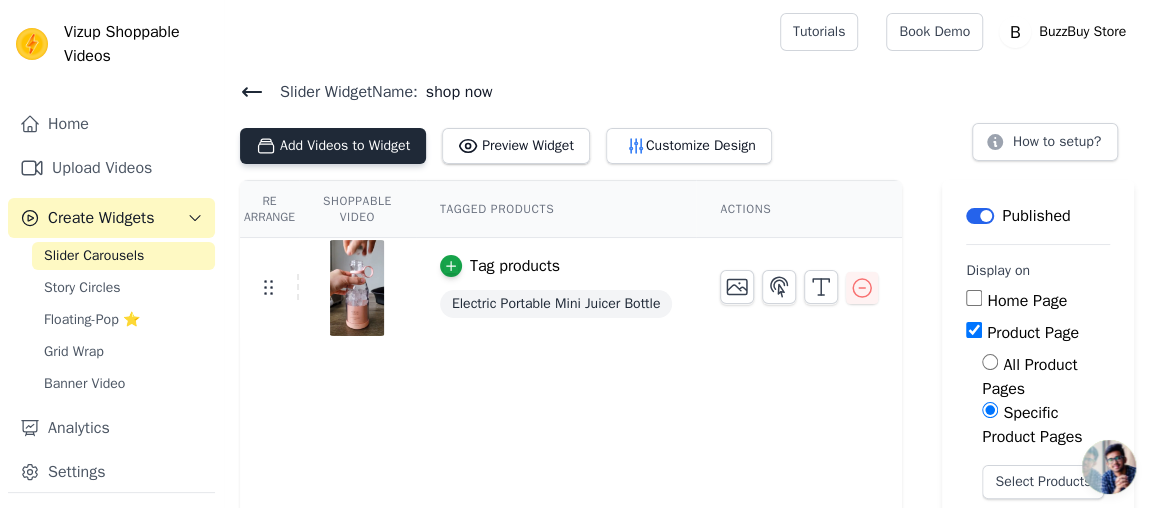 click on "Add Videos to Widget" at bounding box center (333, 146) 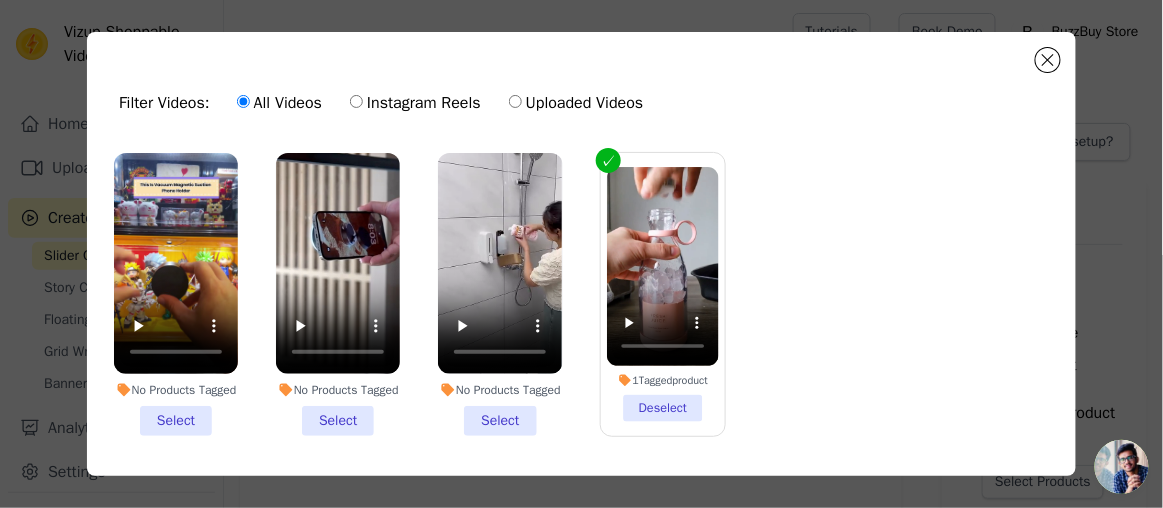 click on "No Products Tagged     Select" at bounding box center (500, 294) 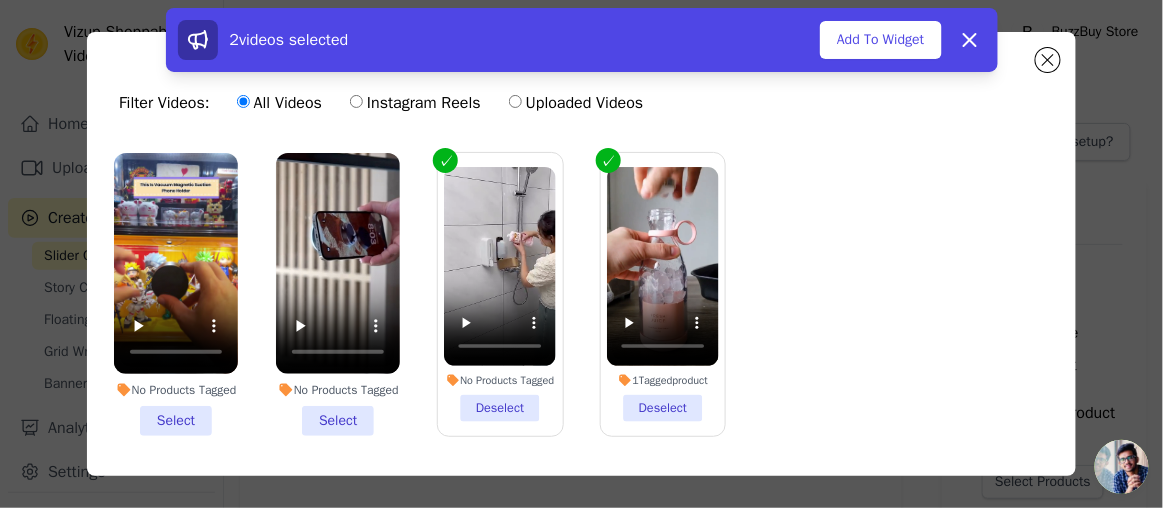 click on "No Products Tagged     Select" at bounding box center (338, 294) 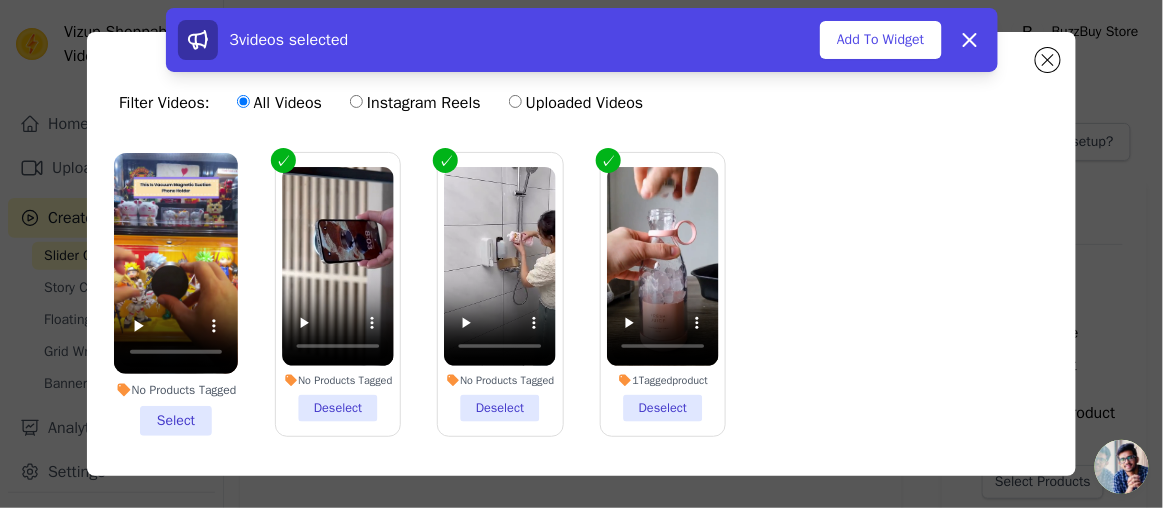 click on "No Products Tagged     Select" at bounding box center [176, 294] 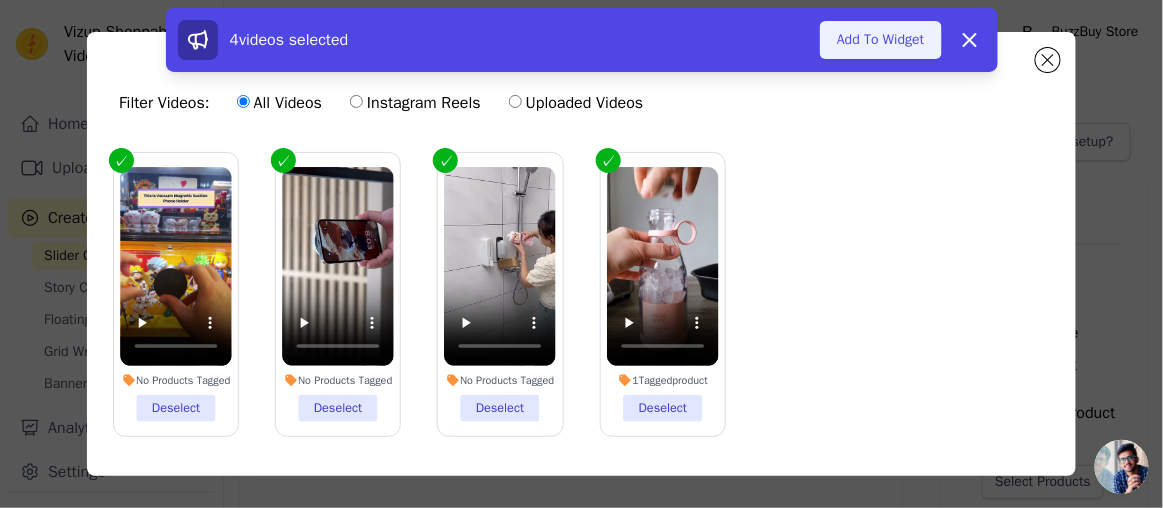 click on "Add To Widget" at bounding box center [880, 40] 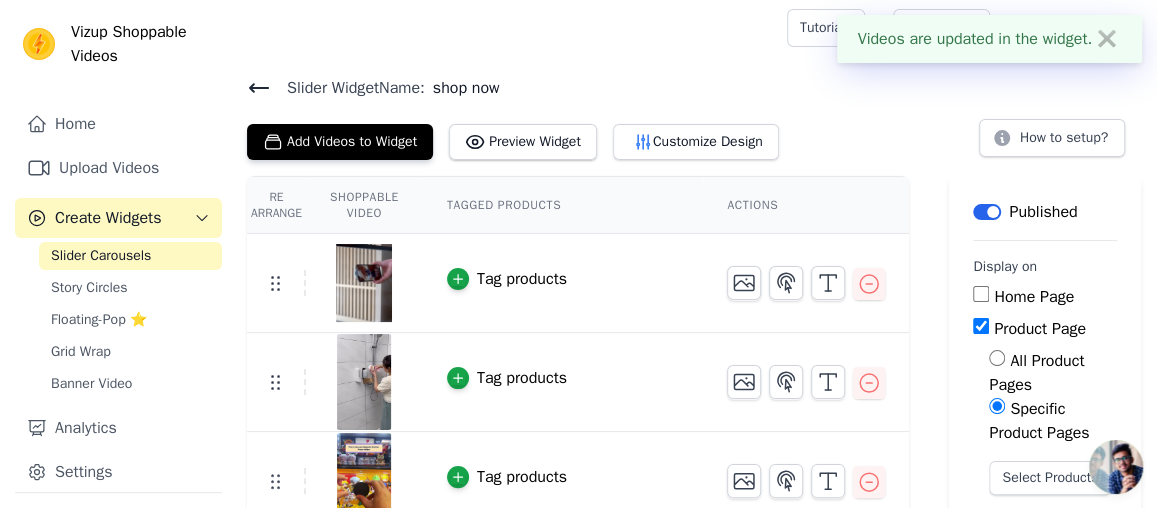 scroll, scrollTop: 0, scrollLeft: 0, axis: both 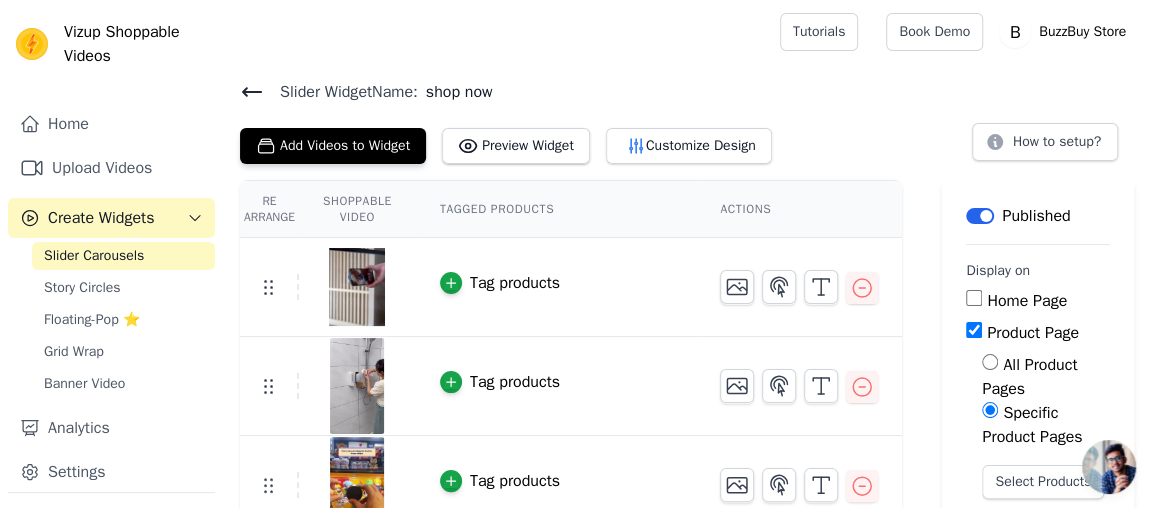 click on "Tag products" at bounding box center [515, 382] 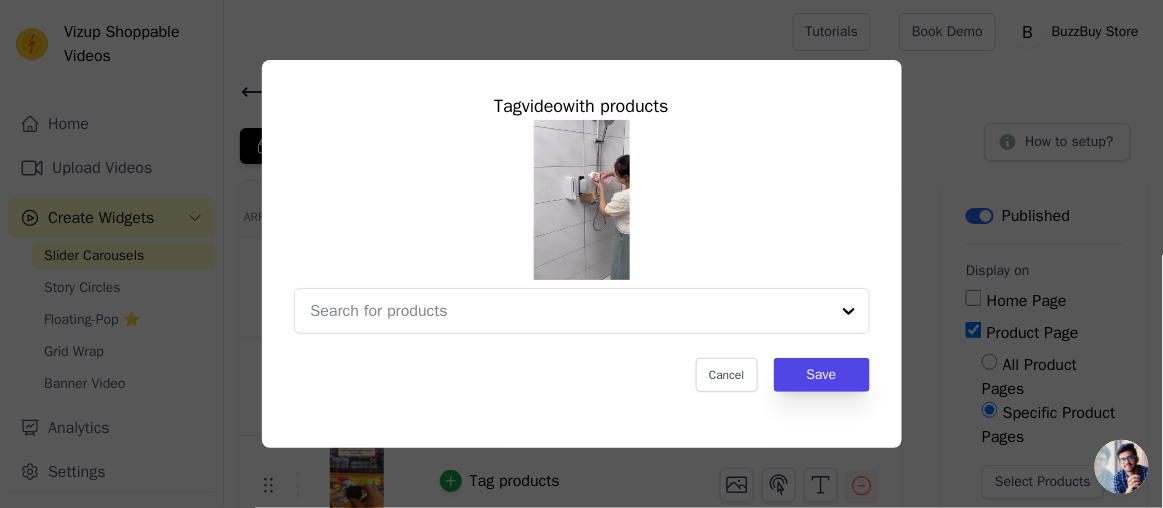 click on "Tag  video  with products                         Cancel   Save" at bounding box center (582, 242) 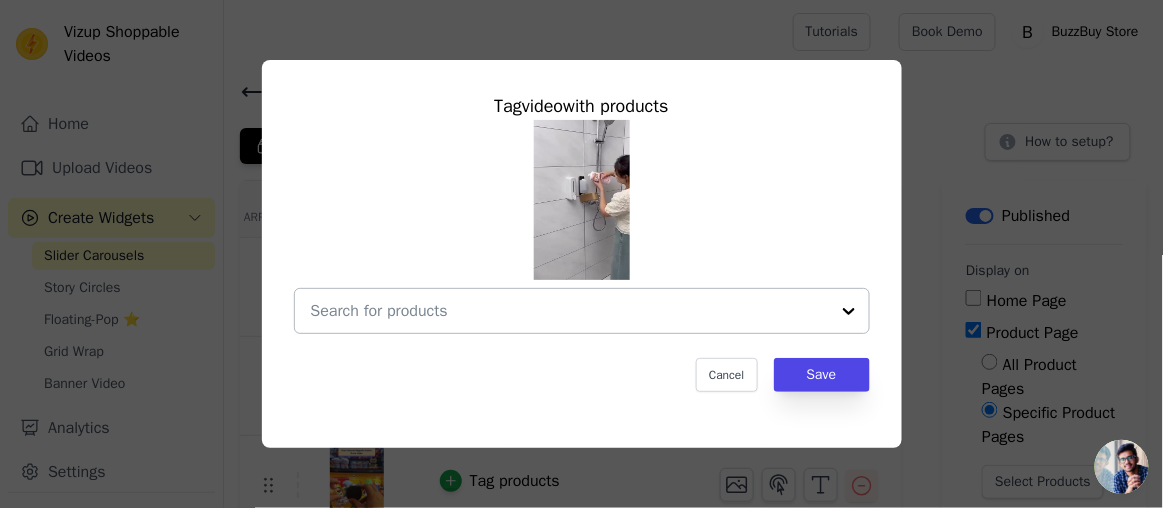 click at bounding box center (570, 311) 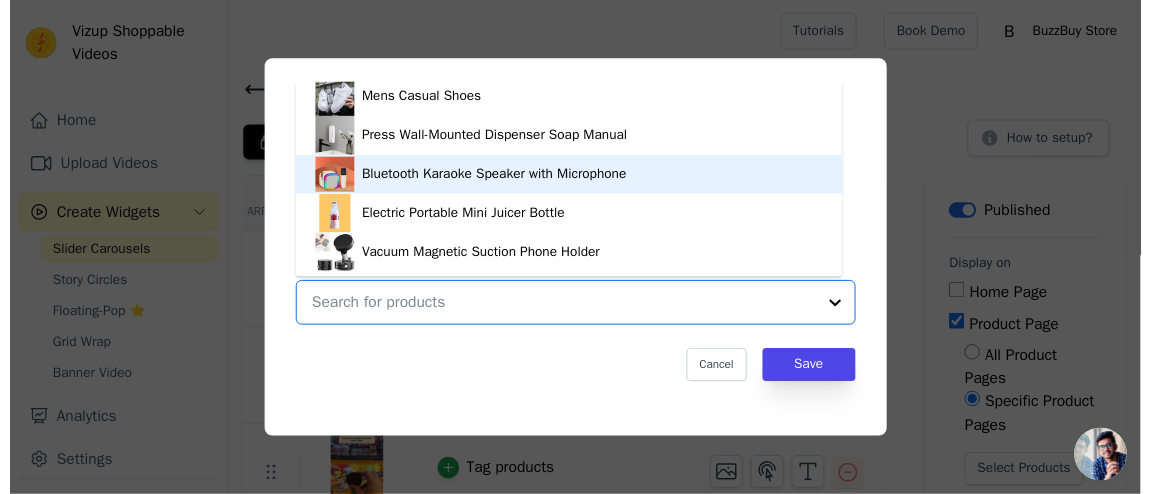 scroll, scrollTop: 0, scrollLeft: 0, axis: both 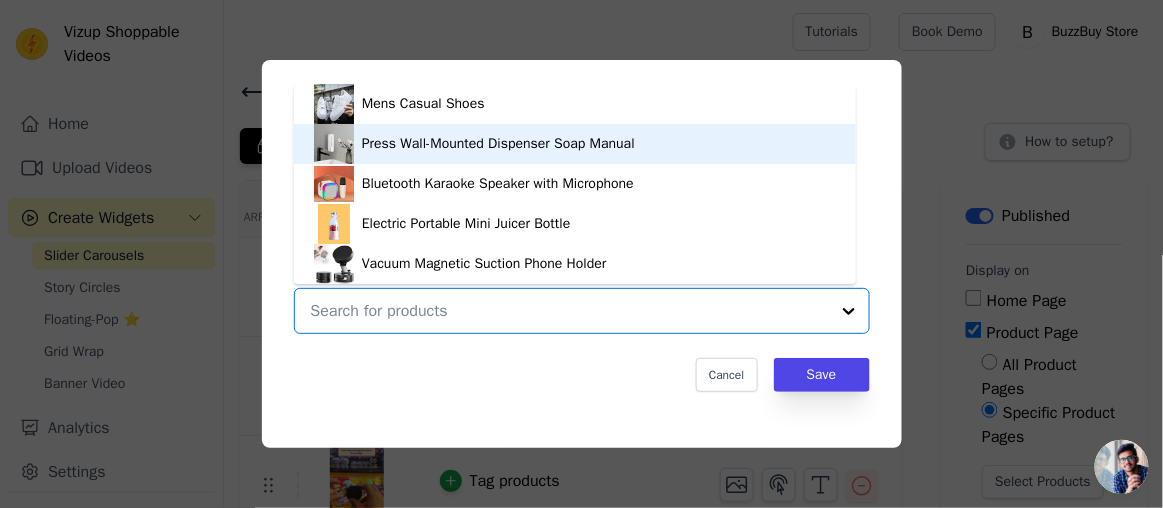 click on "Press Wall-Mounted Dispenser Soap Manual" at bounding box center [498, 144] 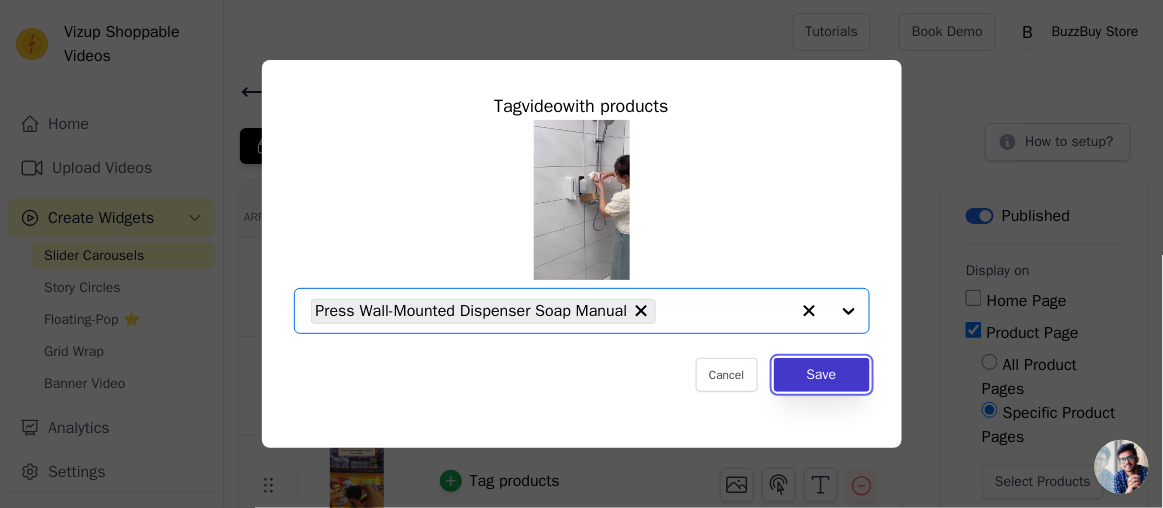 click on "Save" at bounding box center [822, 375] 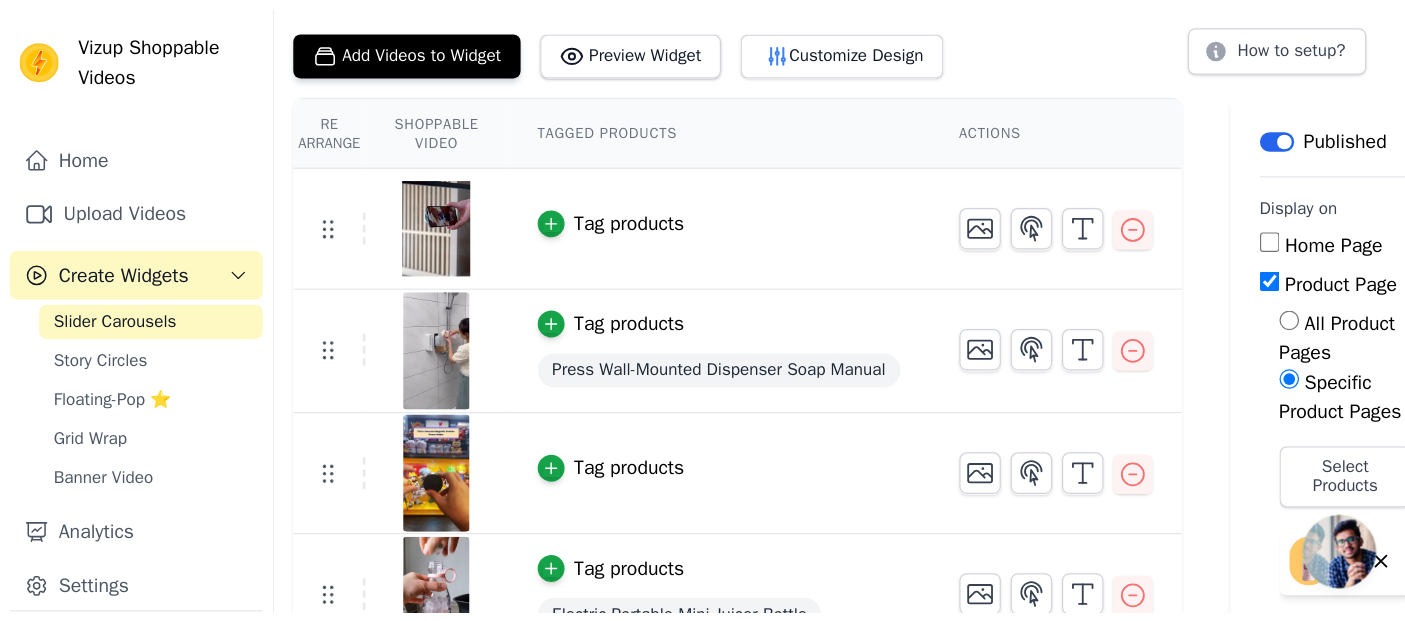 scroll, scrollTop: 74, scrollLeft: 0, axis: vertical 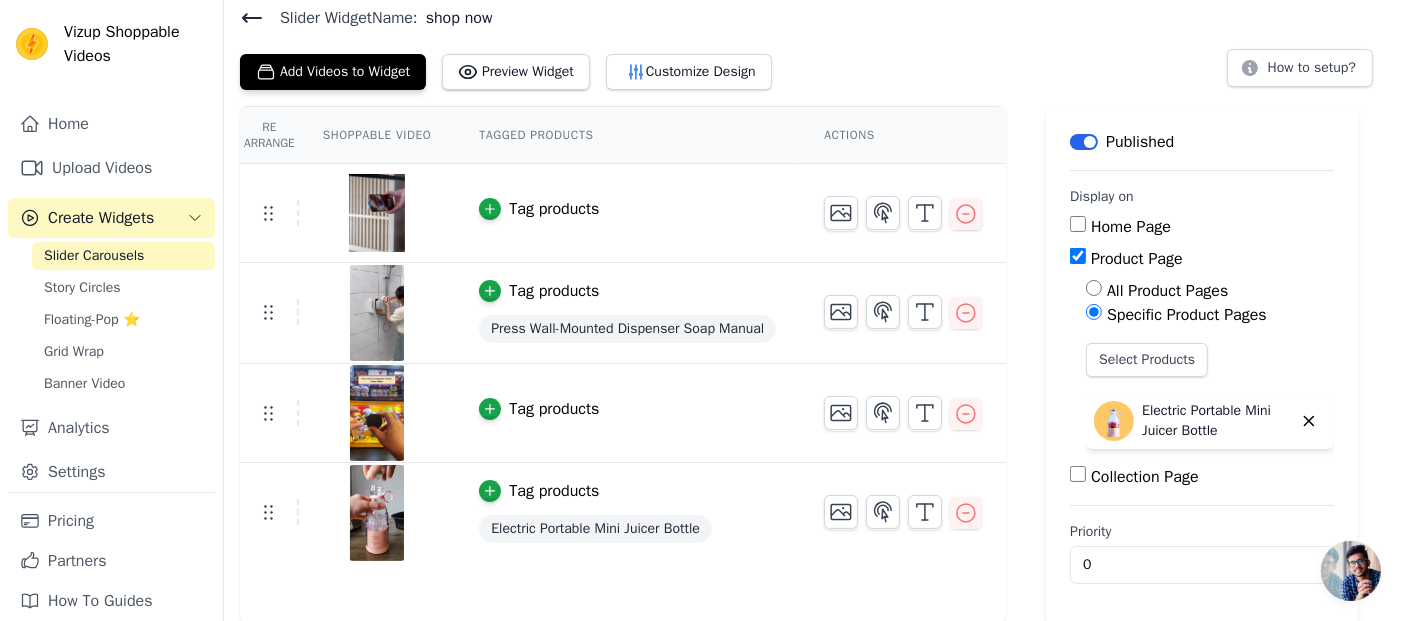 click on "Tag products" at bounding box center (627, 291) 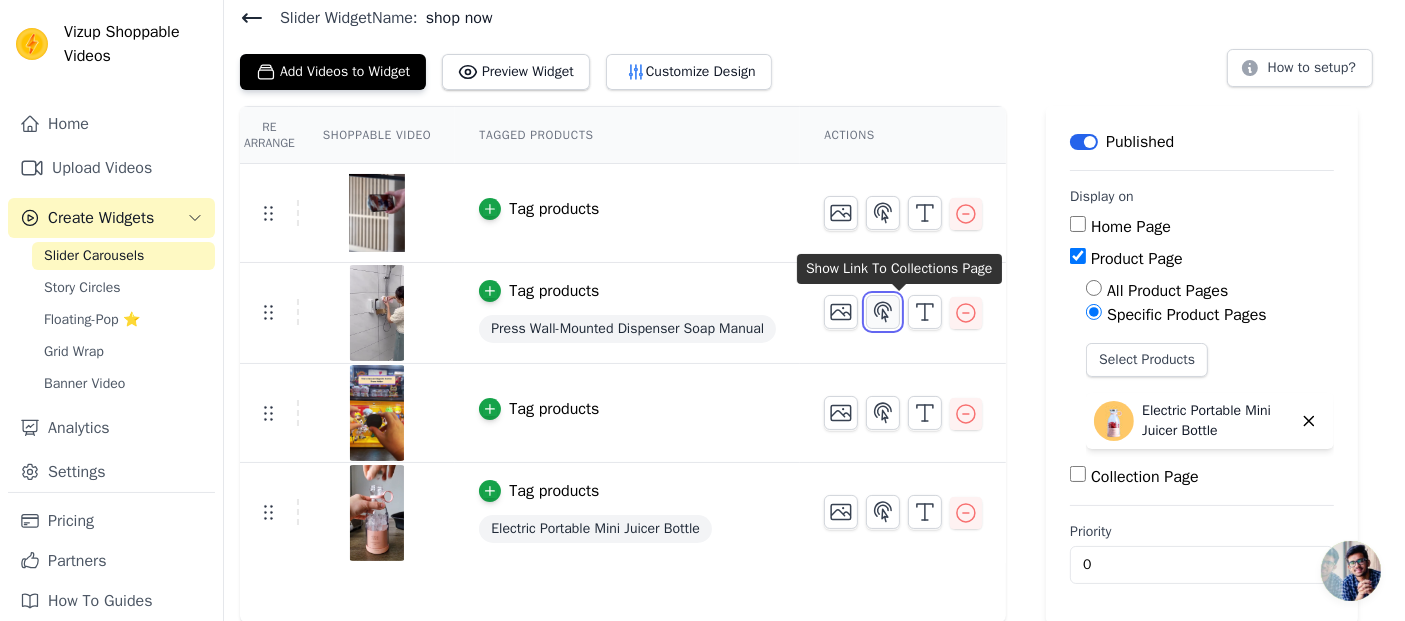 click 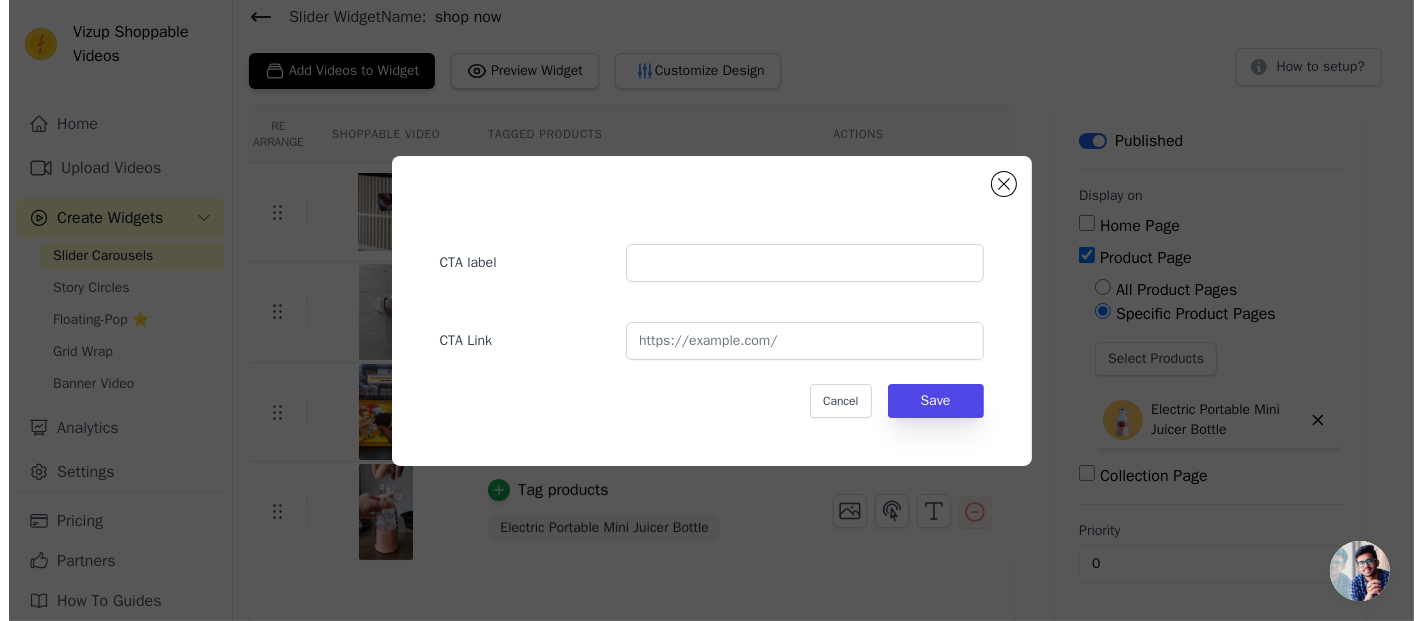 scroll, scrollTop: 0, scrollLeft: 0, axis: both 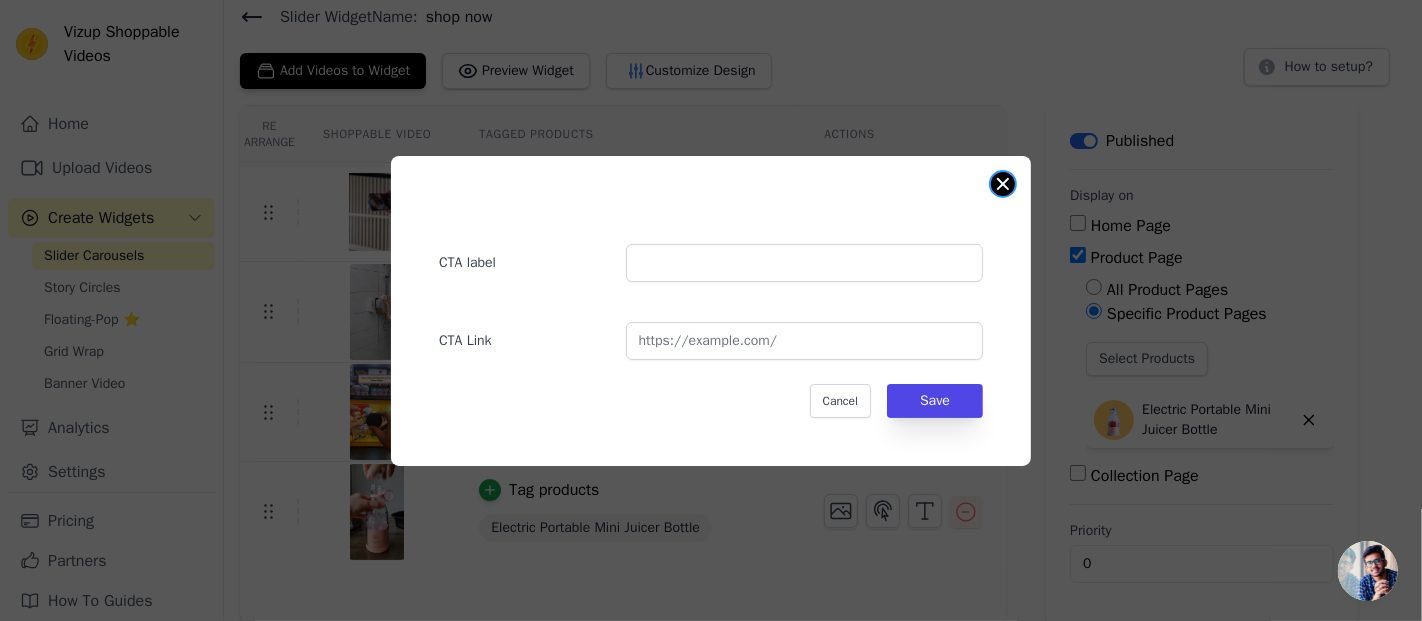 click at bounding box center (1003, 184) 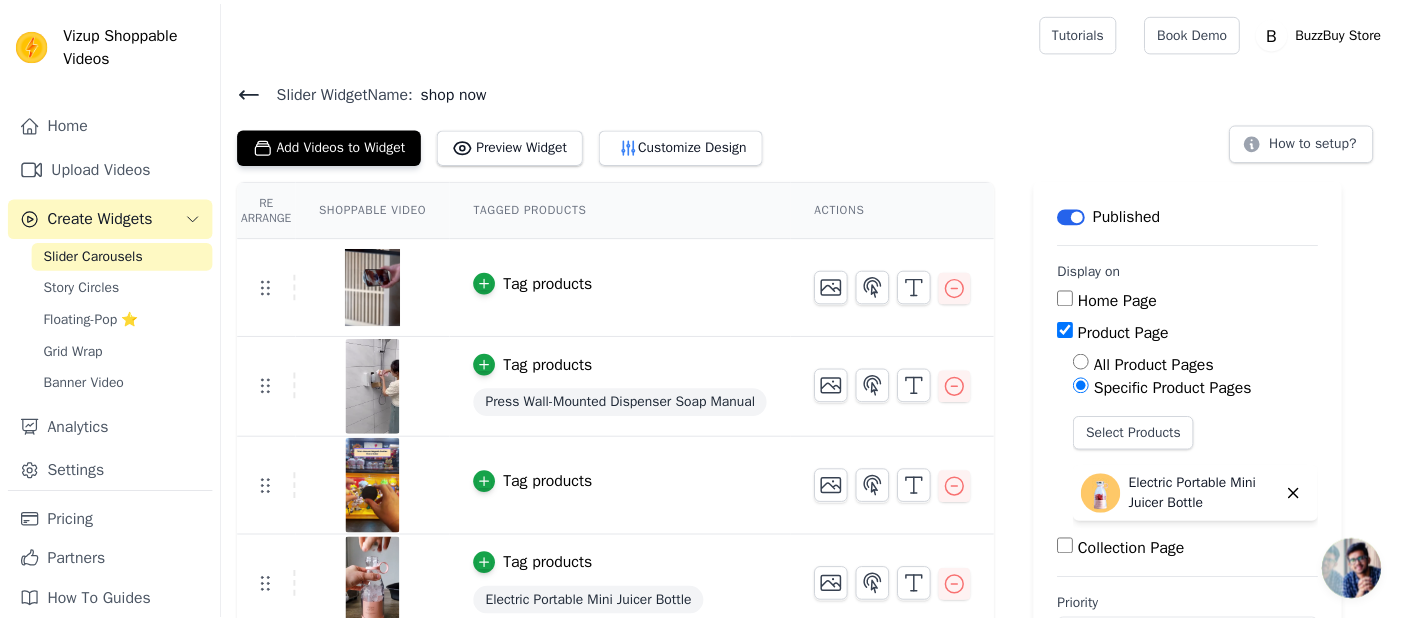 scroll, scrollTop: 74, scrollLeft: 0, axis: vertical 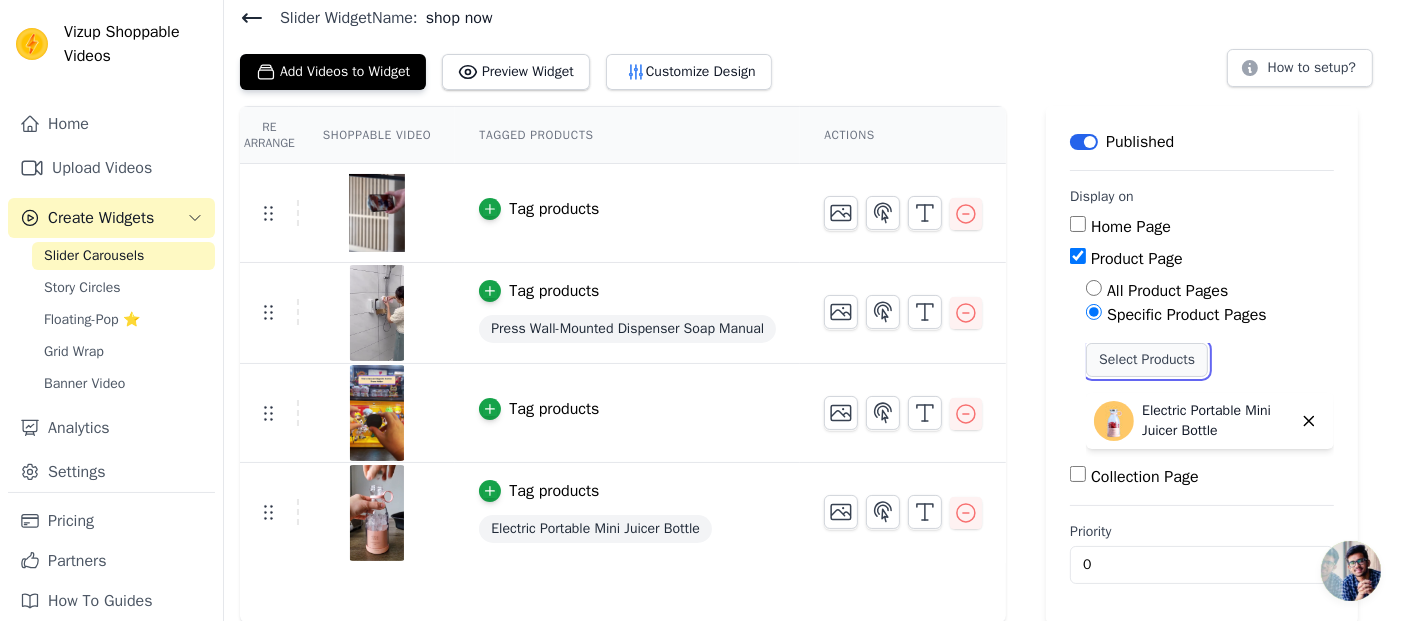 click on "Select Products" at bounding box center (1147, 360) 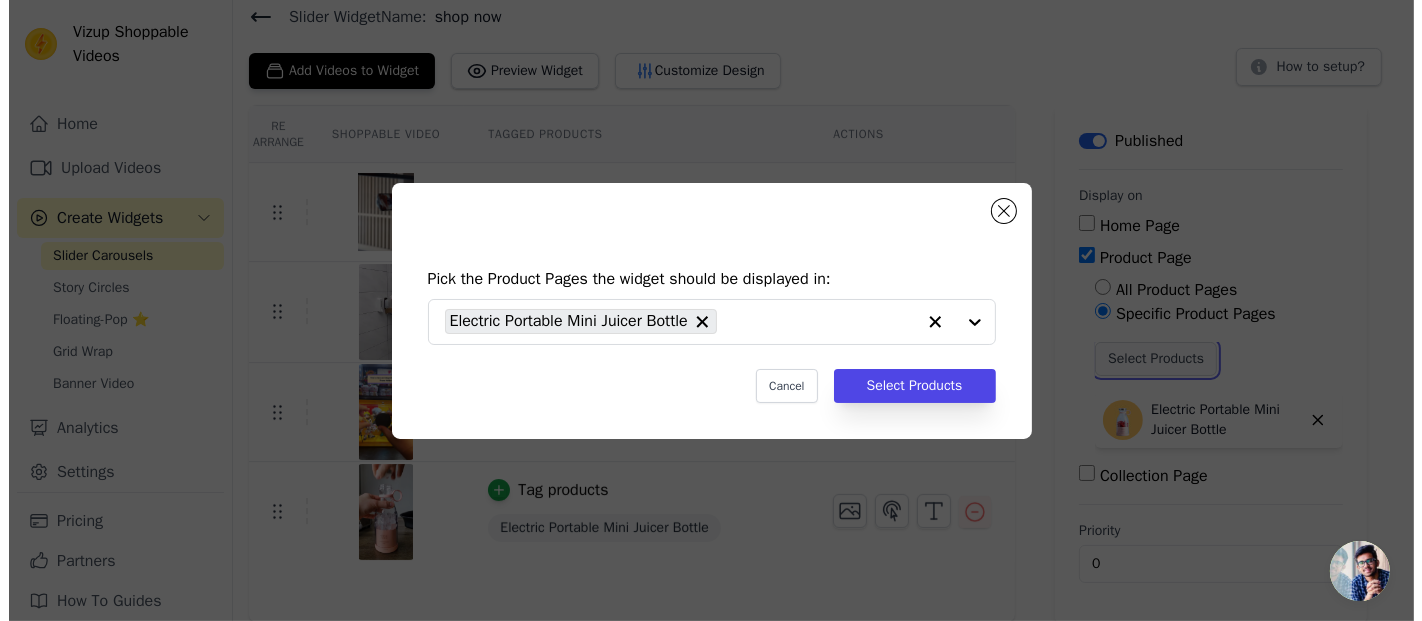 scroll, scrollTop: 0, scrollLeft: 0, axis: both 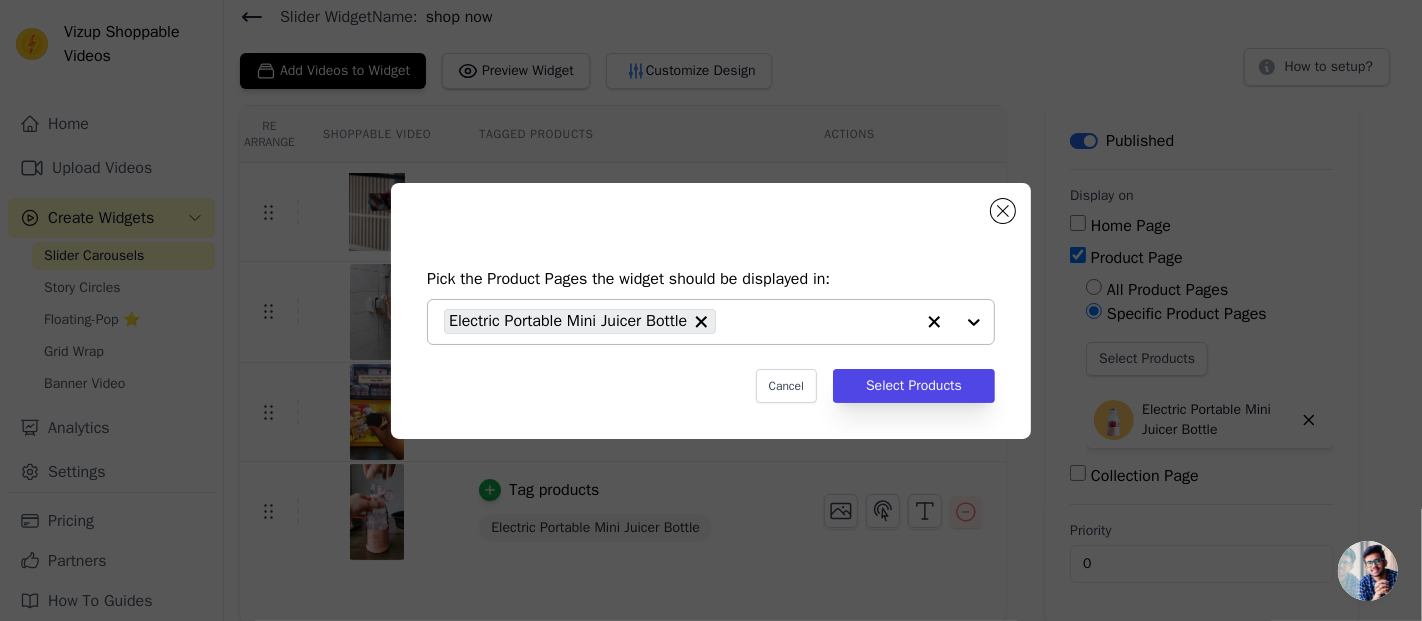 click at bounding box center (954, 322) 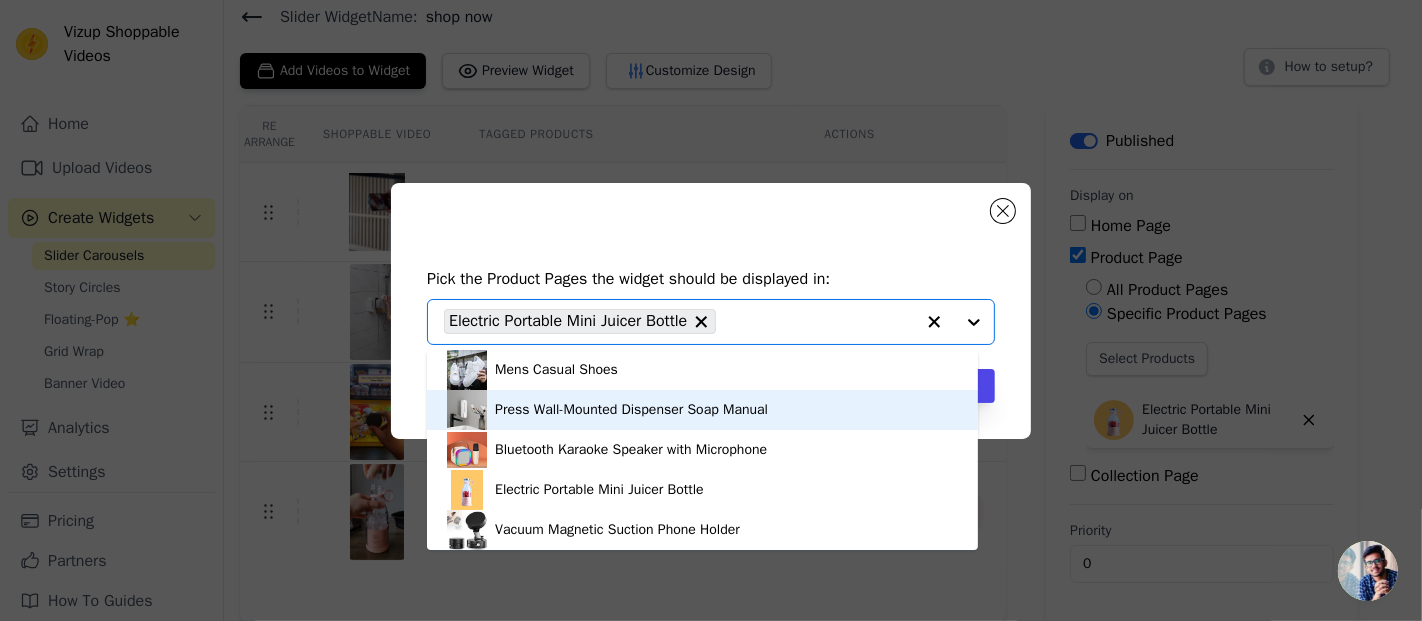 click on "Press Wall-Mounted Dispenser Soap Manual" at bounding box center [631, 410] 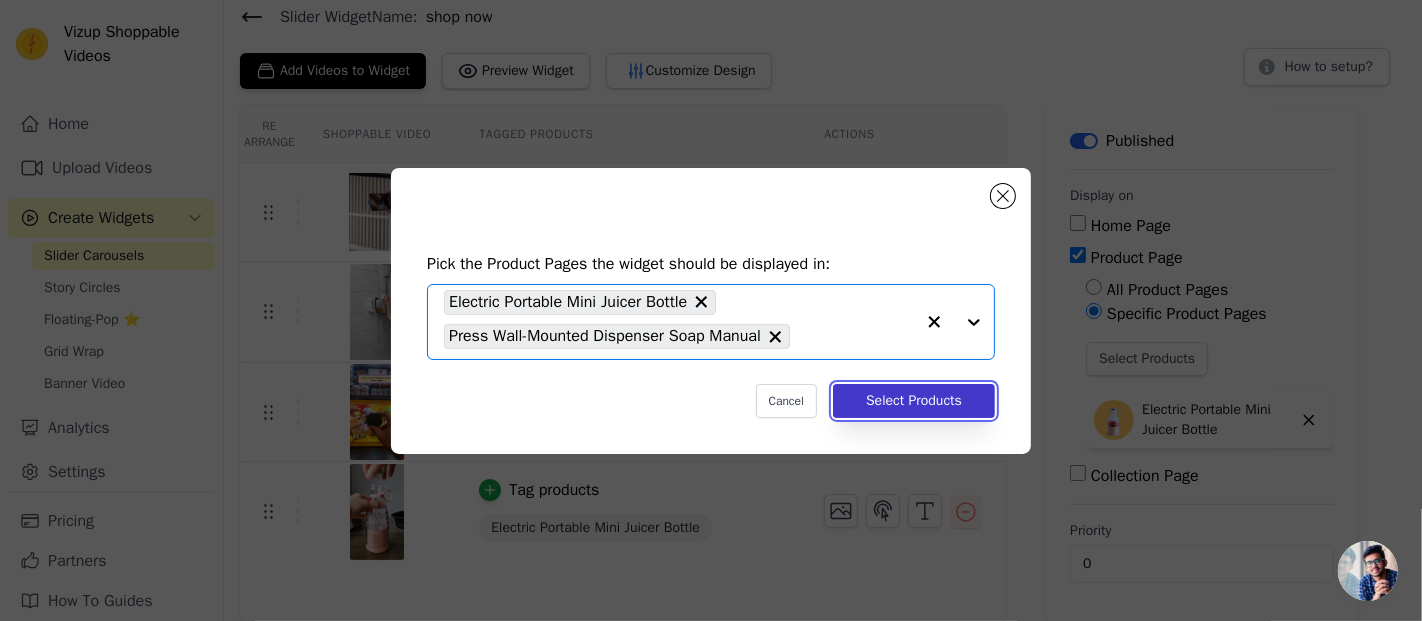 click on "Select Products" at bounding box center (914, 401) 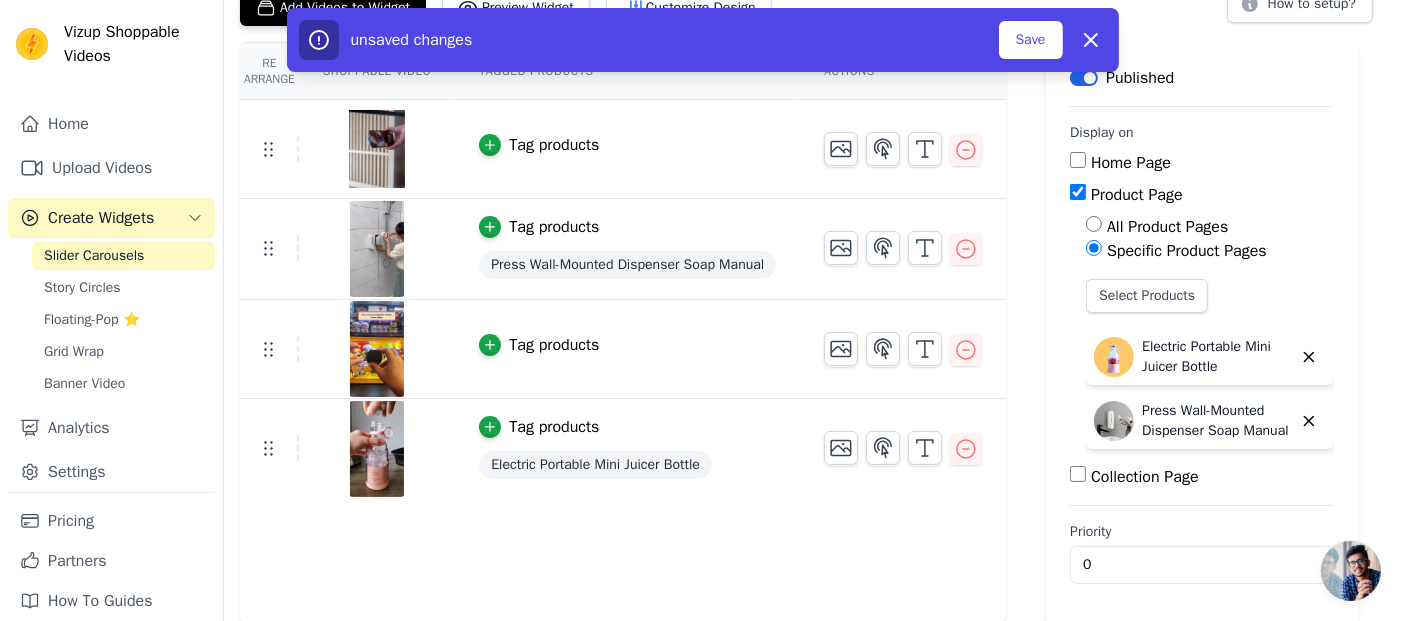 scroll, scrollTop: 0, scrollLeft: 0, axis: both 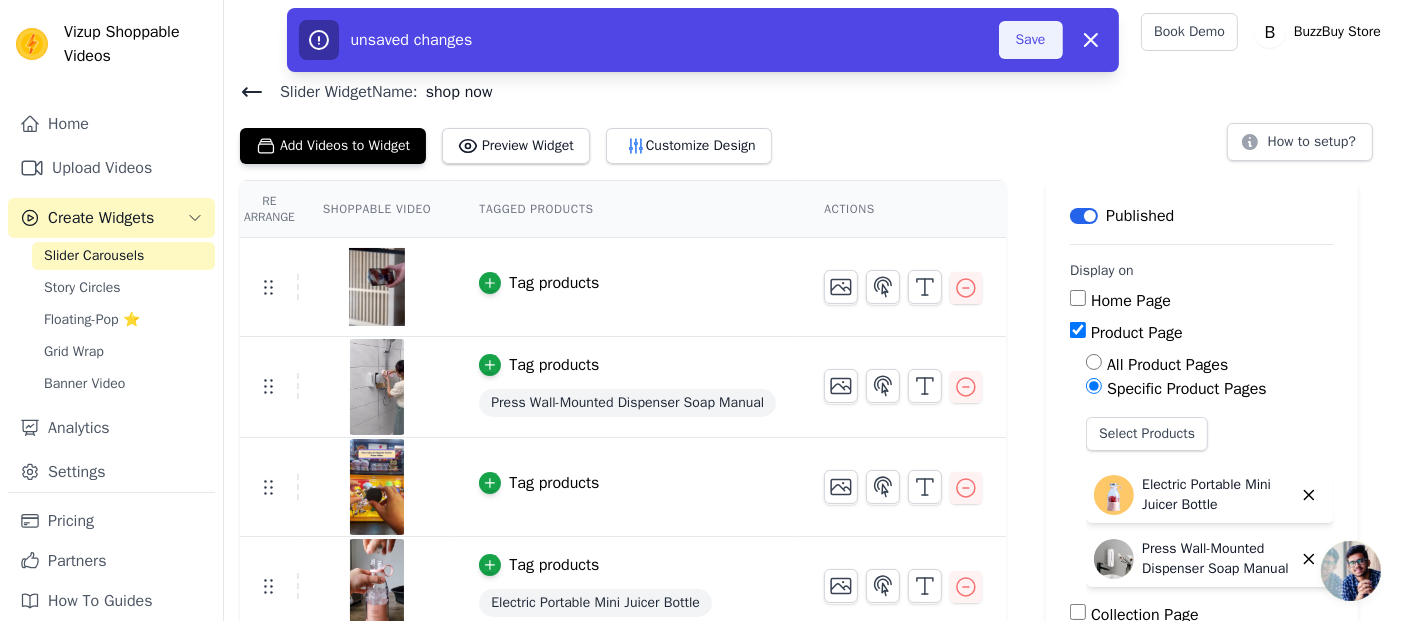 click on "Save" at bounding box center (1031, 40) 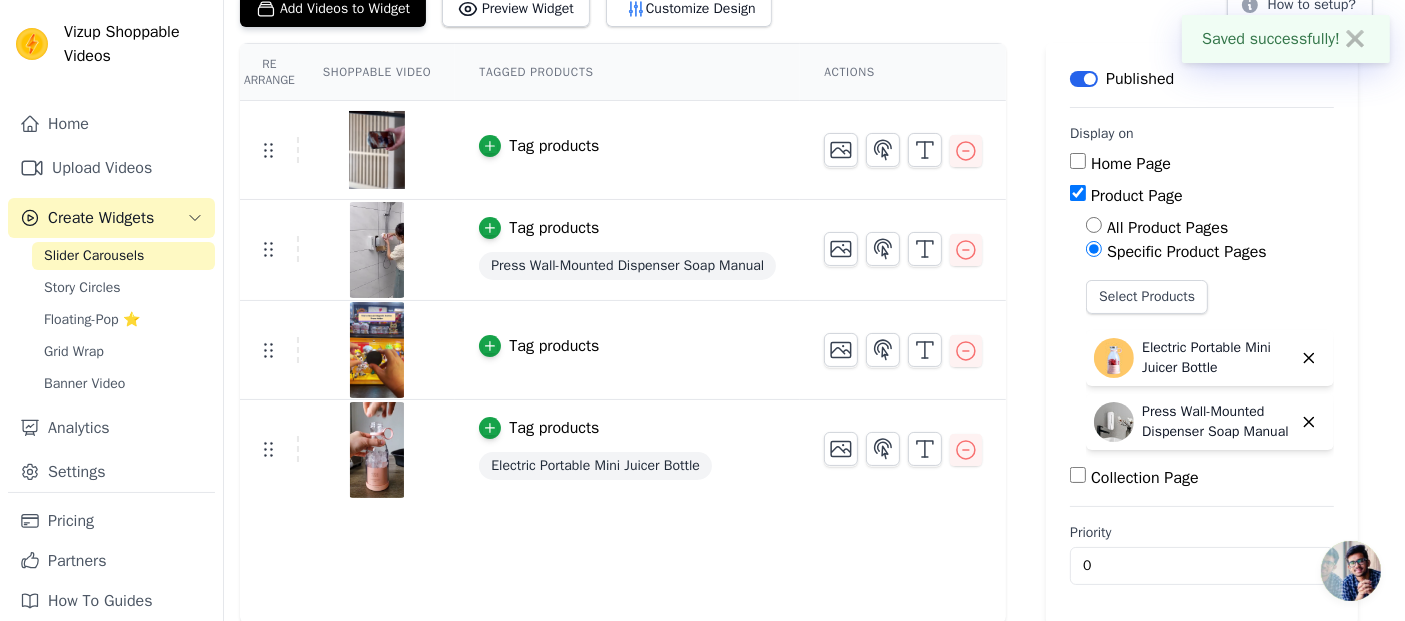 scroll, scrollTop: 138, scrollLeft: 0, axis: vertical 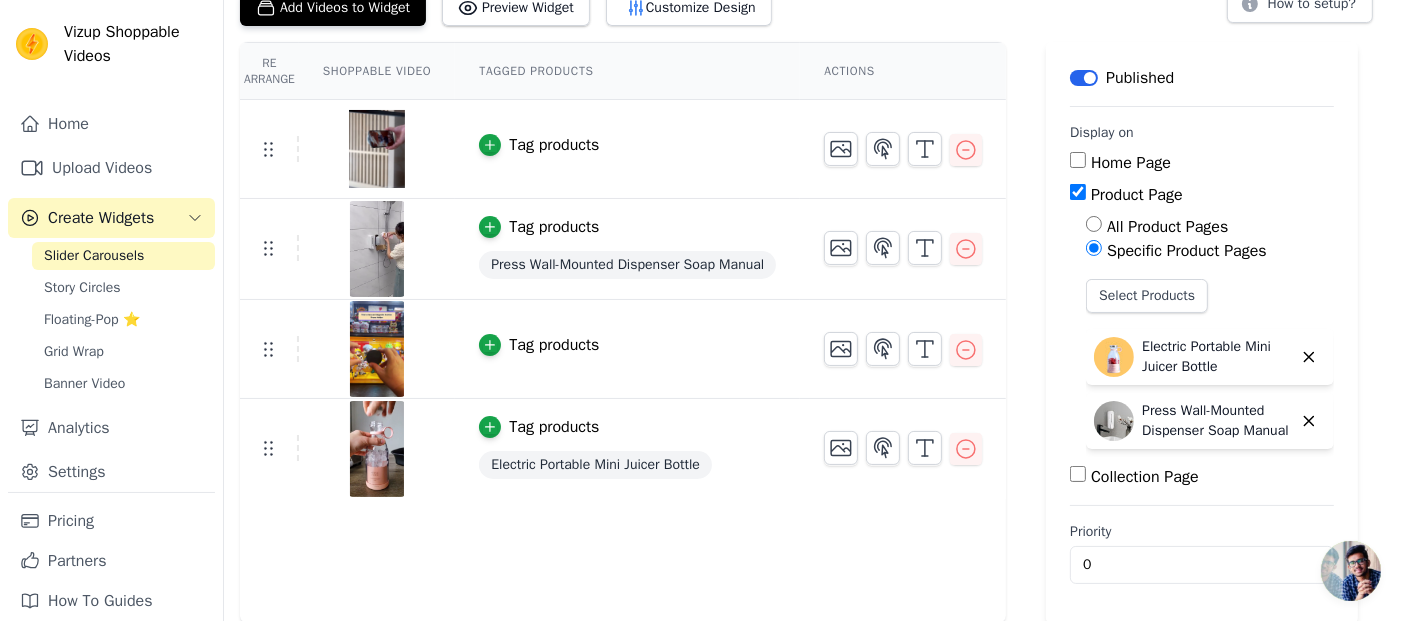 click on "Tag products" at bounding box center (554, 345) 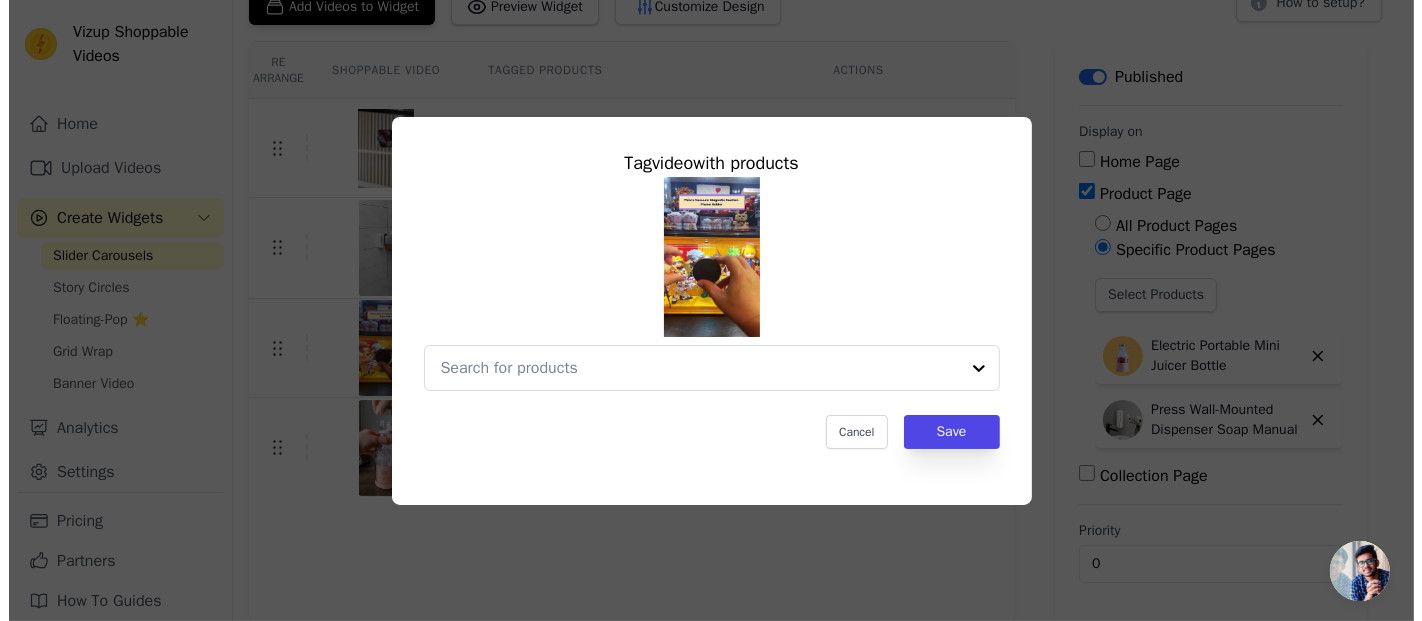 scroll, scrollTop: 0, scrollLeft: 0, axis: both 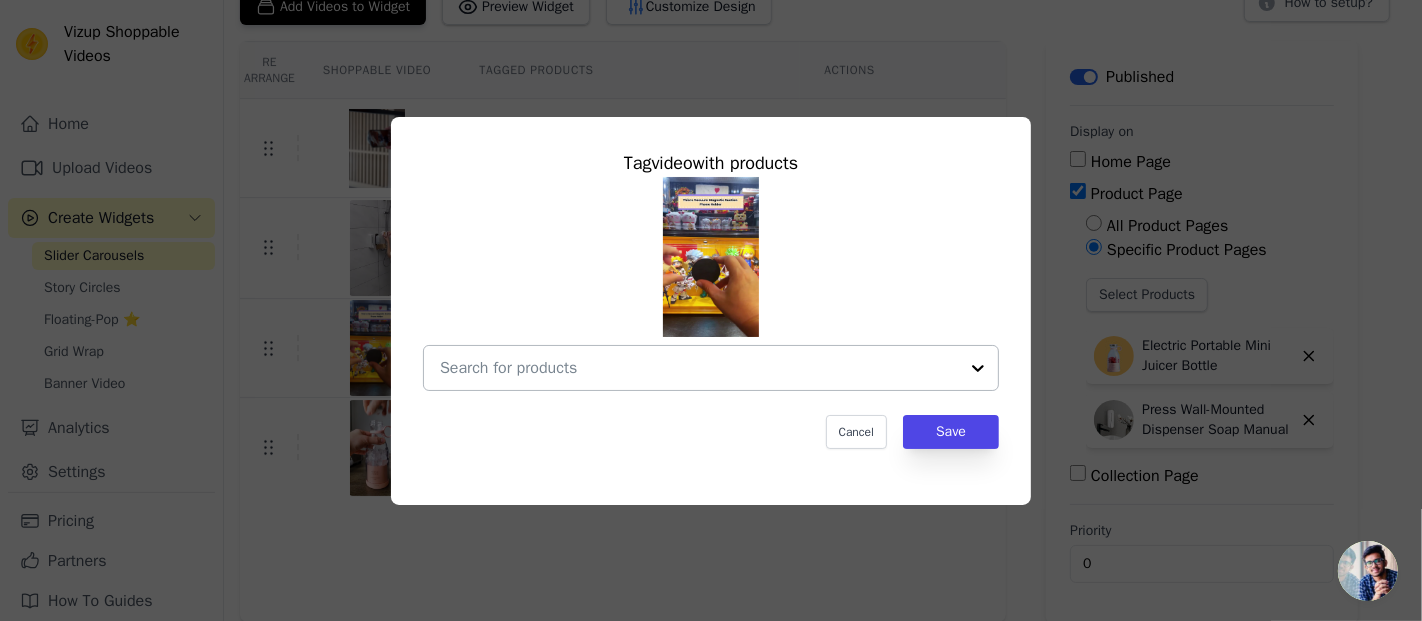 click at bounding box center (699, 368) 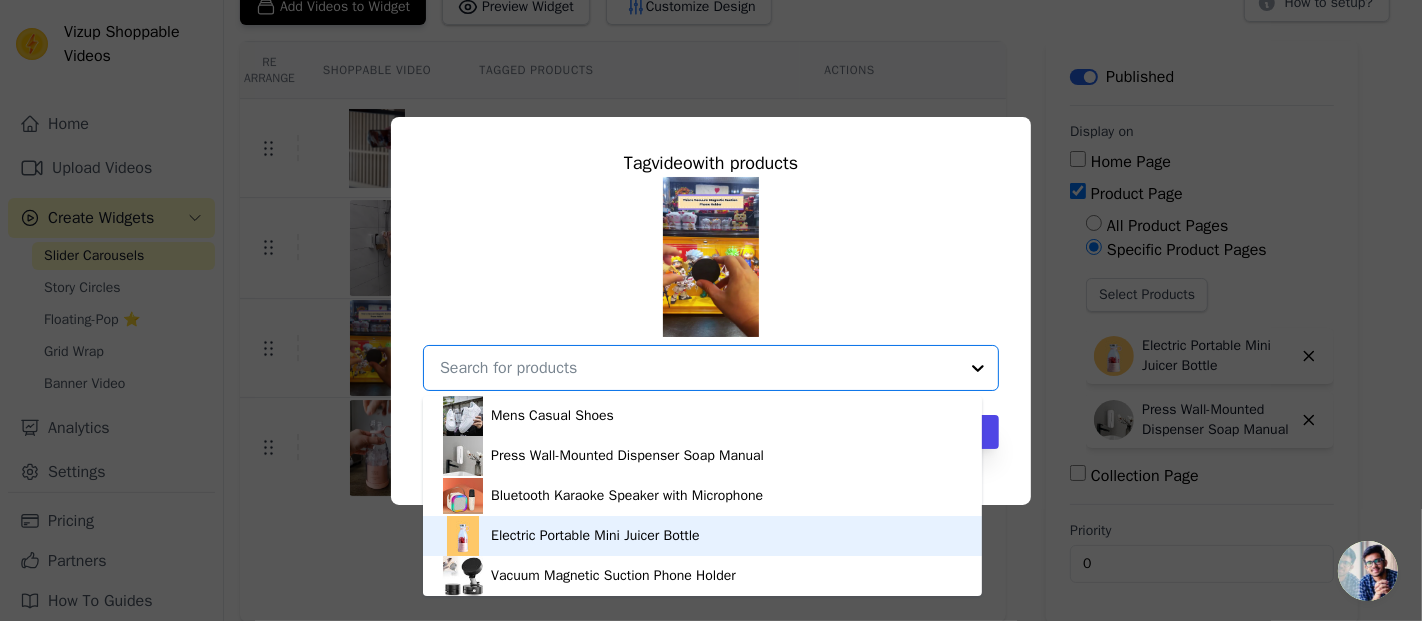 scroll, scrollTop: 5, scrollLeft: 0, axis: vertical 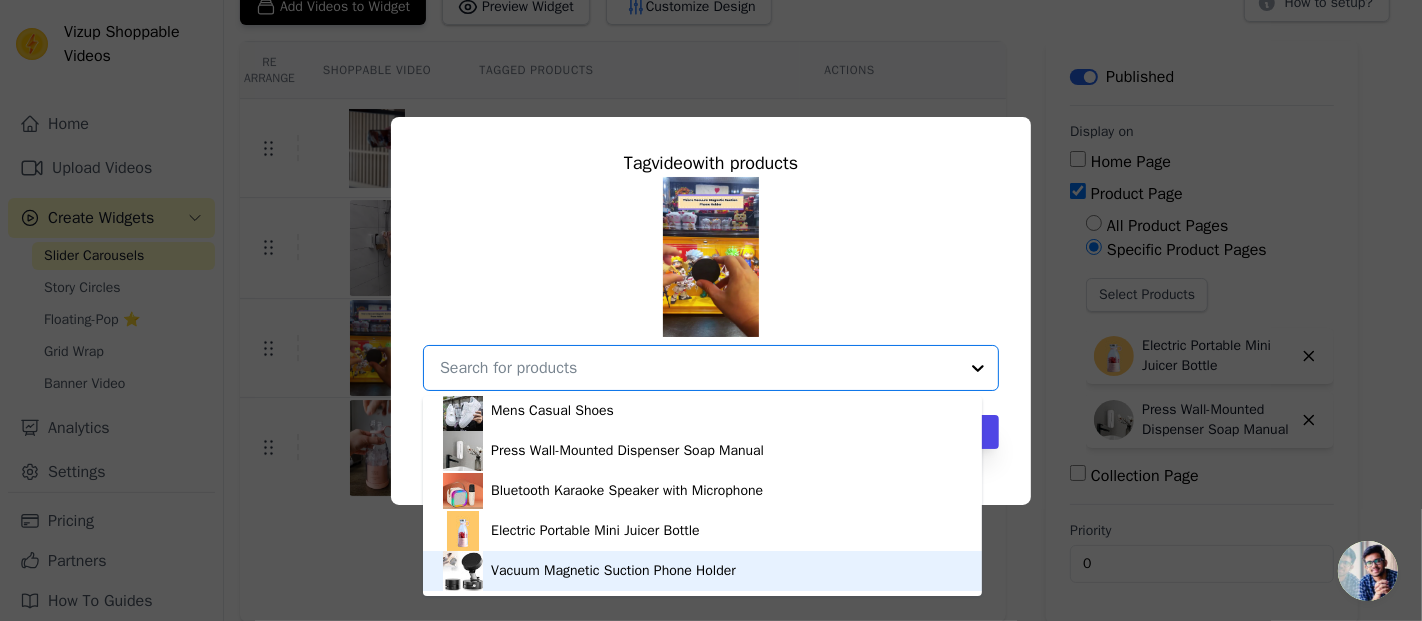click on "Vacuum Magnetic Suction Phone Holder" at bounding box center [613, 571] 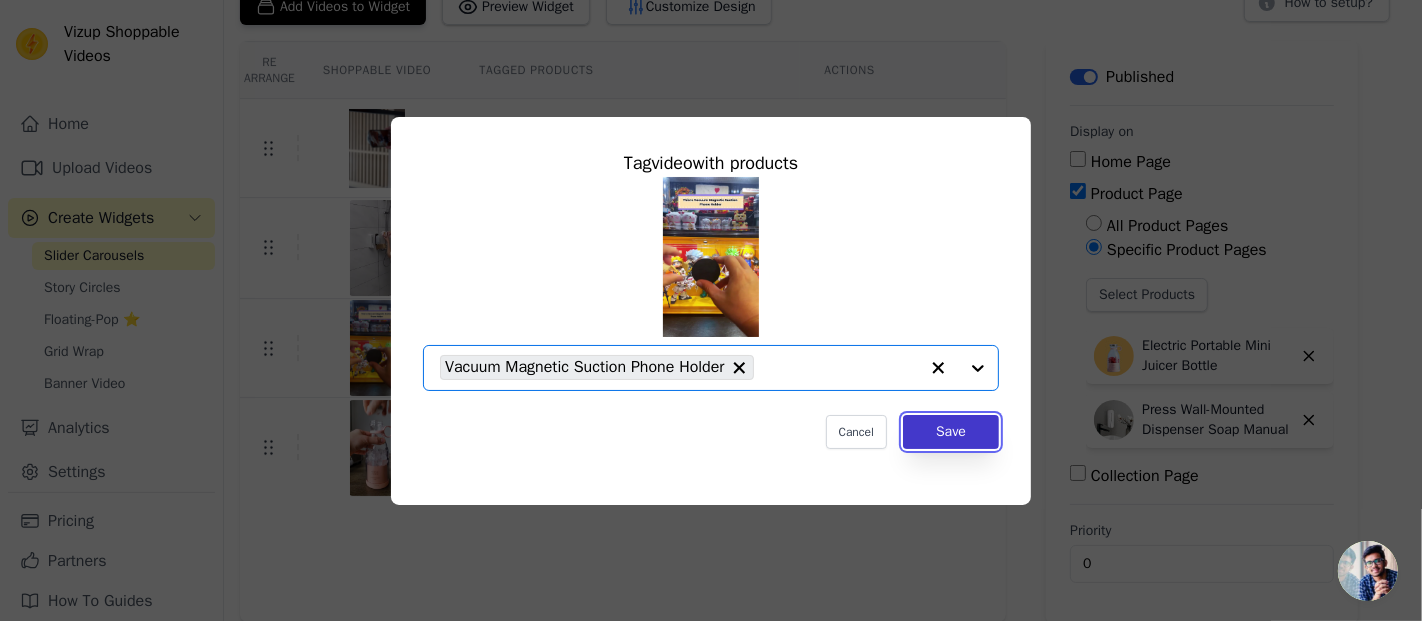 click on "Save" at bounding box center (951, 432) 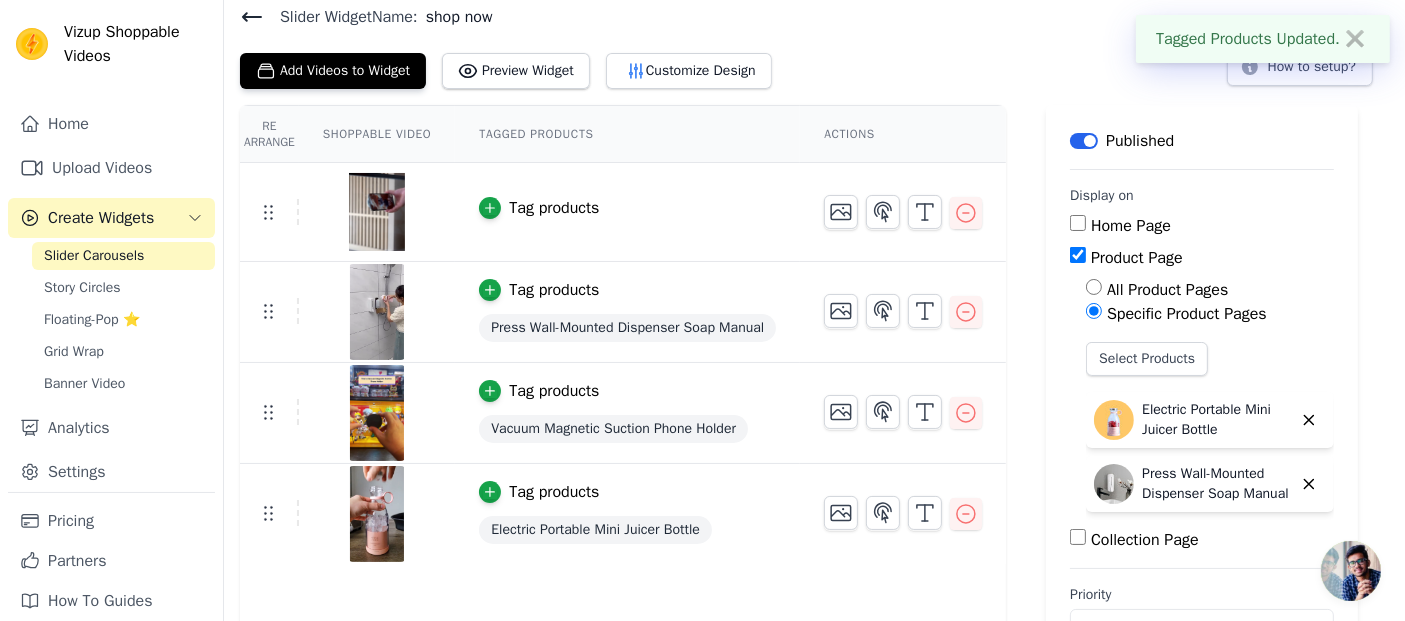 scroll, scrollTop: 138, scrollLeft: 0, axis: vertical 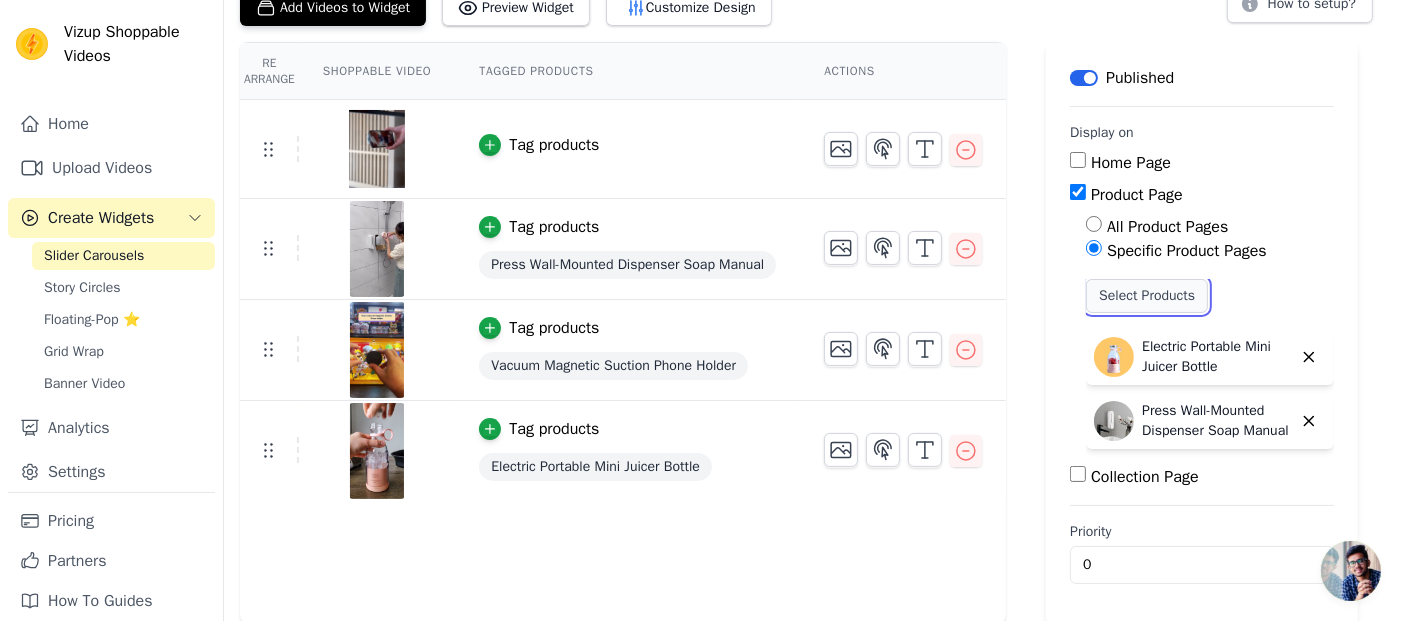 click on "Select Products" at bounding box center (1147, 296) 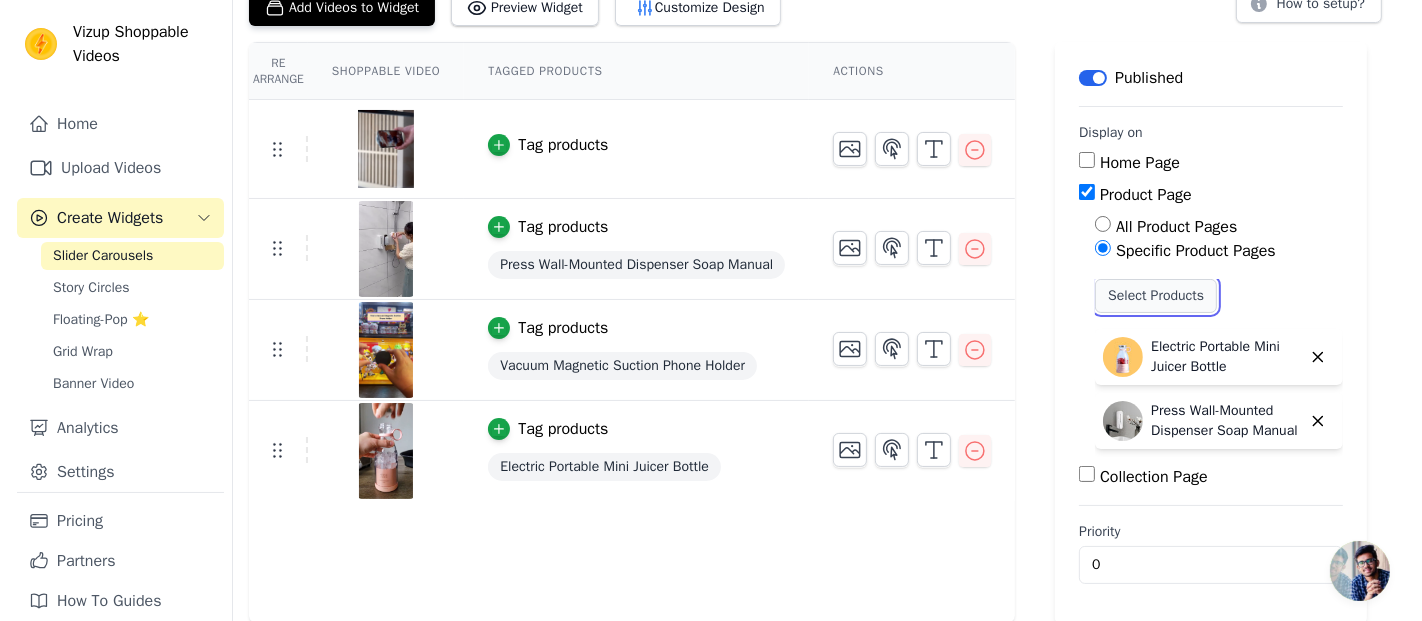 scroll, scrollTop: 0, scrollLeft: 0, axis: both 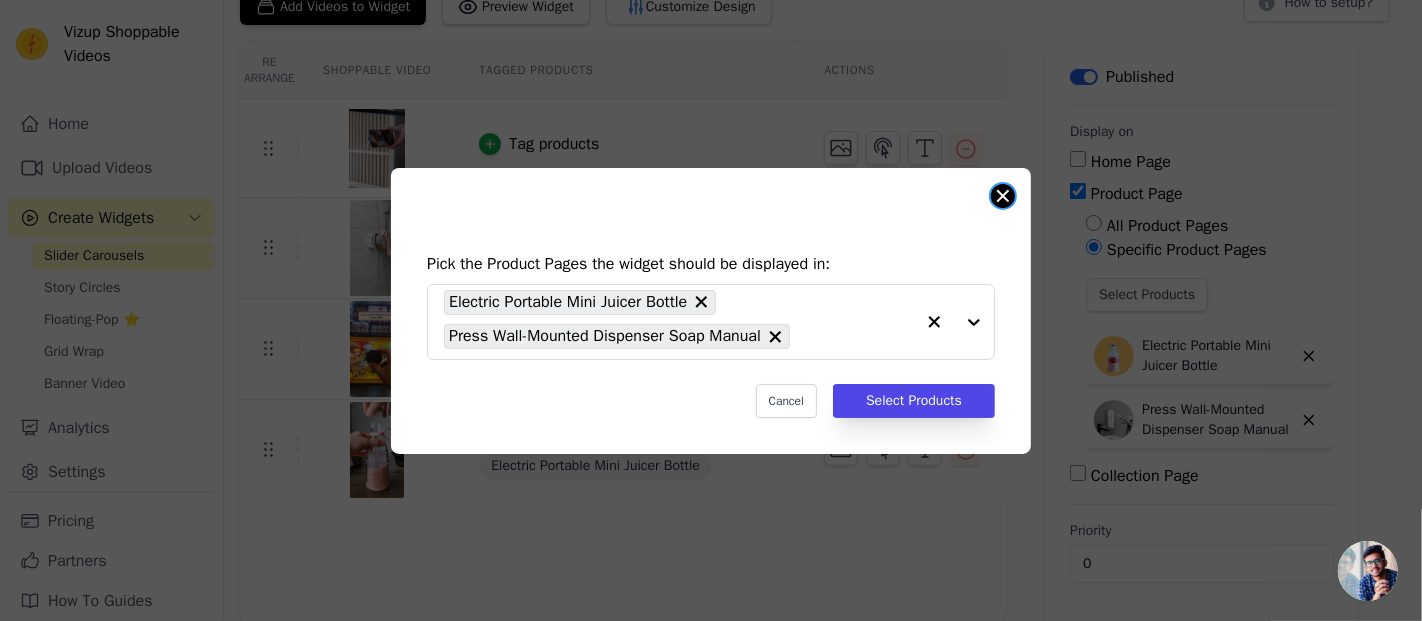 click at bounding box center [1003, 196] 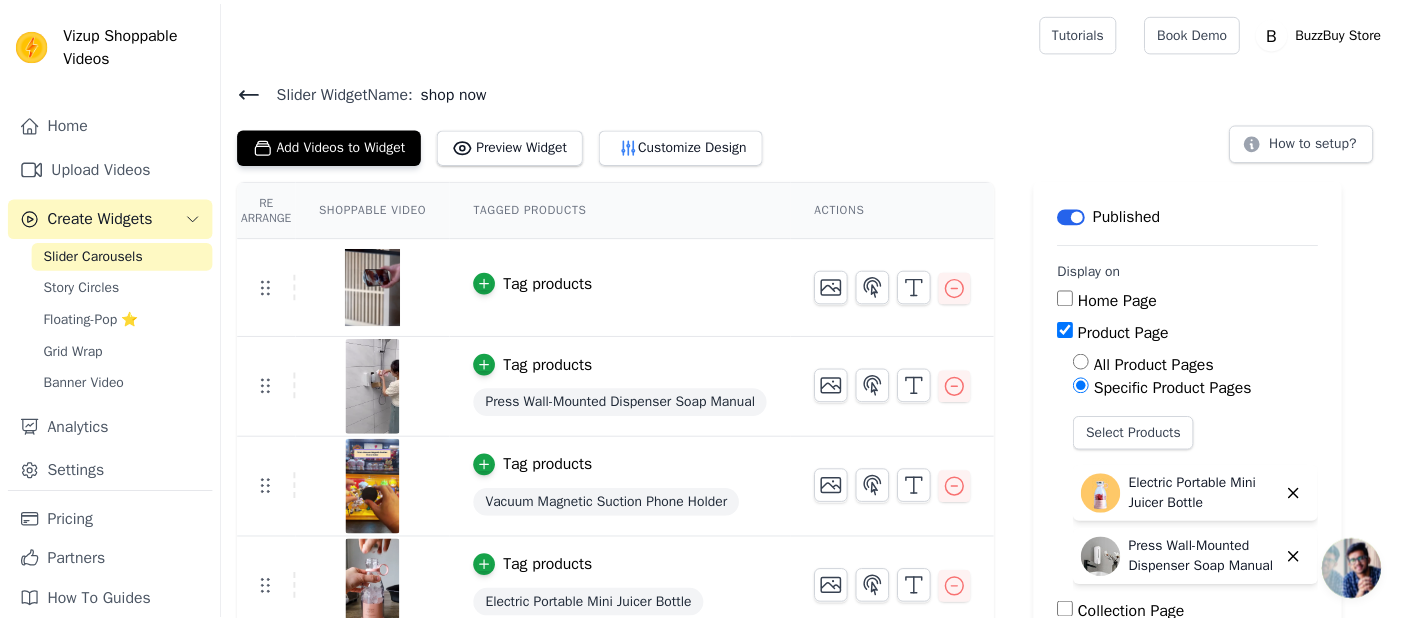 scroll, scrollTop: 138, scrollLeft: 0, axis: vertical 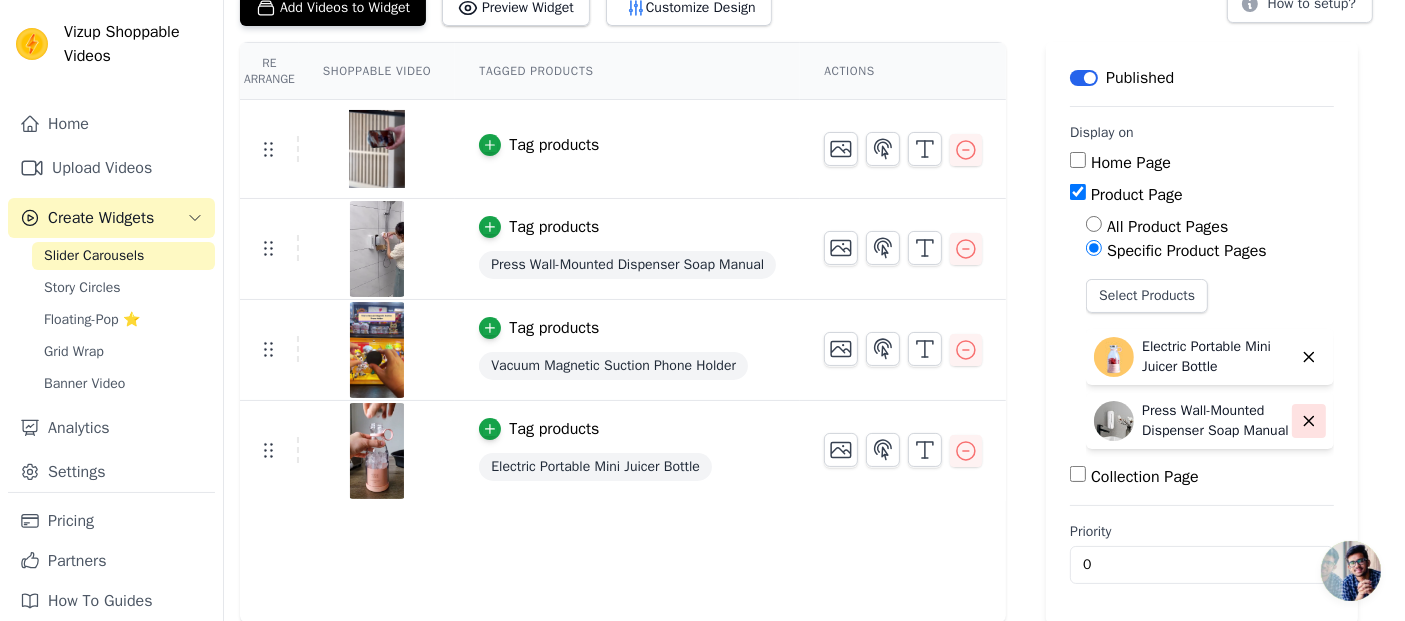 click 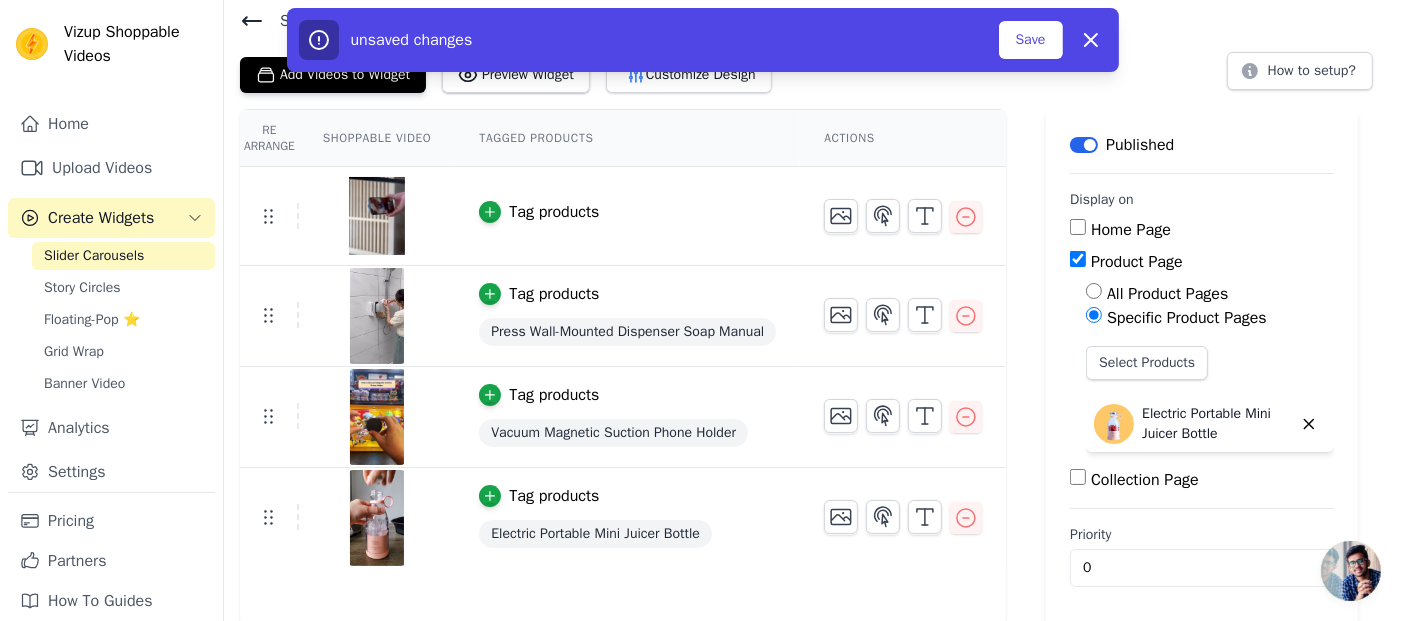 scroll, scrollTop: 74, scrollLeft: 0, axis: vertical 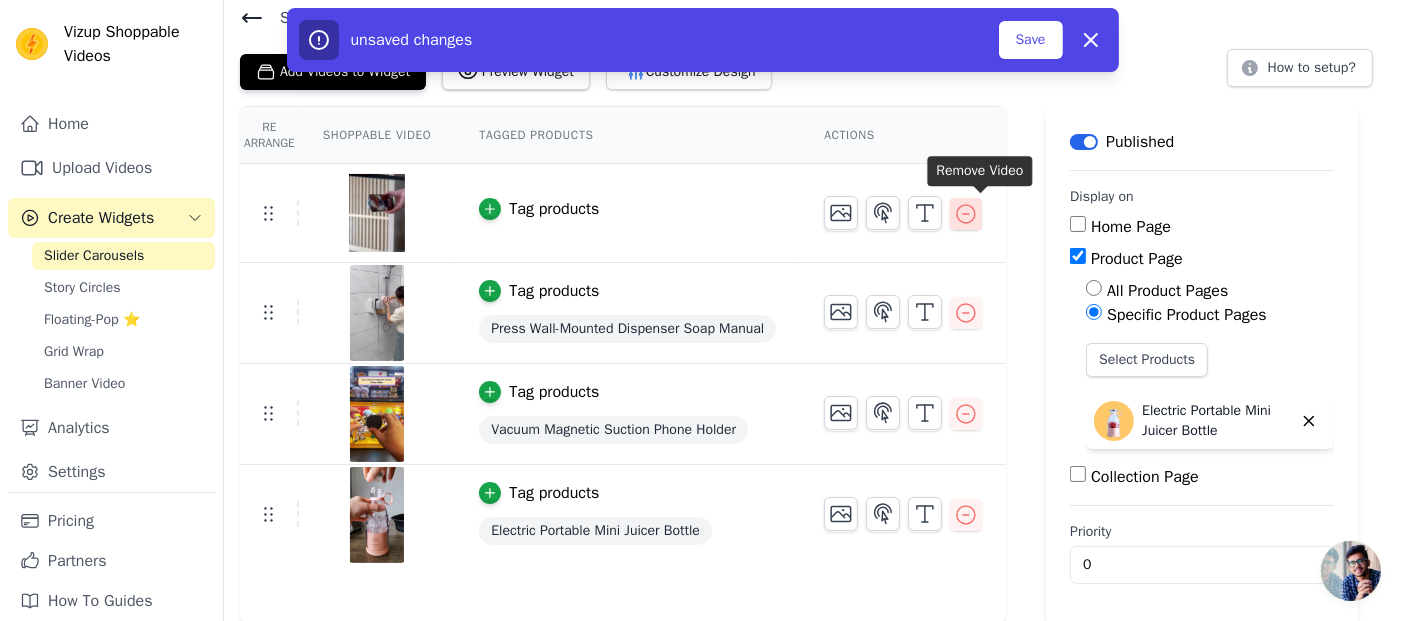 click 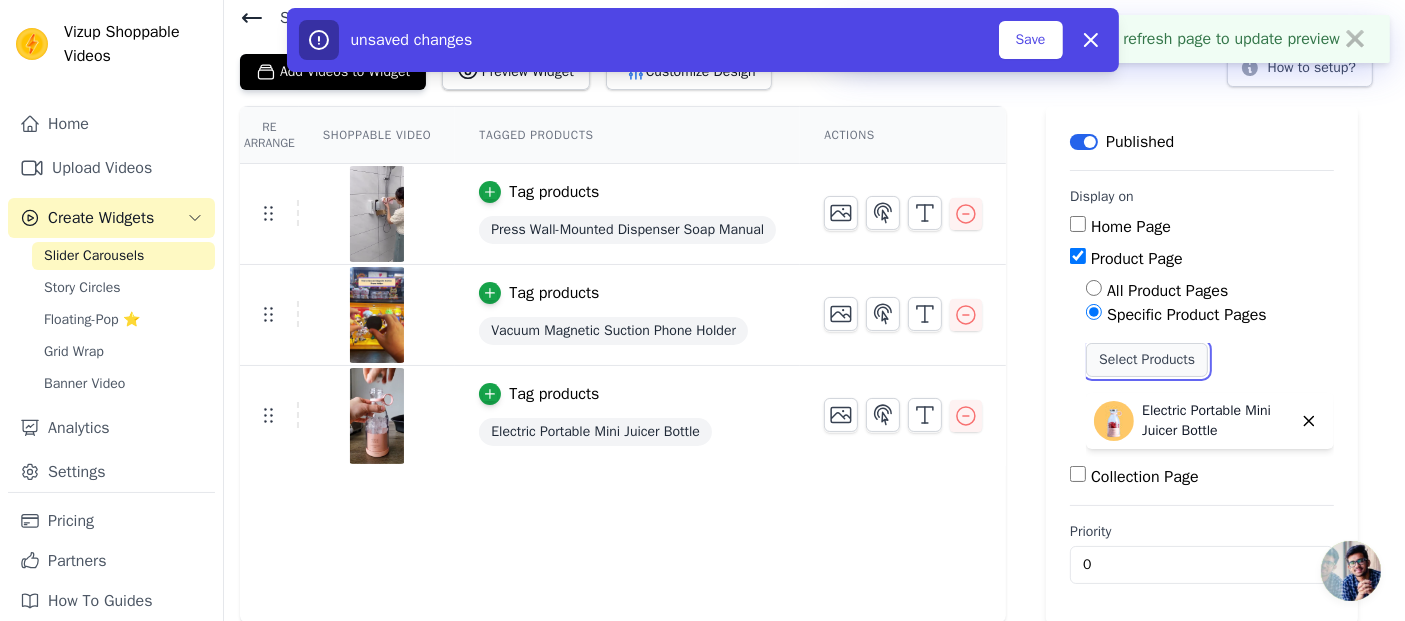 click on "Select Products" at bounding box center (1147, 360) 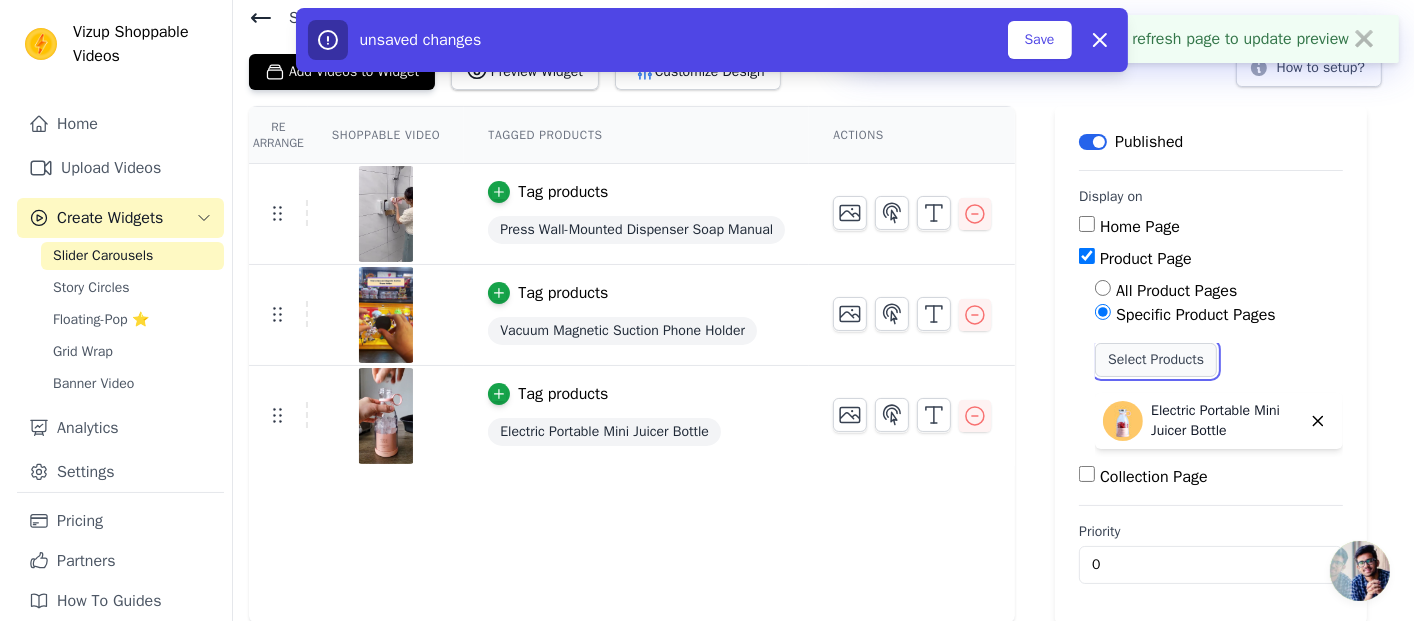 scroll, scrollTop: 0, scrollLeft: 0, axis: both 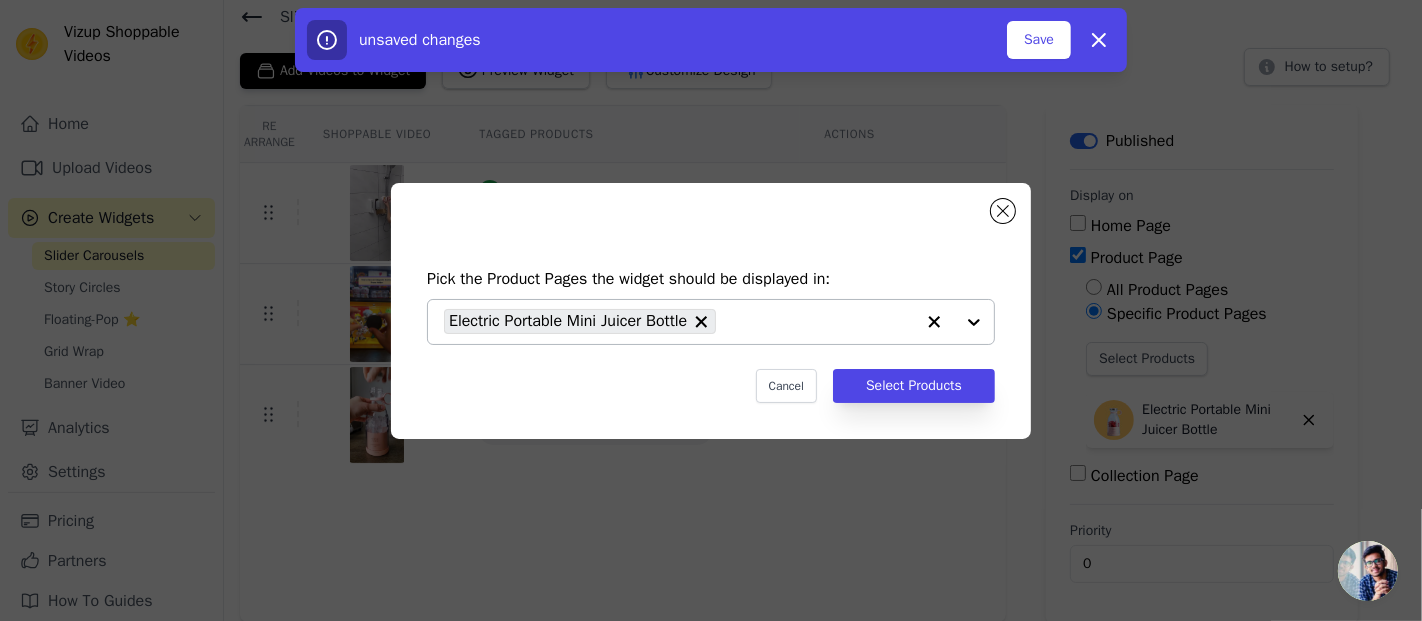 click at bounding box center [954, 322] 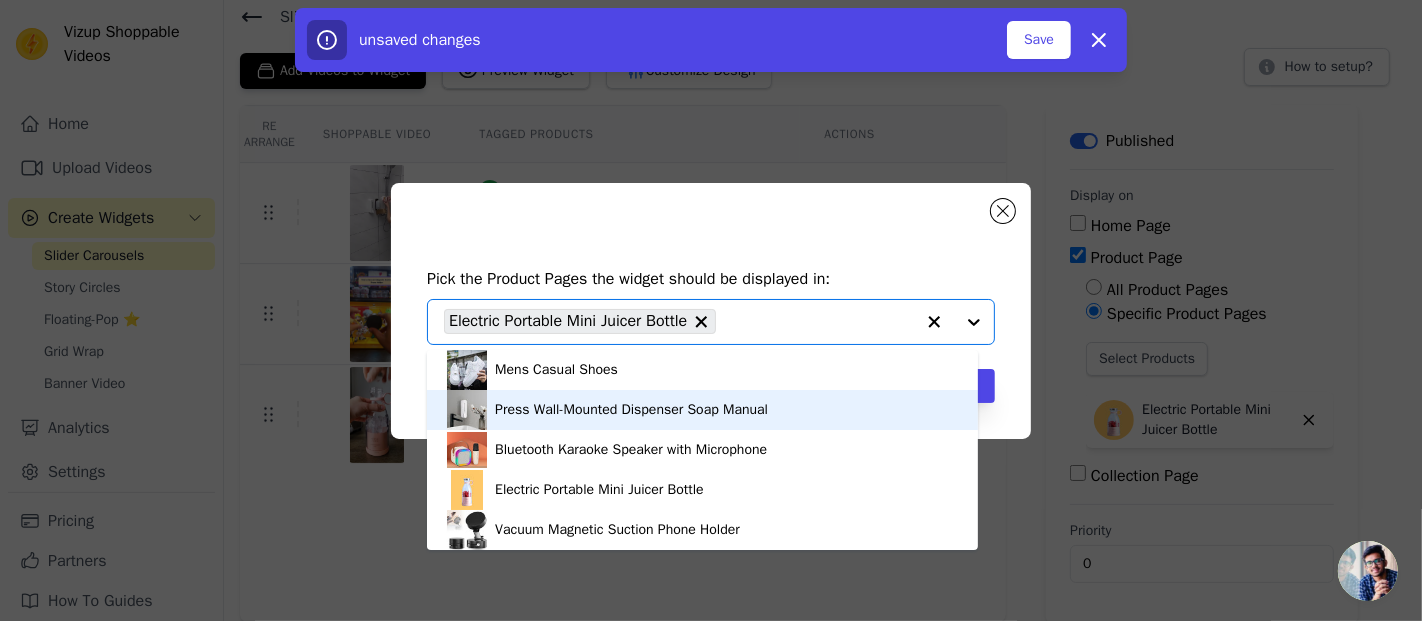 click on "Press Wall-Mounted Dispenser Soap Manual" at bounding box center [631, 410] 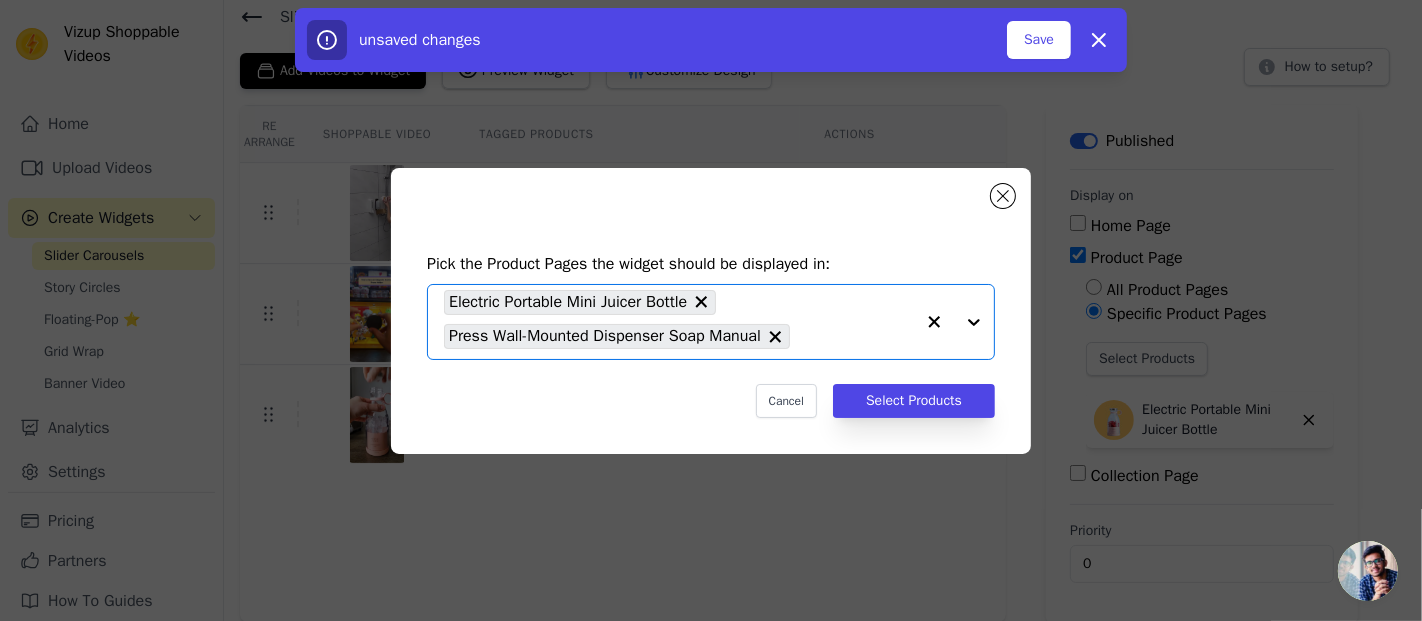 click at bounding box center [954, 322] 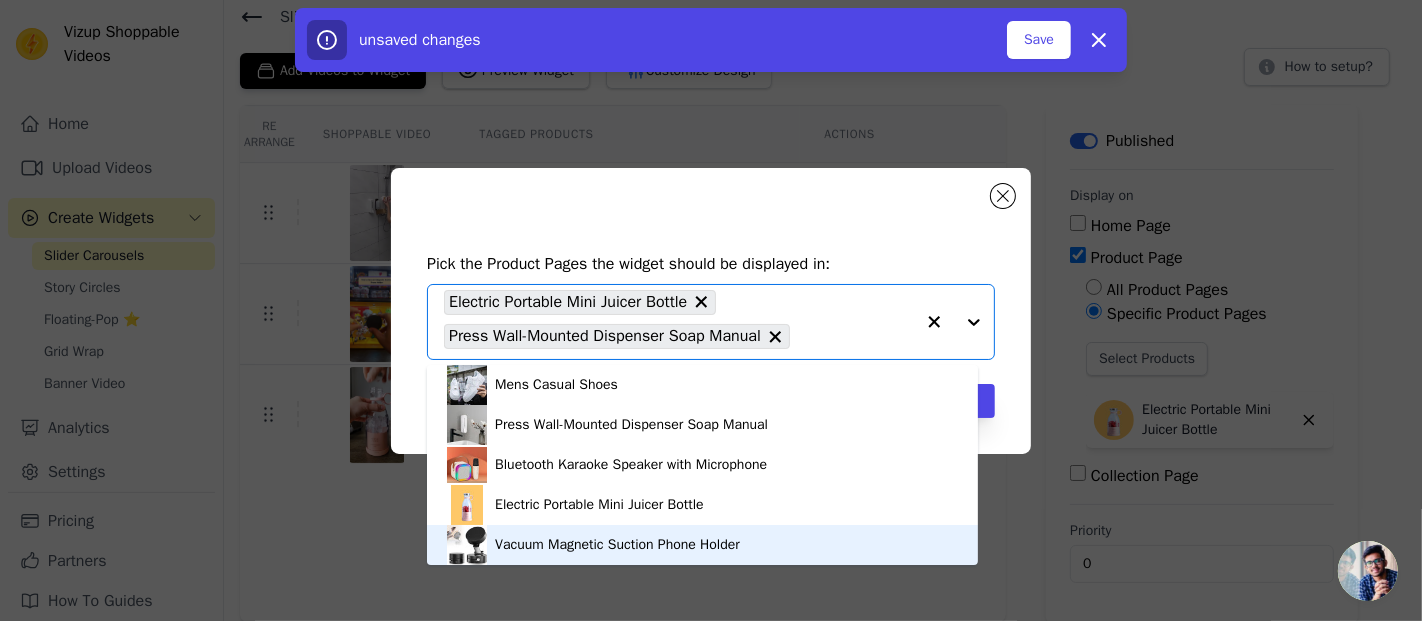 click on "Vacuum Magnetic Suction Phone Holder" at bounding box center (702, 545) 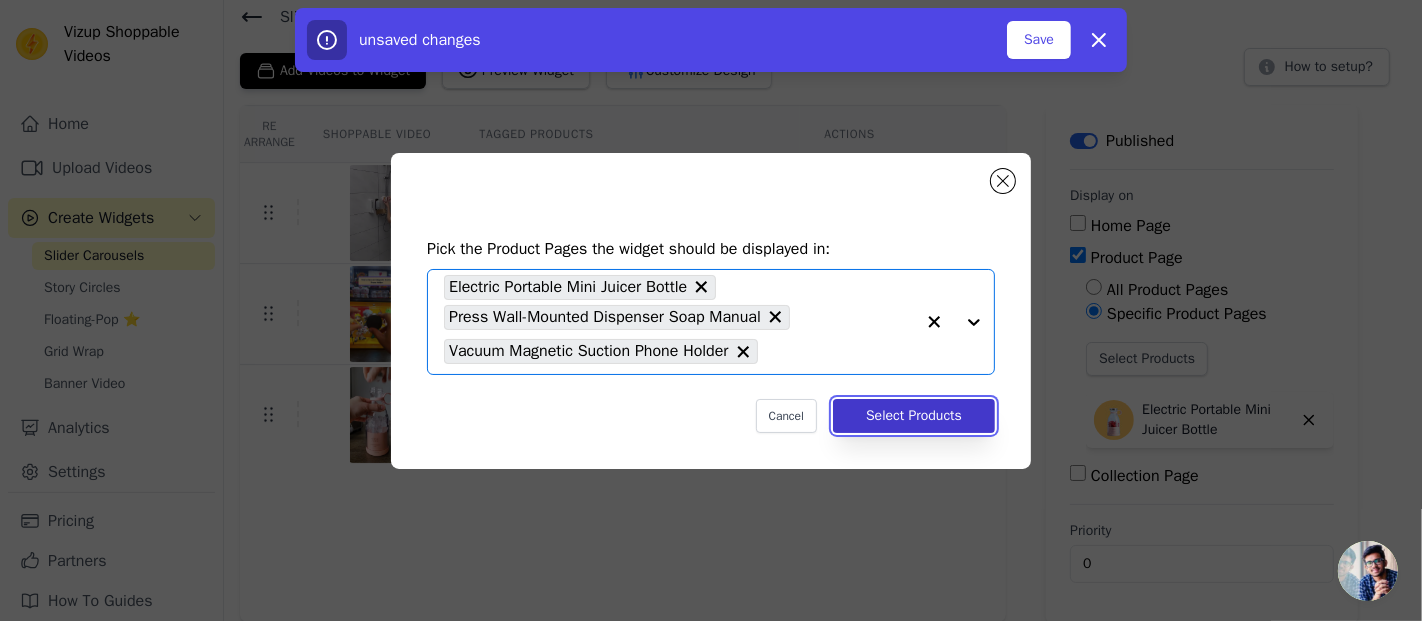 click on "Select Products" at bounding box center [914, 416] 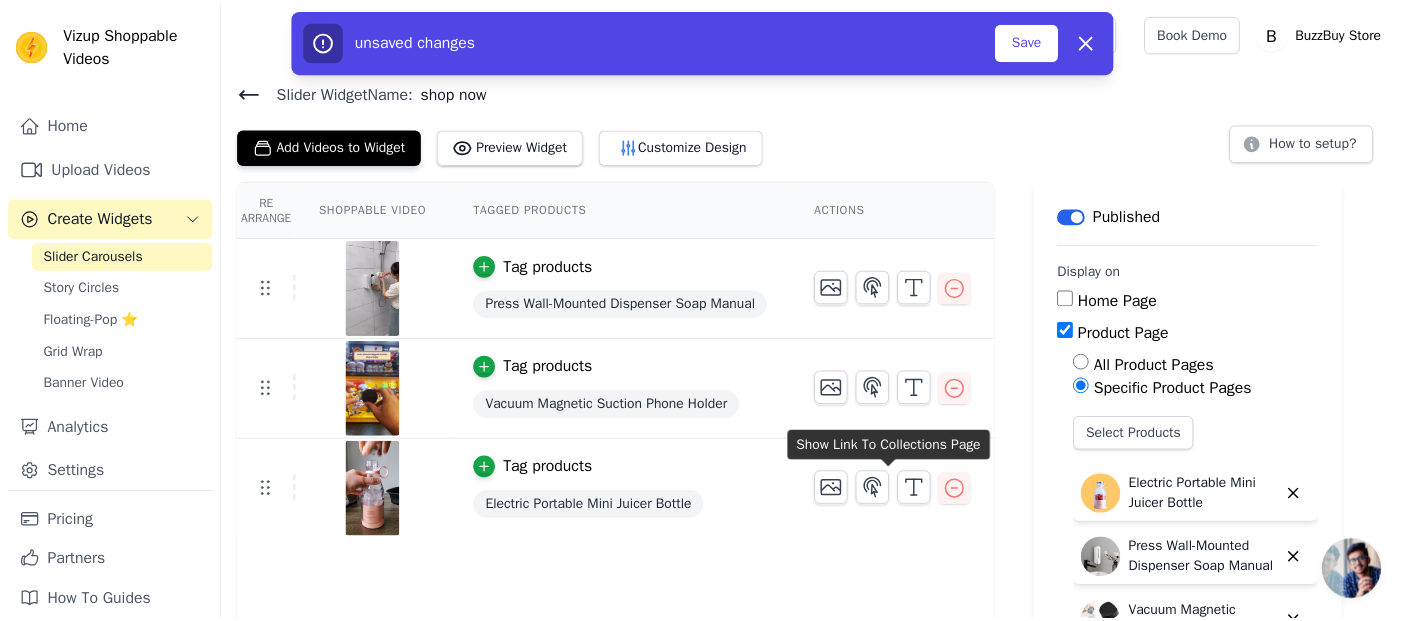 scroll, scrollTop: 74, scrollLeft: 0, axis: vertical 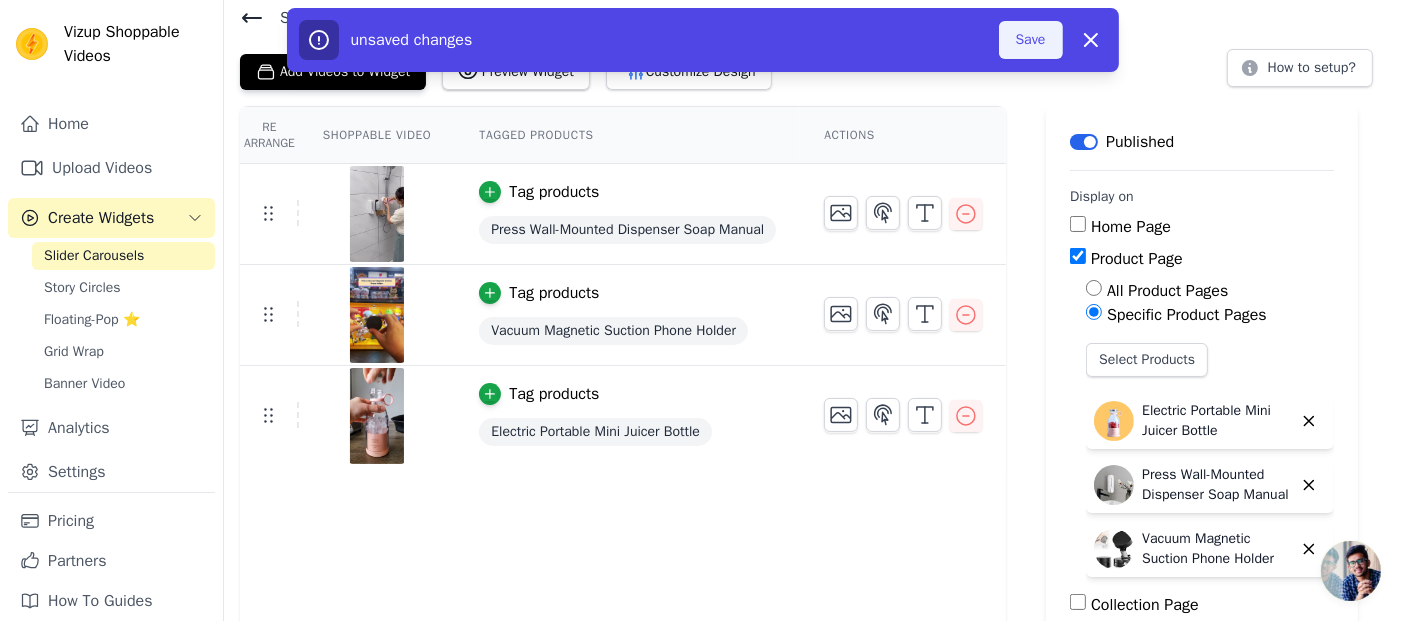 click on "Save" at bounding box center [1031, 40] 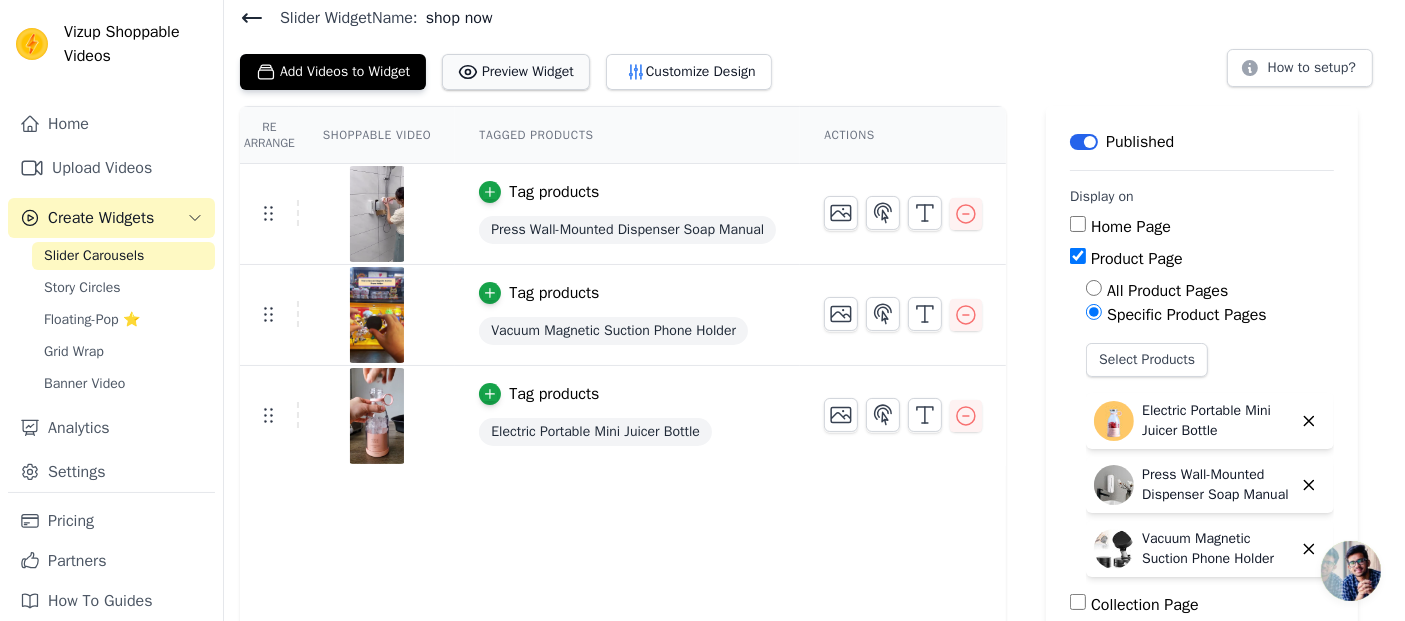 click on "Preview Widget" at bounding box center (516, 72) 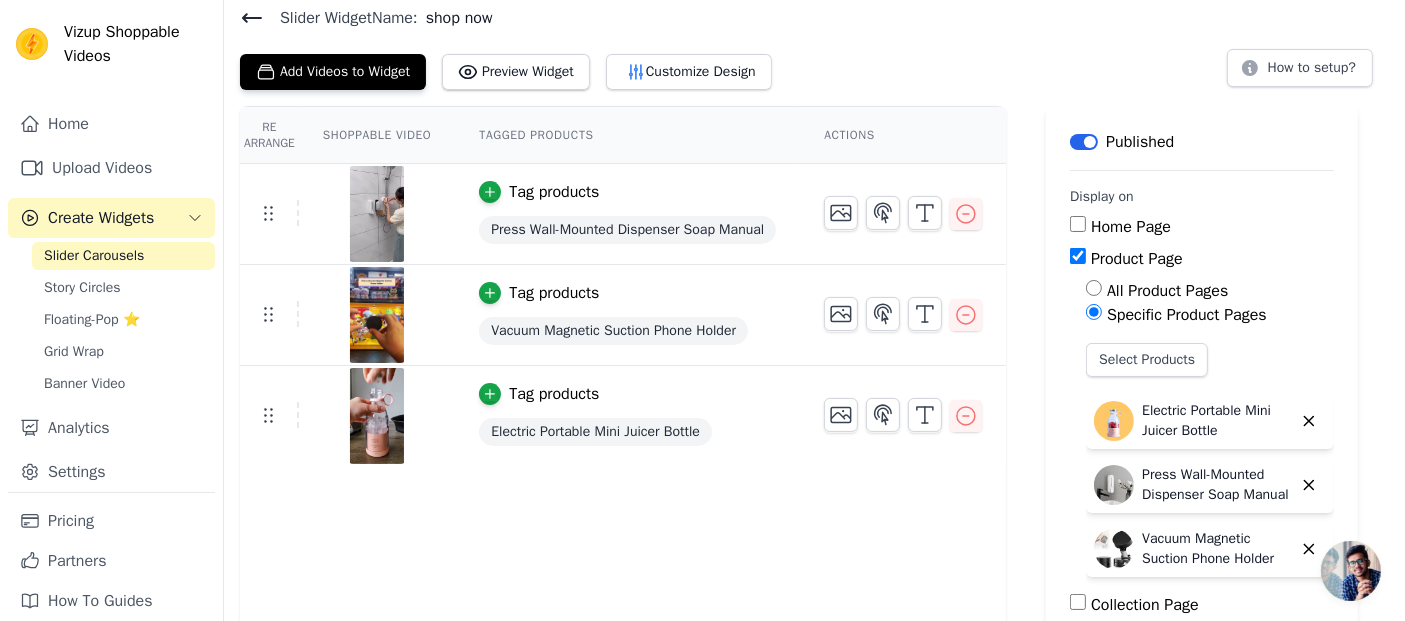 click 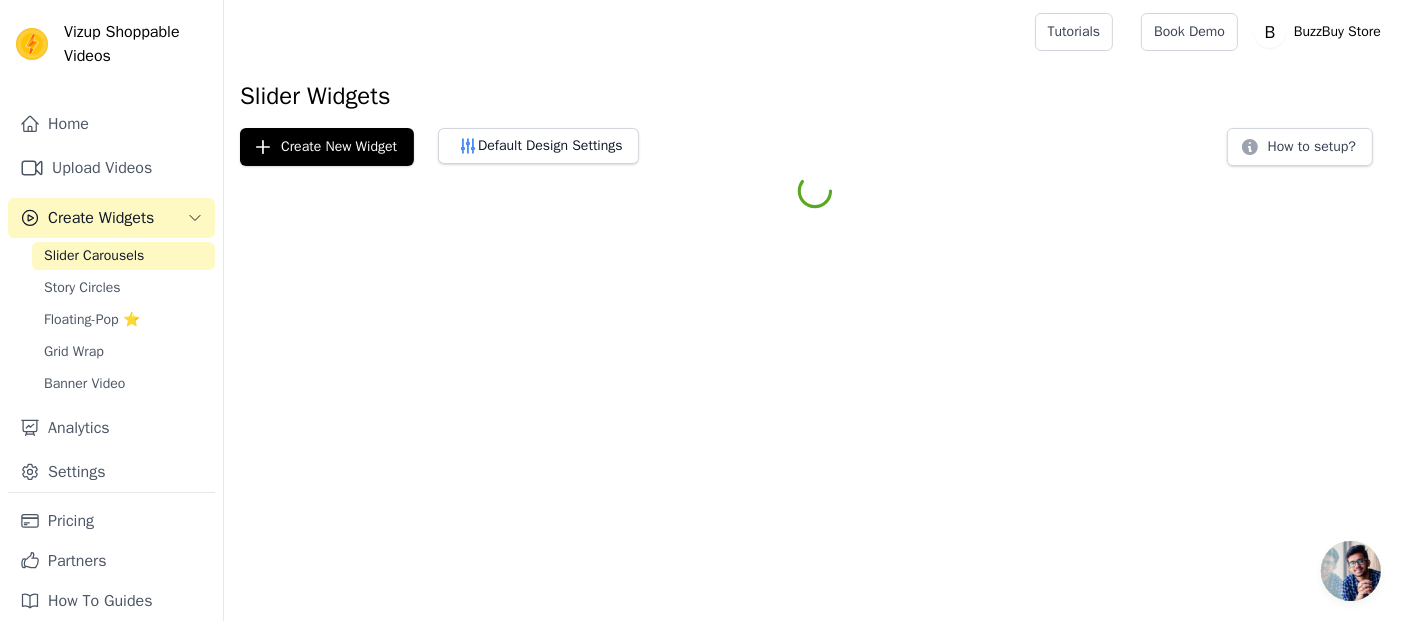 scroll, scrollTop: 0, scrollLeft: 0, axis: both 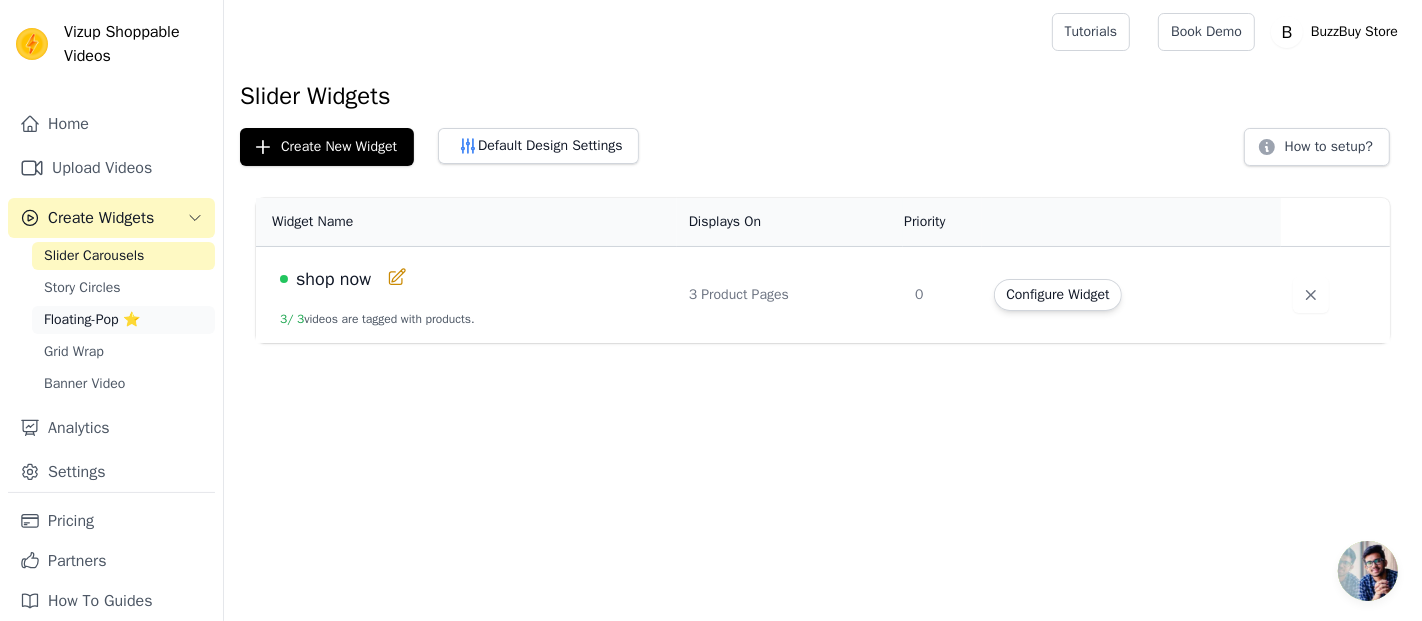 click on "Floating-Pop ⭐" at bounding box center (92, 320) 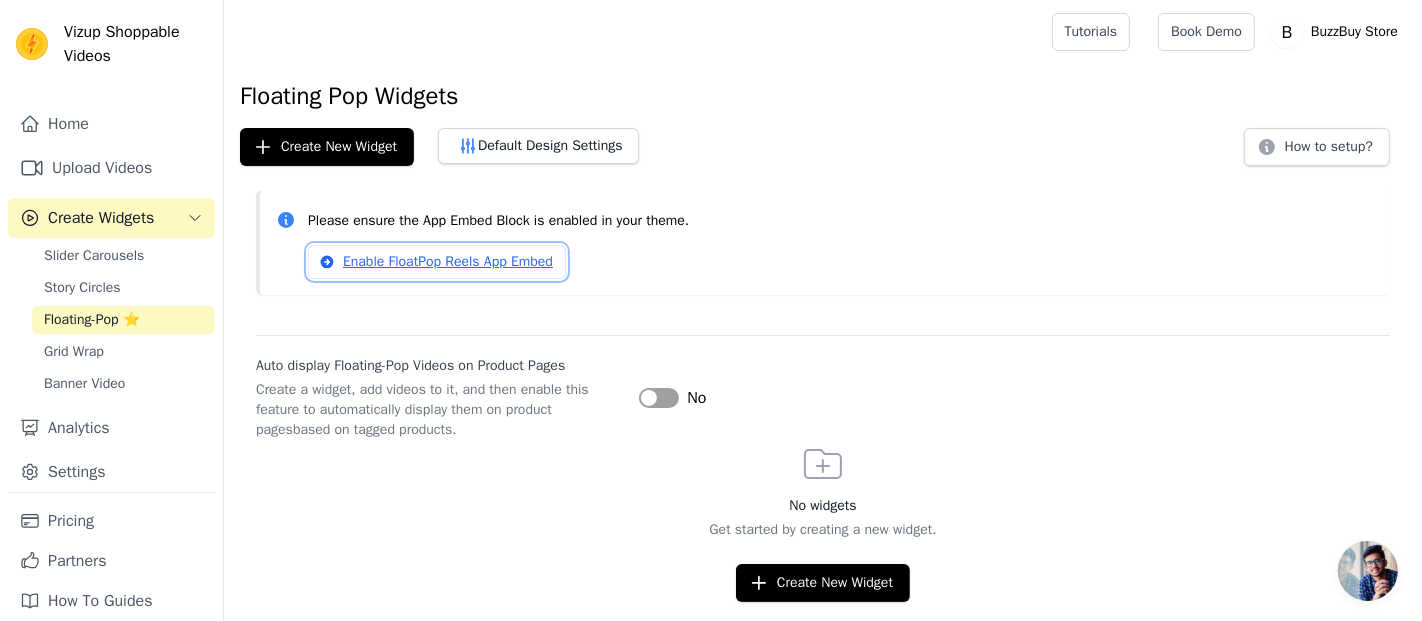 click on "Enable FloatPop Reels App Embed" at bounding box center [437, 262] 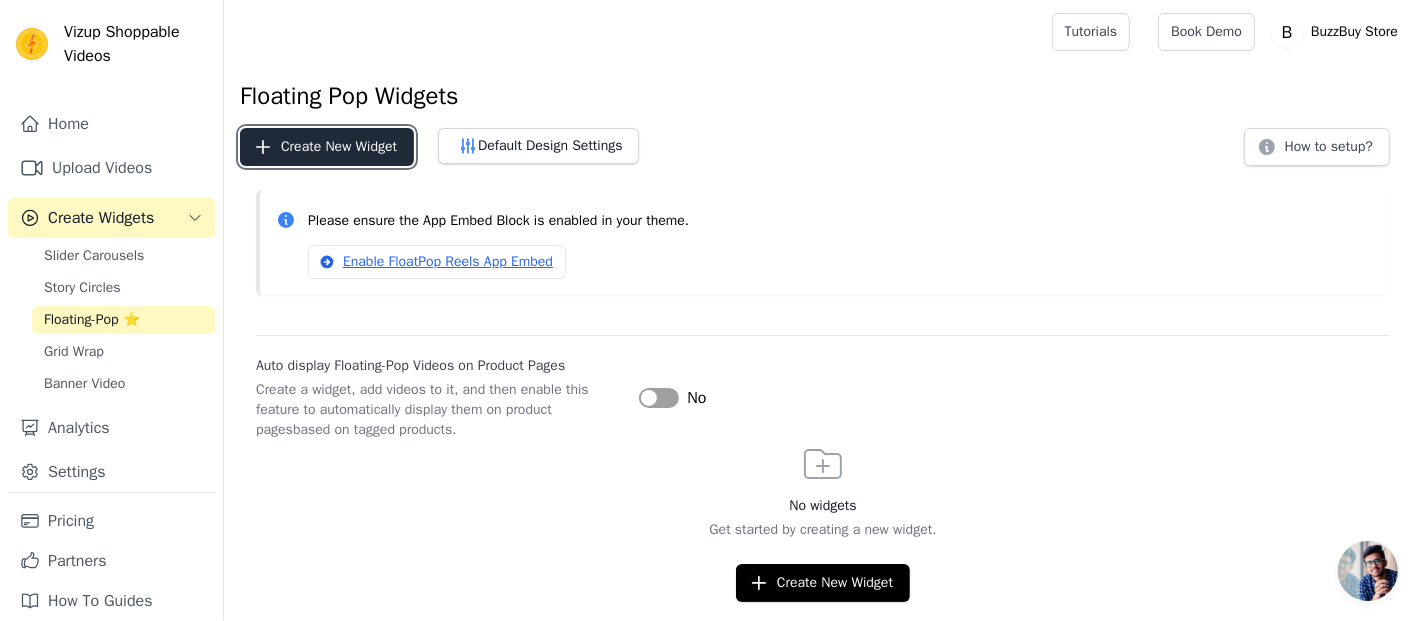 click on "Create New Widget" at bounding box center (327, 147) 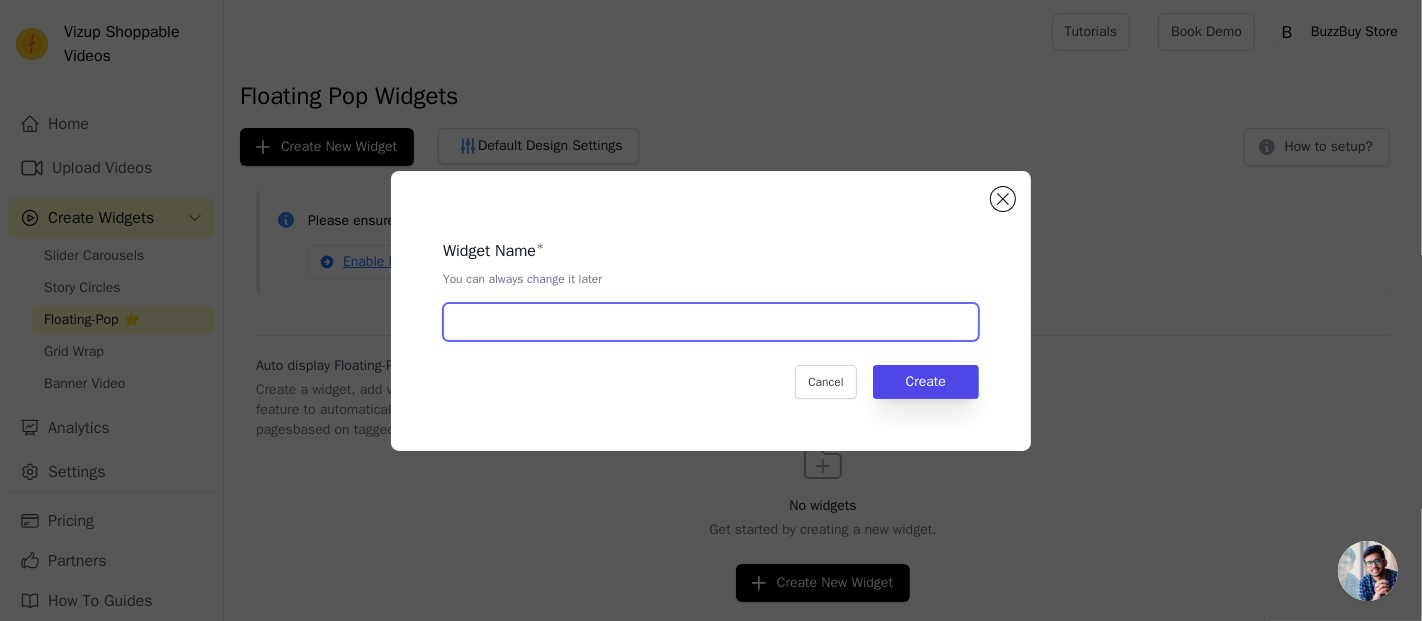 click at bounding box center [711, 322] 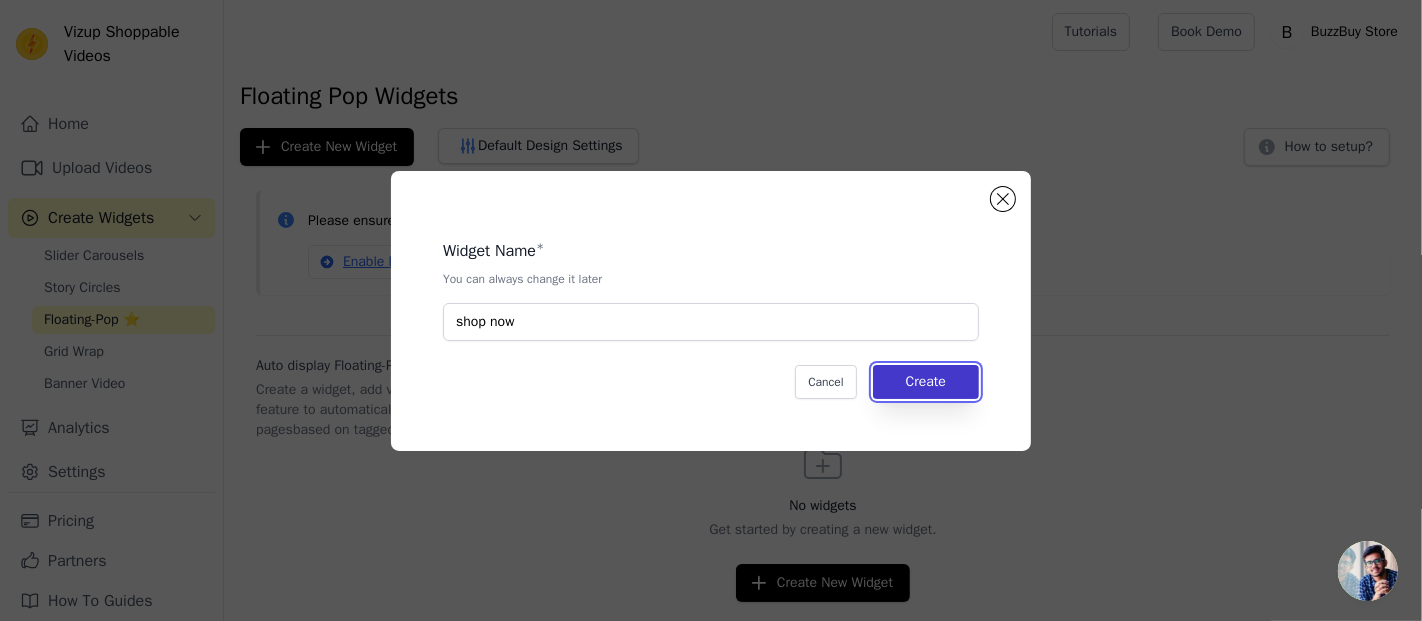 click on "Create" at bounding box center (926, 382) 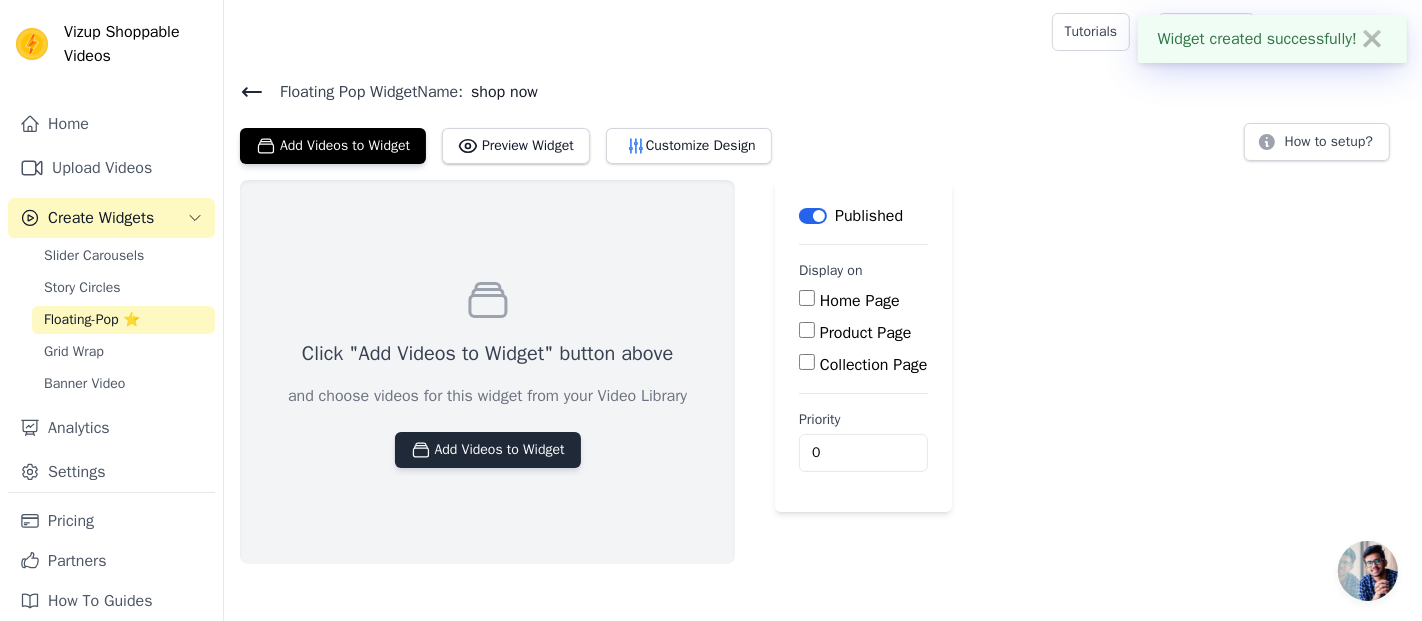 click on "Add Videos to Widget" at bounding box center [488, 450] 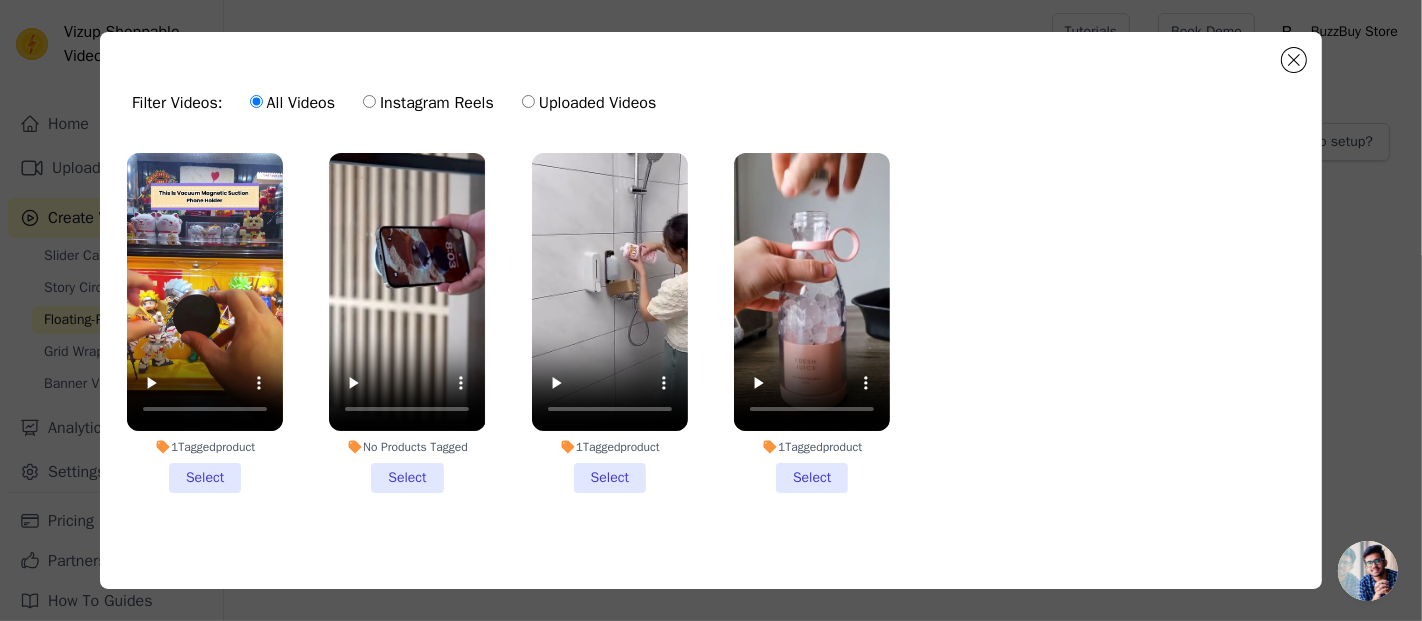click on "1  Tagged  product     Select" at bounding box center [812, 323] 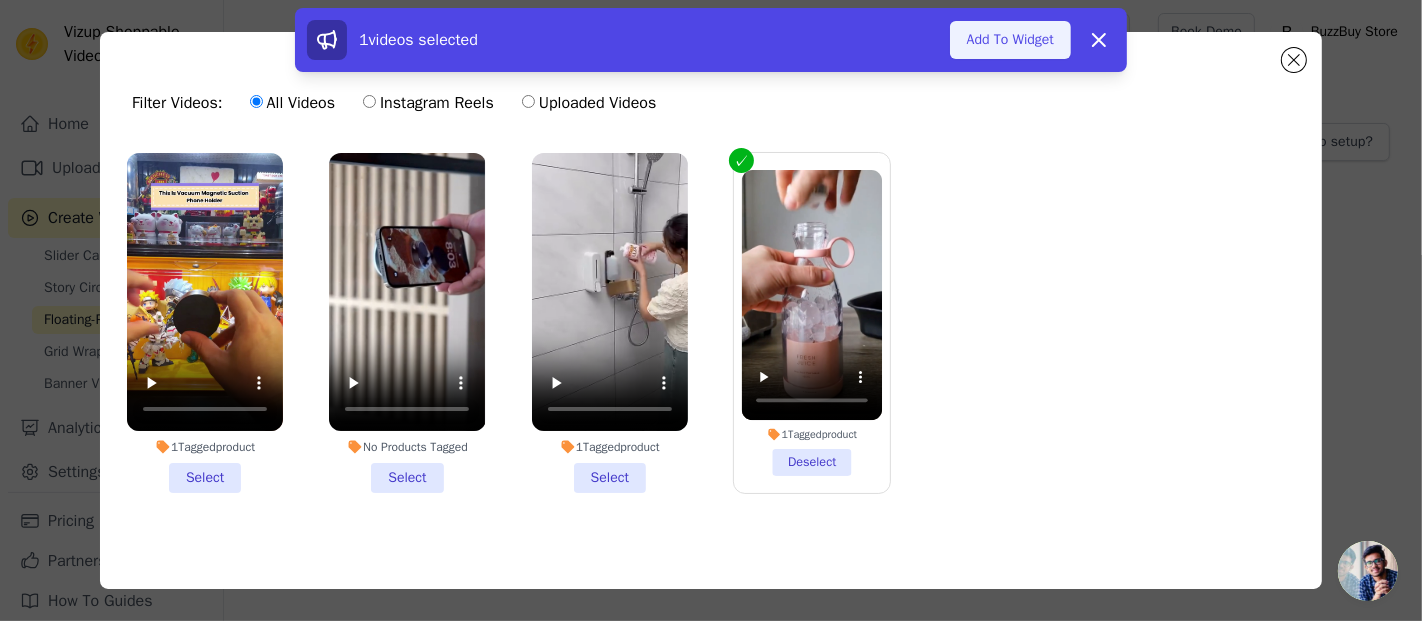click on "Add To Widget" at bounding box center (1010, 40) 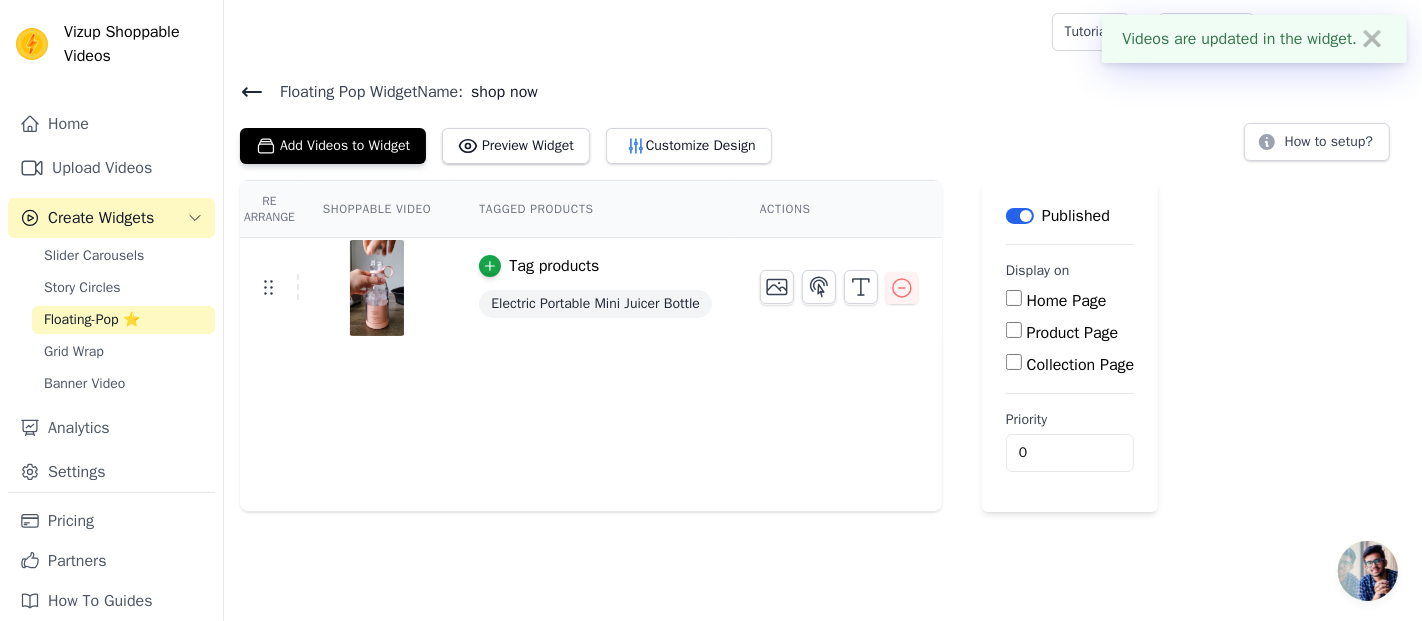 click on "Product Page" at bounding box center [1014, 330] 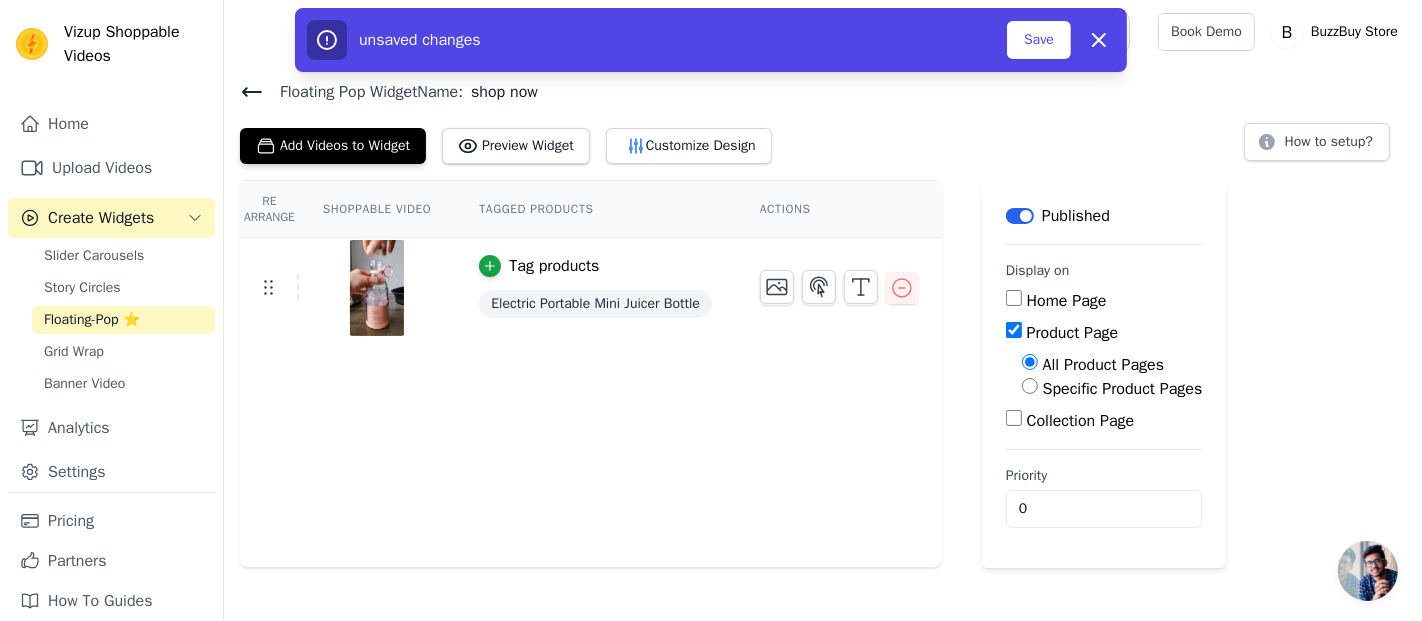 click on "Specific Product Pages" at bounding box center [1030, 386] 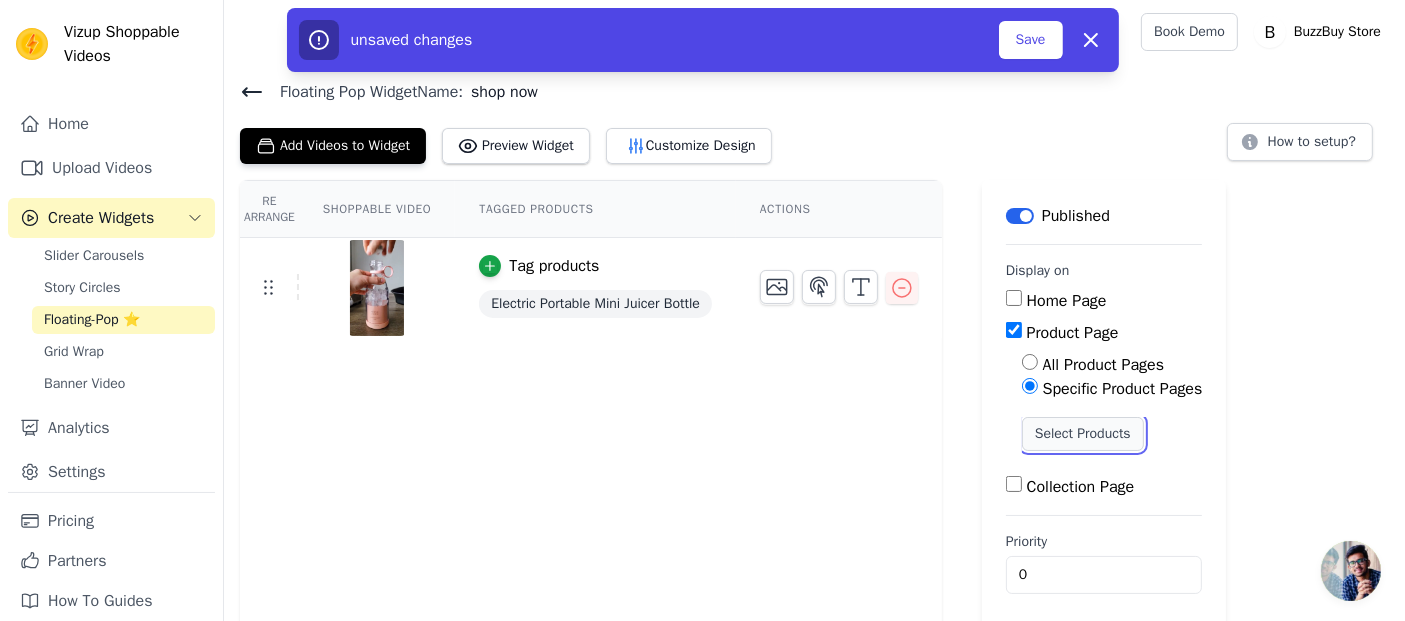 click on "Select Products" at bounding box center (1083, 434) 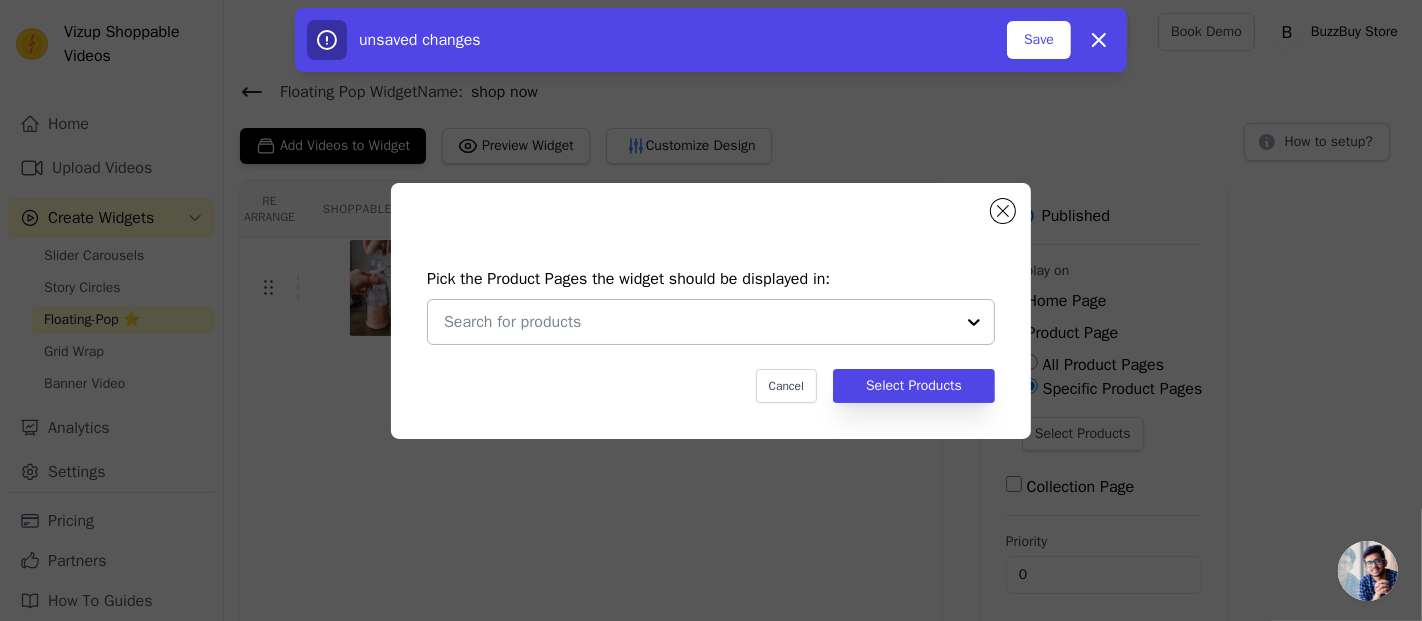 click at bounding box center [974, 322] 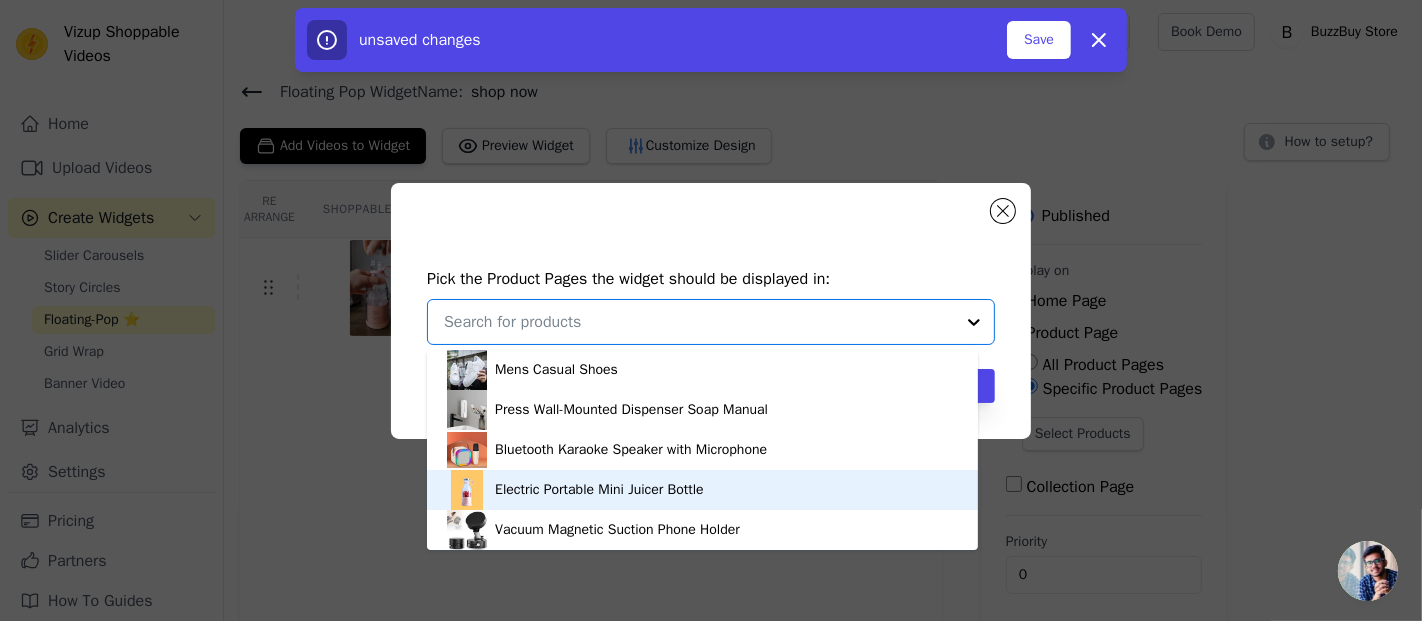 click on "Electric Portable Mini Juicer Bottle" at bounding box center [702, 490] 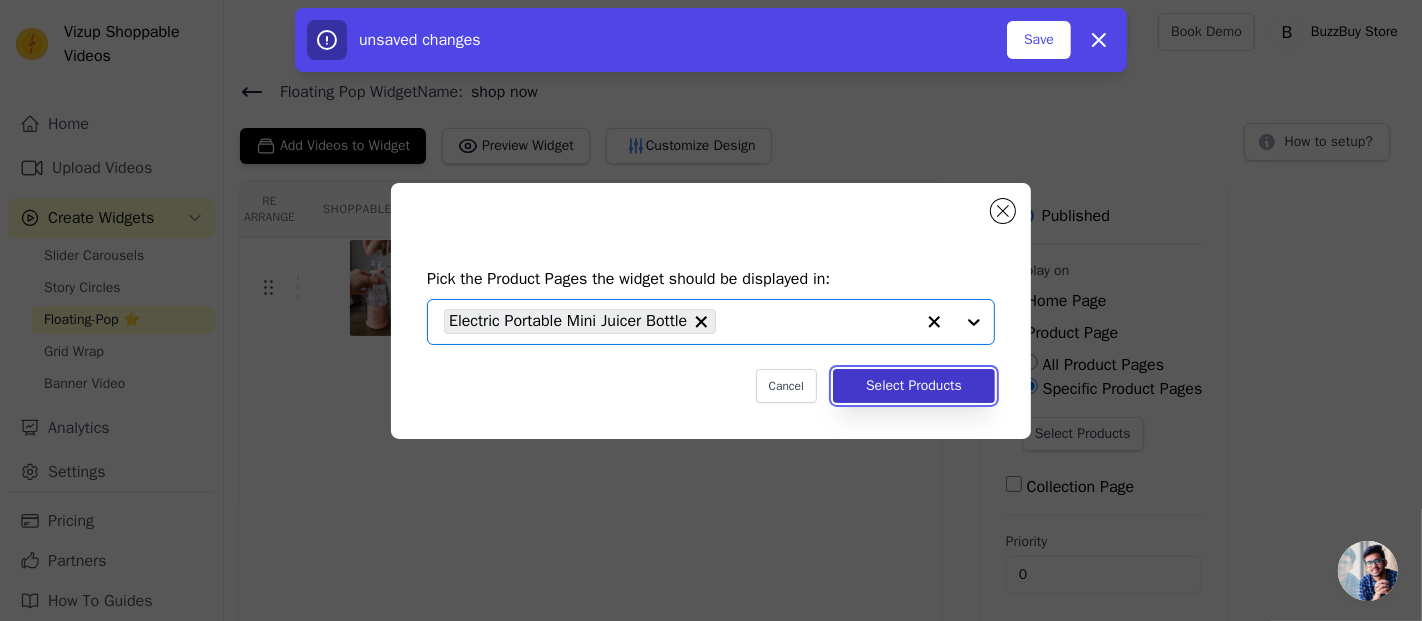 click on "Select Products" at bounding box center (914, 386) 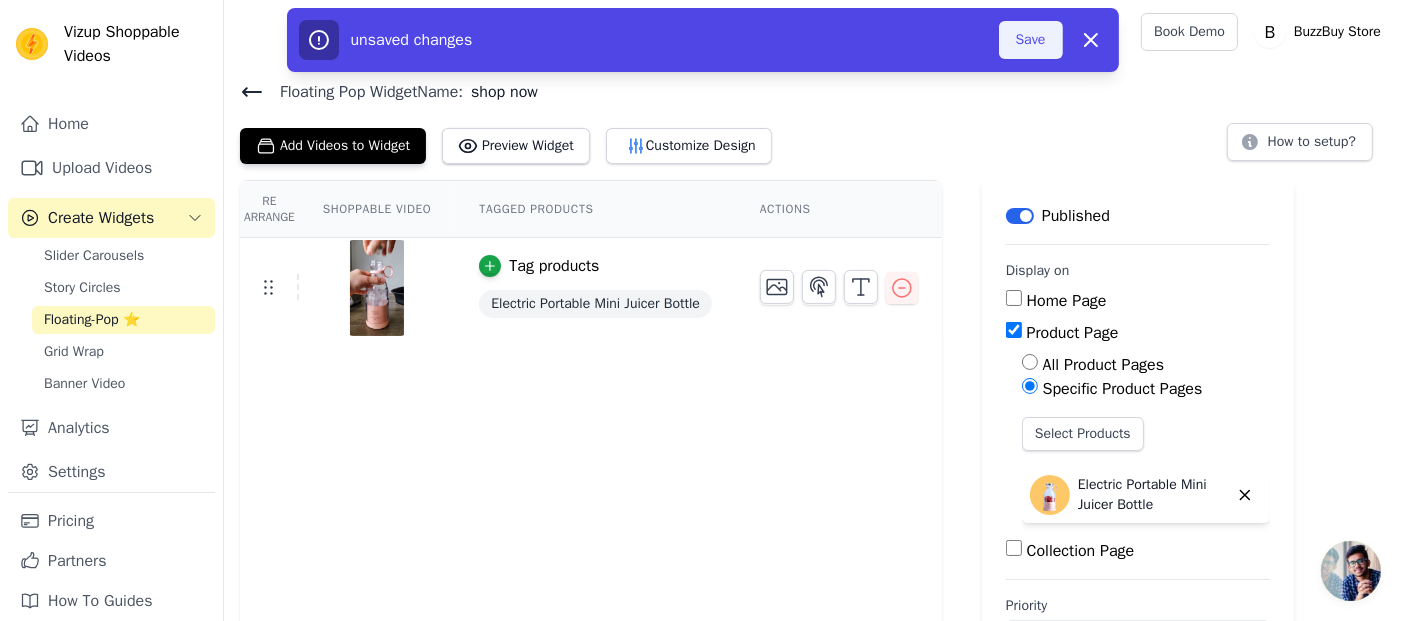 click on "Save" at bounding box center (1031, 40) 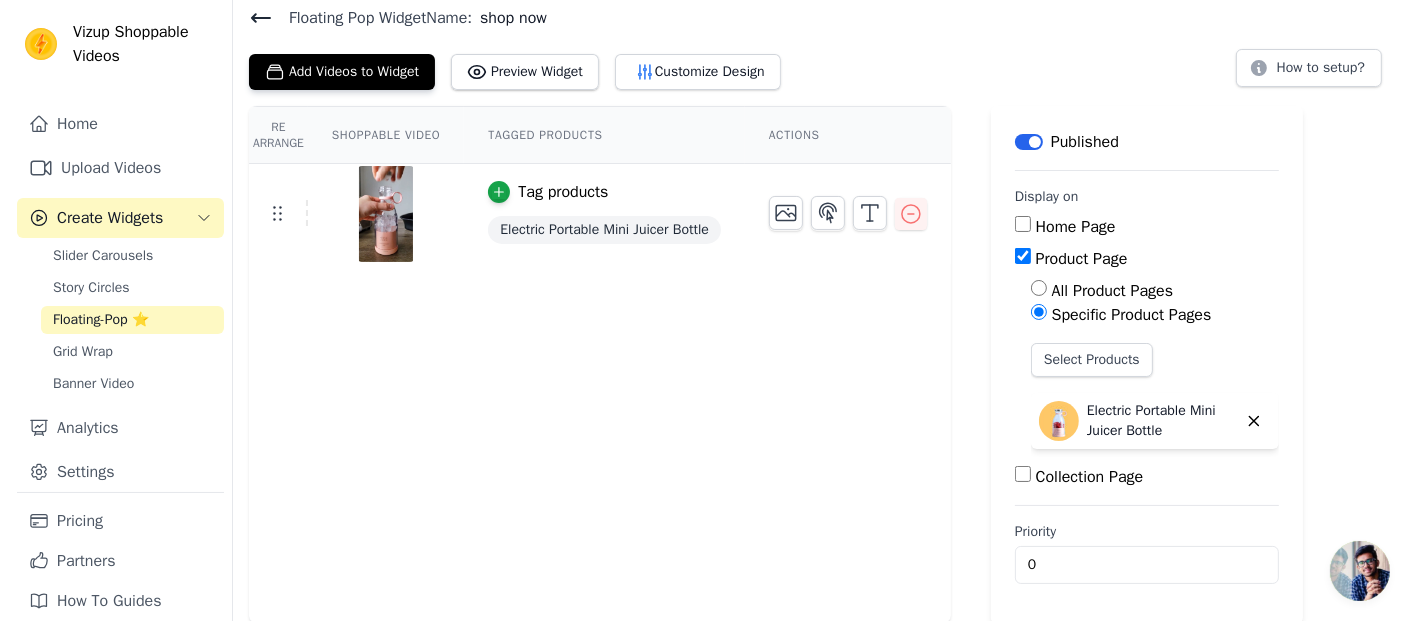 scroll, scrollTop: 0, scrollLeft: 0, axis: both 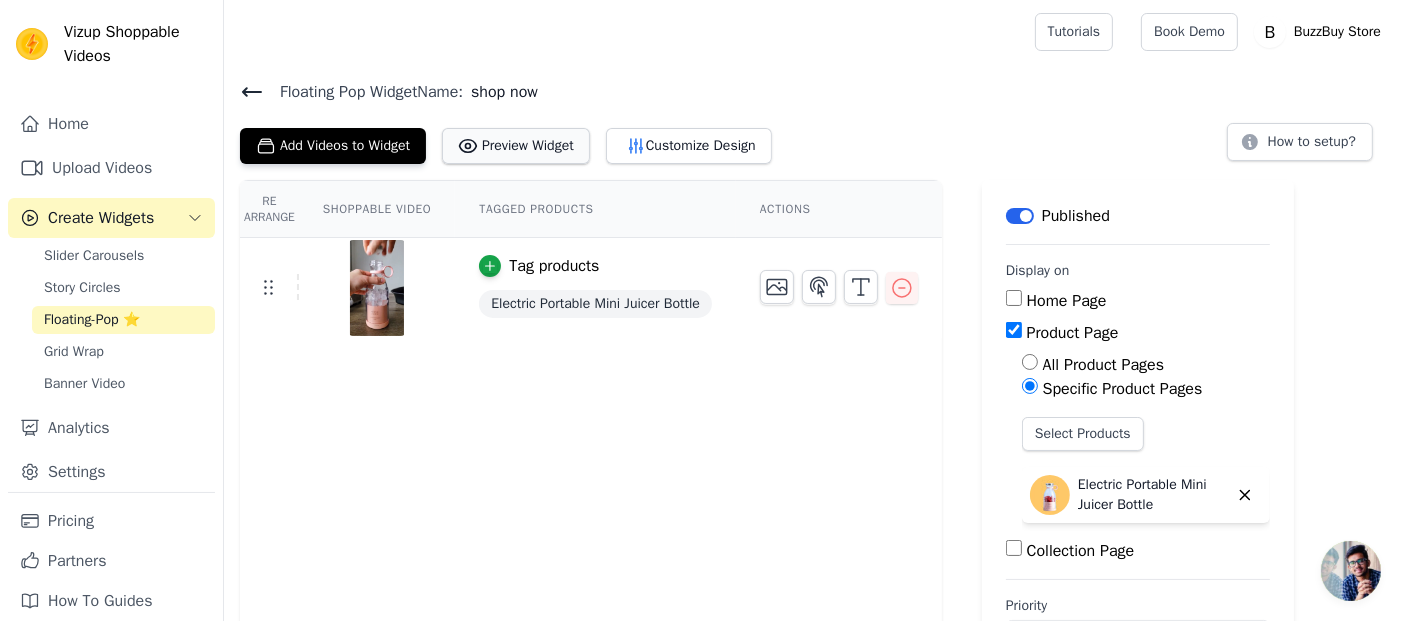 click on "Preview Widget" at bounding box center (516, 146) 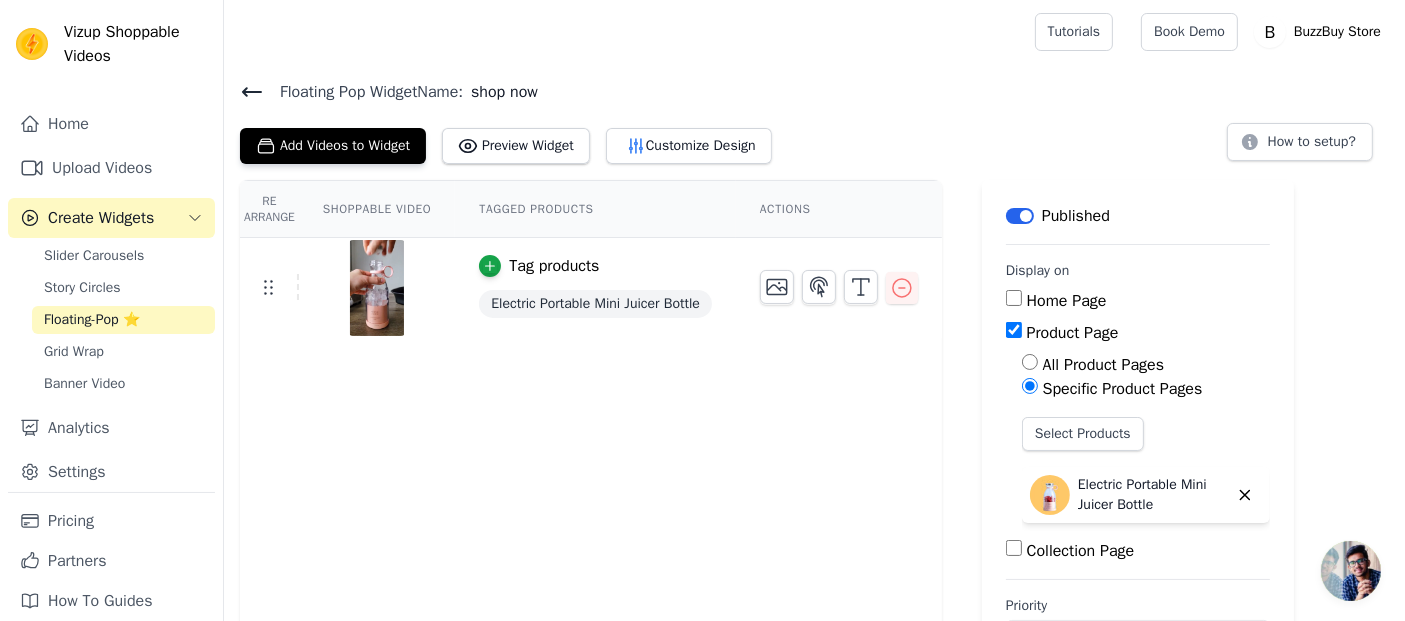 click on "All Product Pages" at bounding box center [1030, 362] 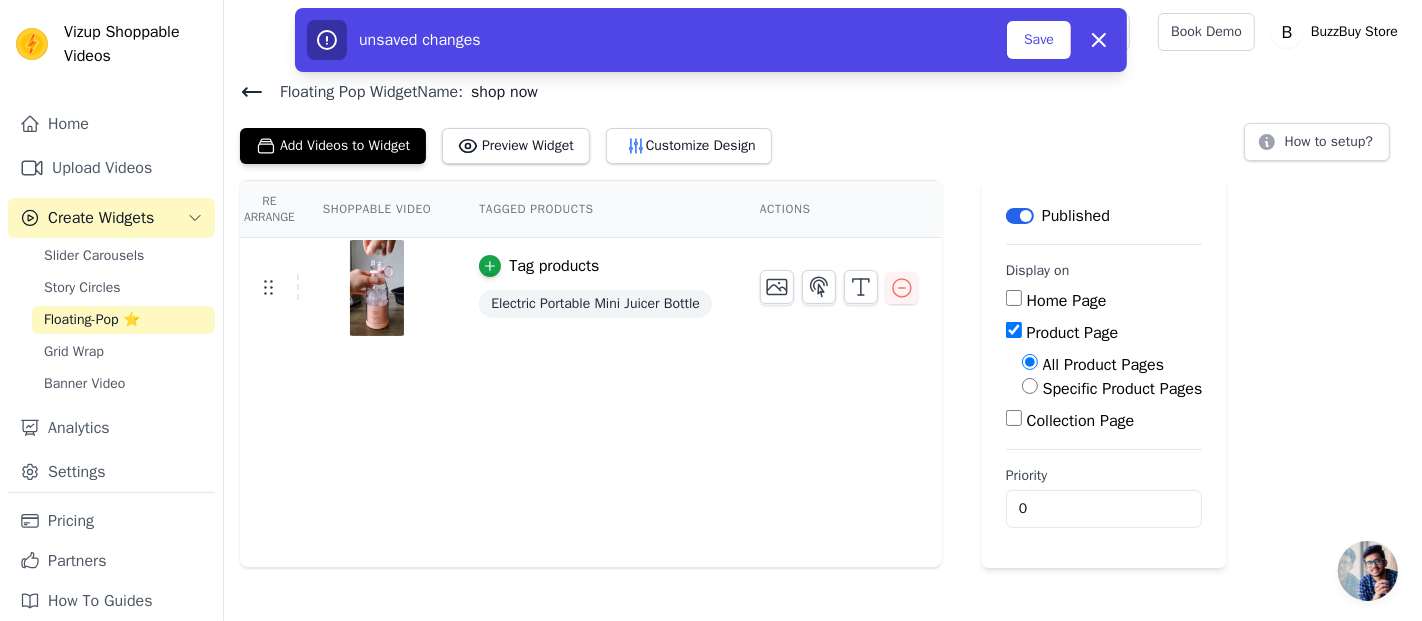 click on "Specific Product Pages" at bounding box center (1030, 386) 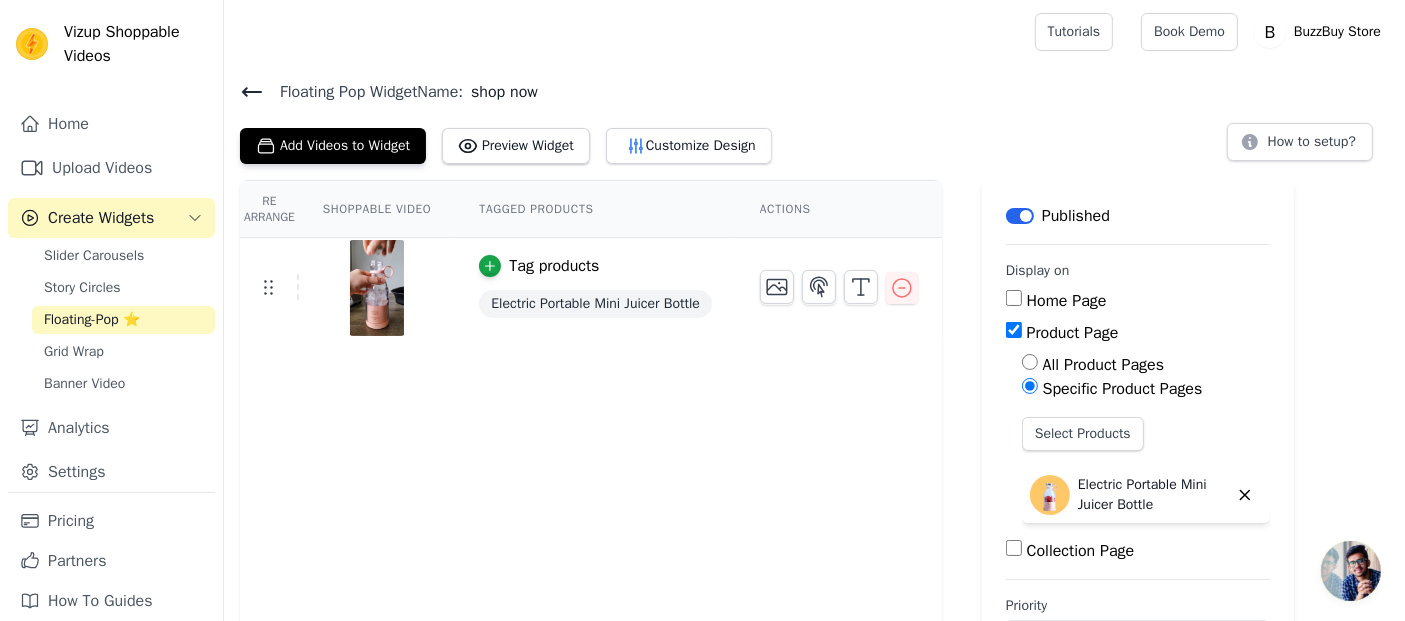click on "All Product Pages" at bounding box center [1030, 362] 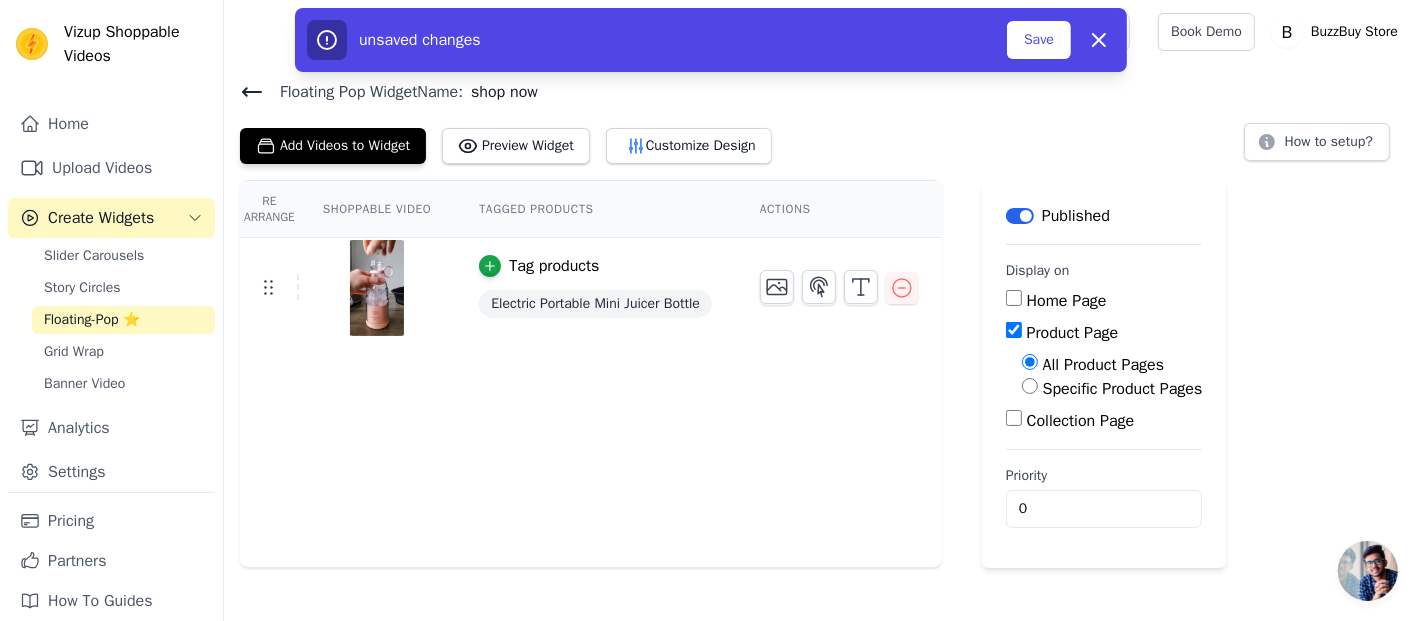 click on "Home Page" at bounding box center [1014, 298] 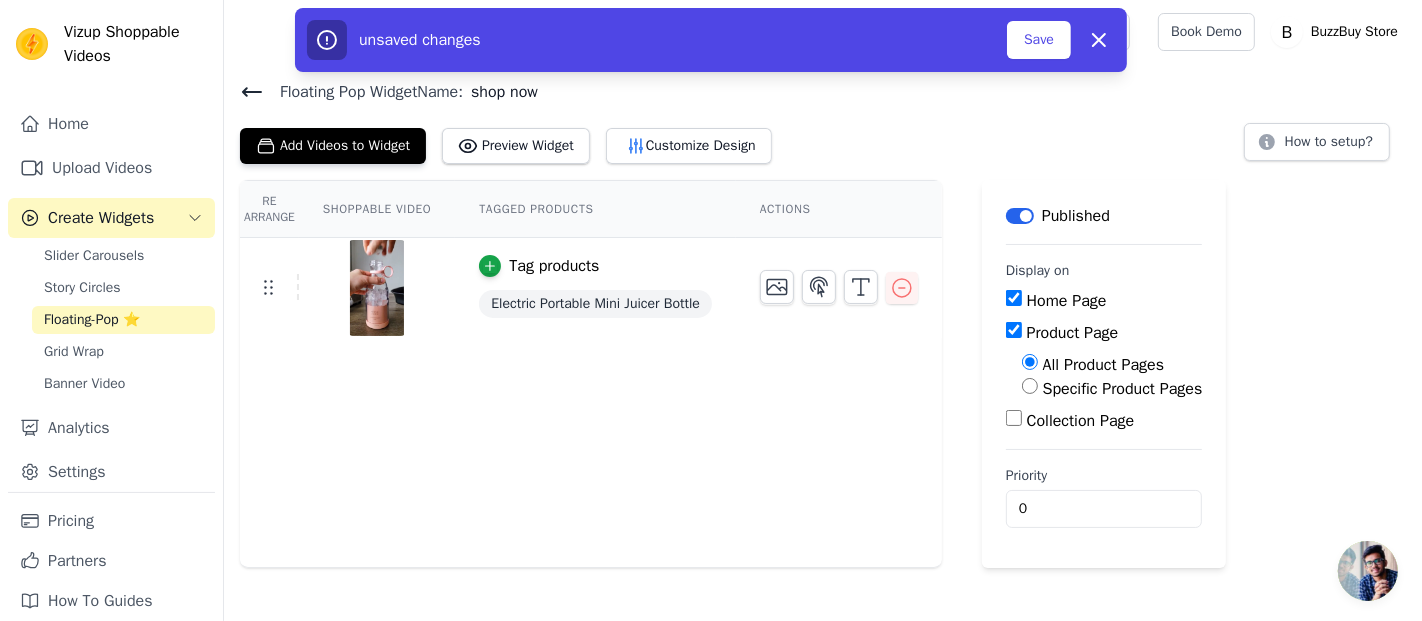 click on "Product Page" at bounding box center [1014, 330] 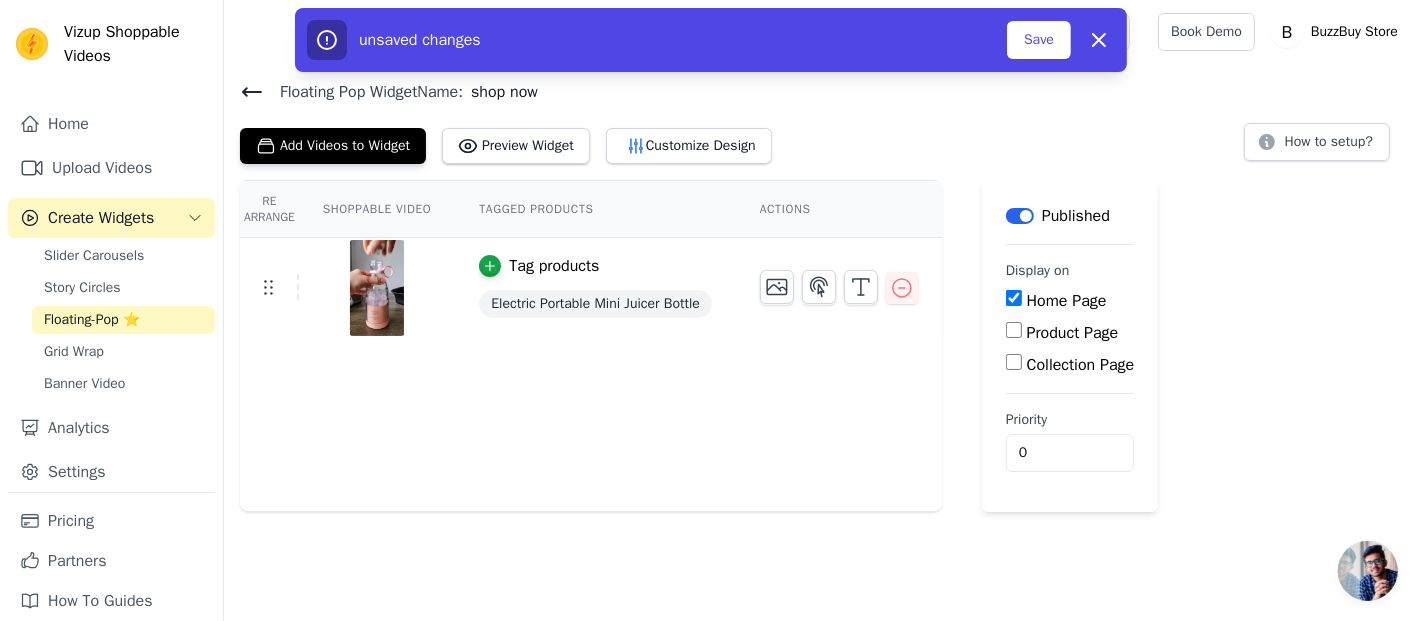 click on "Home Page" at bounding box center (1014, 298) 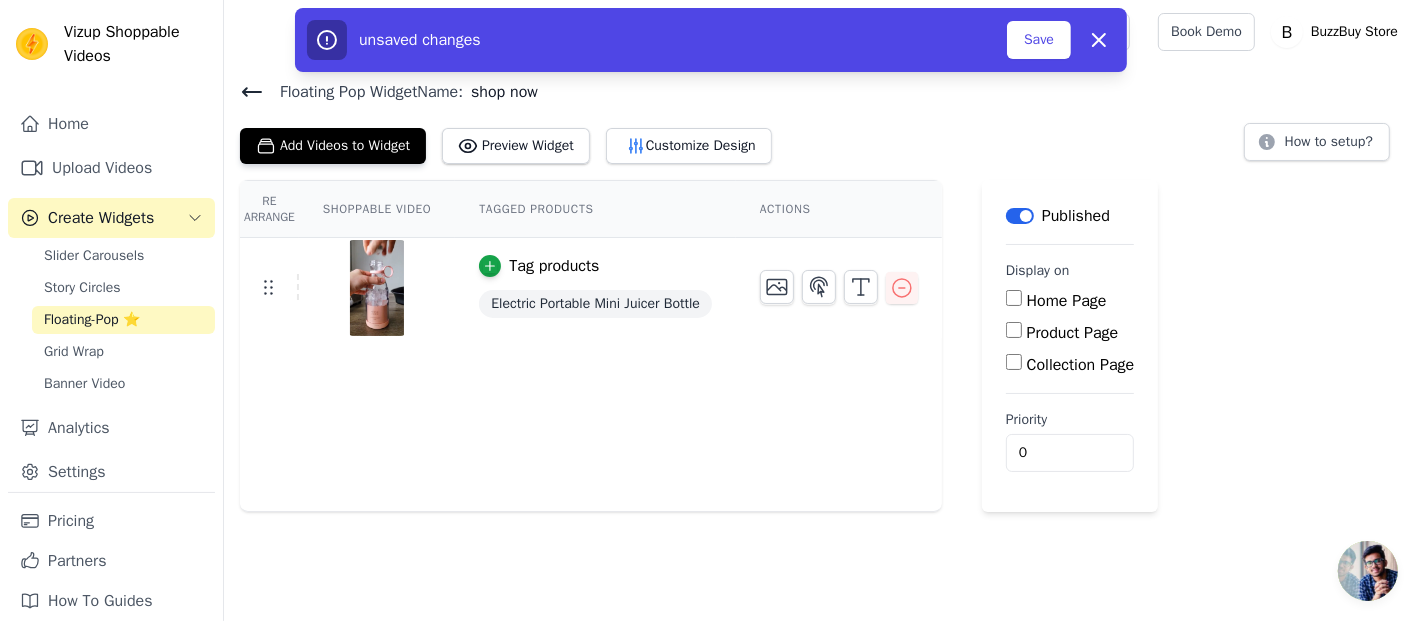 click on "Home Page" at bounding box center [1014, 298] 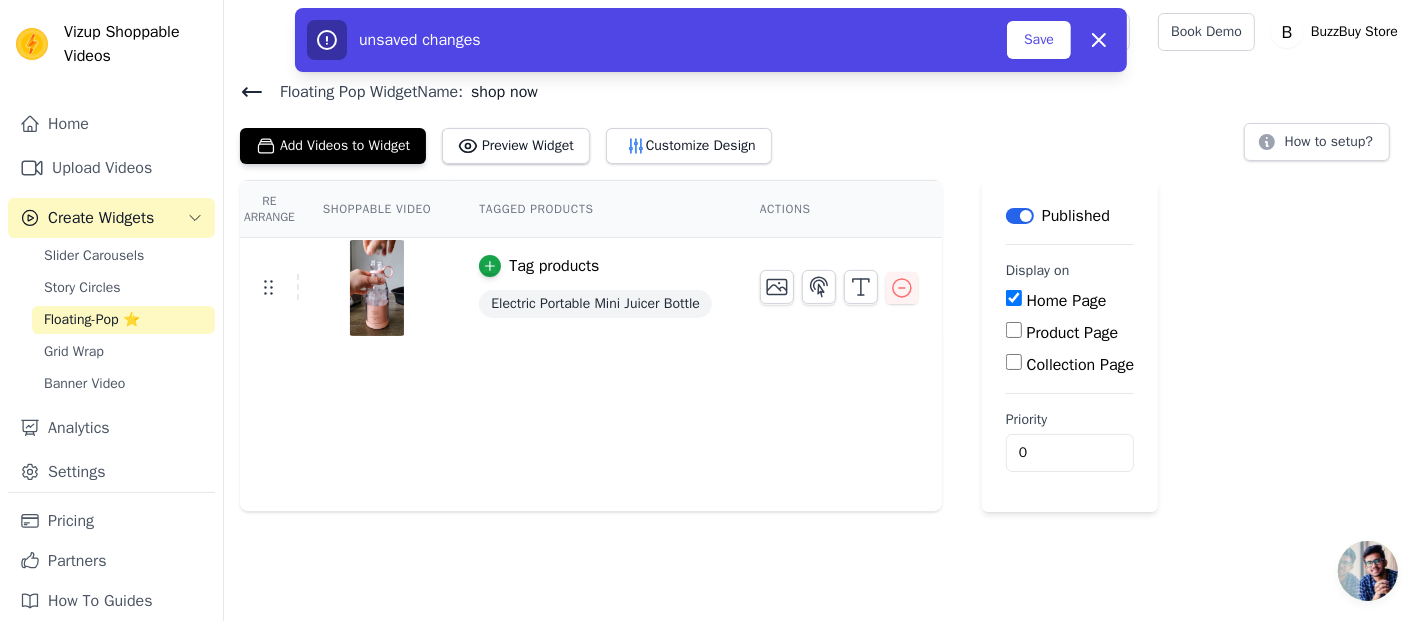 click on "Collection Page" at bounding box center [1014, 362] 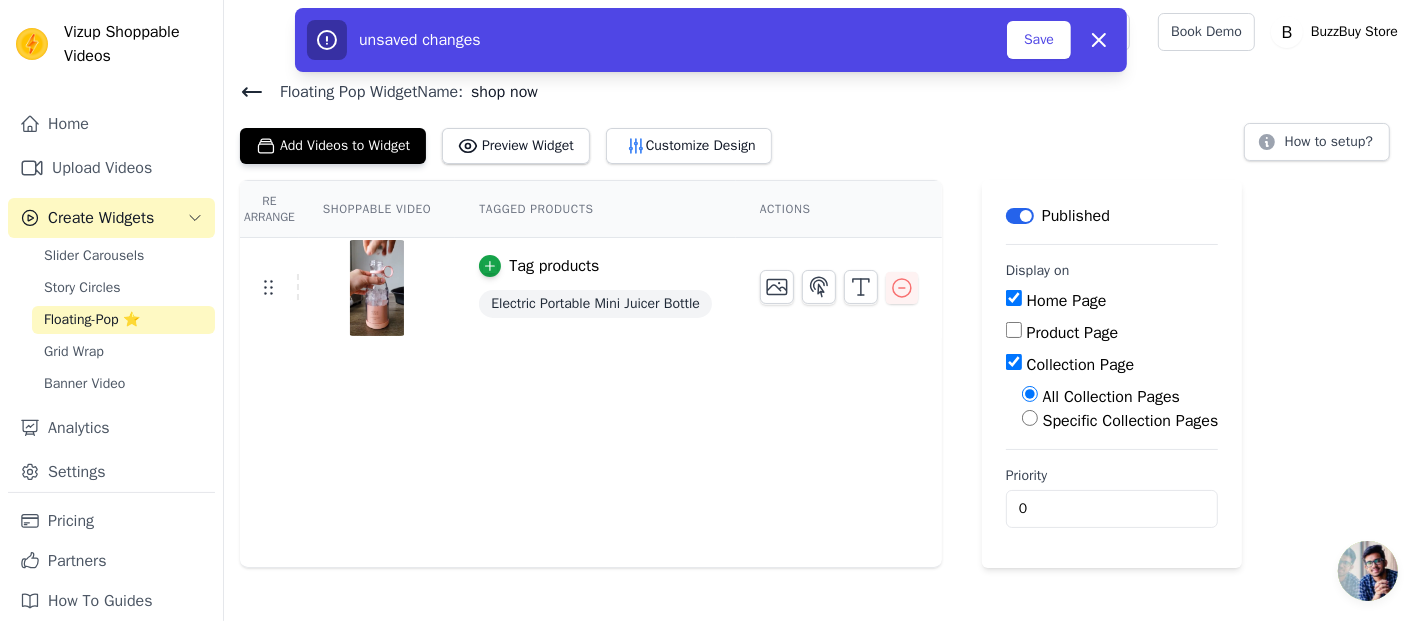click on "Home Page" at bounding box center [1014, 298] 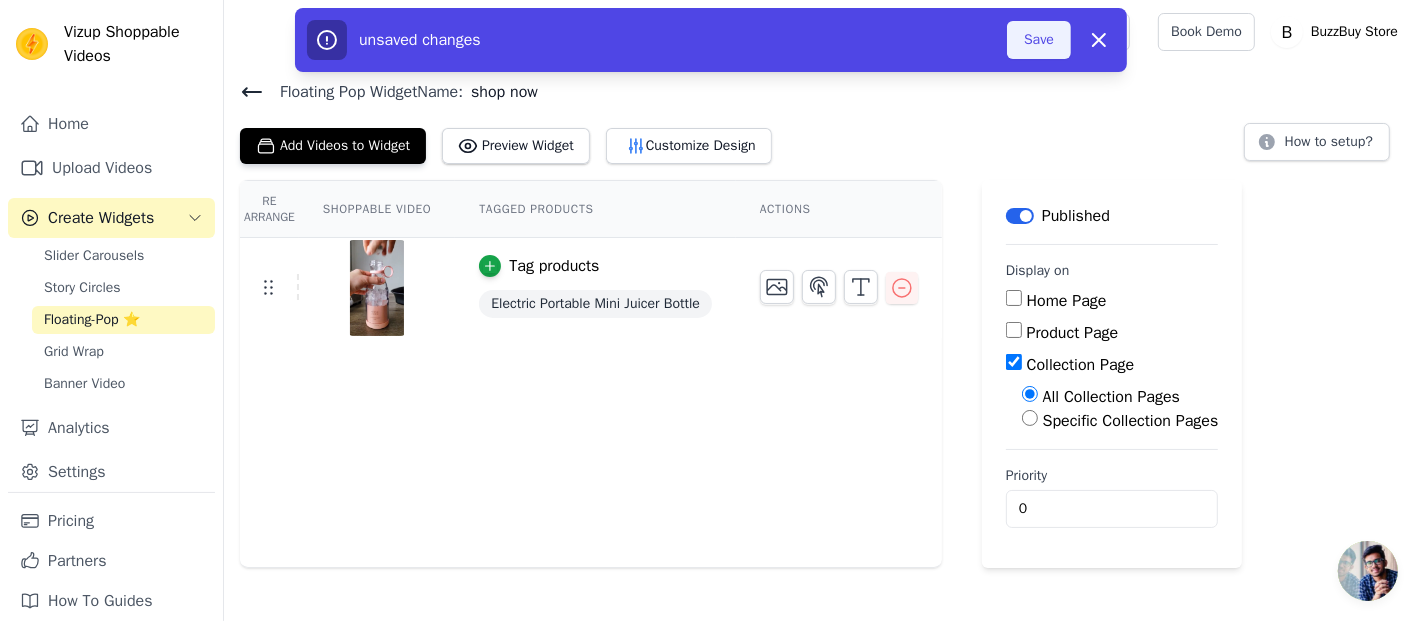 click on "Save" at bounding box center [1039, 40] 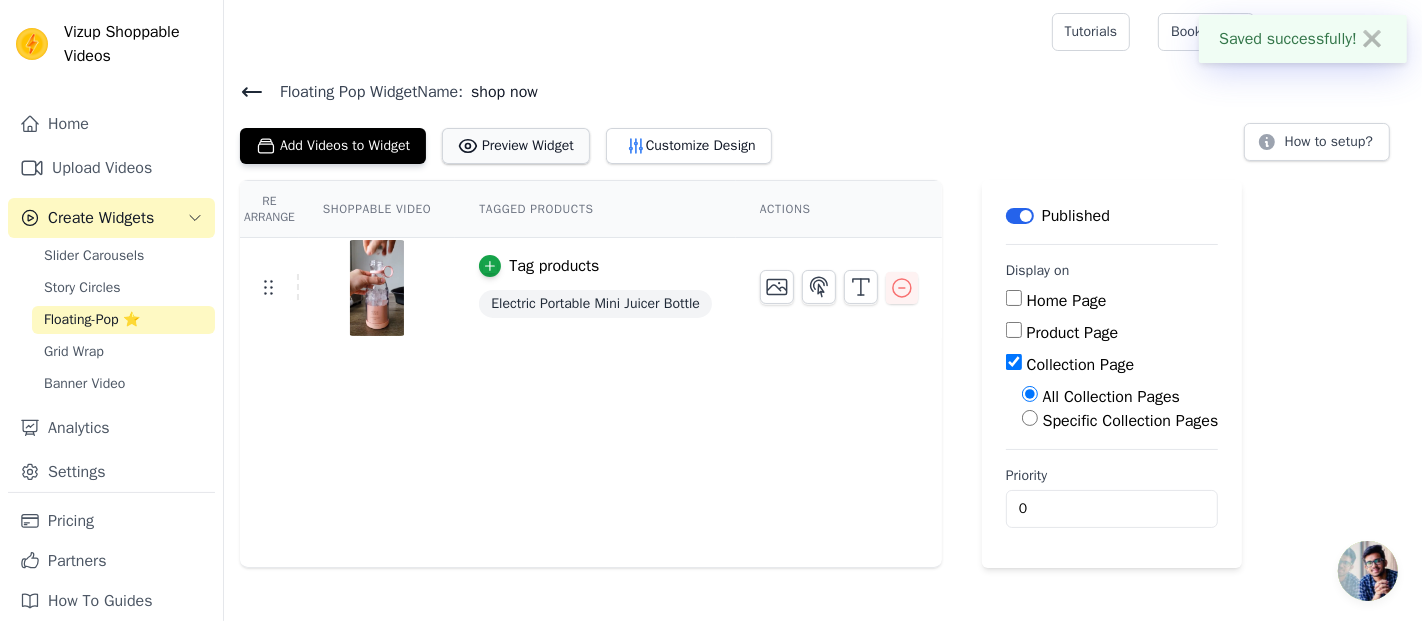 click on "Preview Widget" at bounding box center [516, 146] 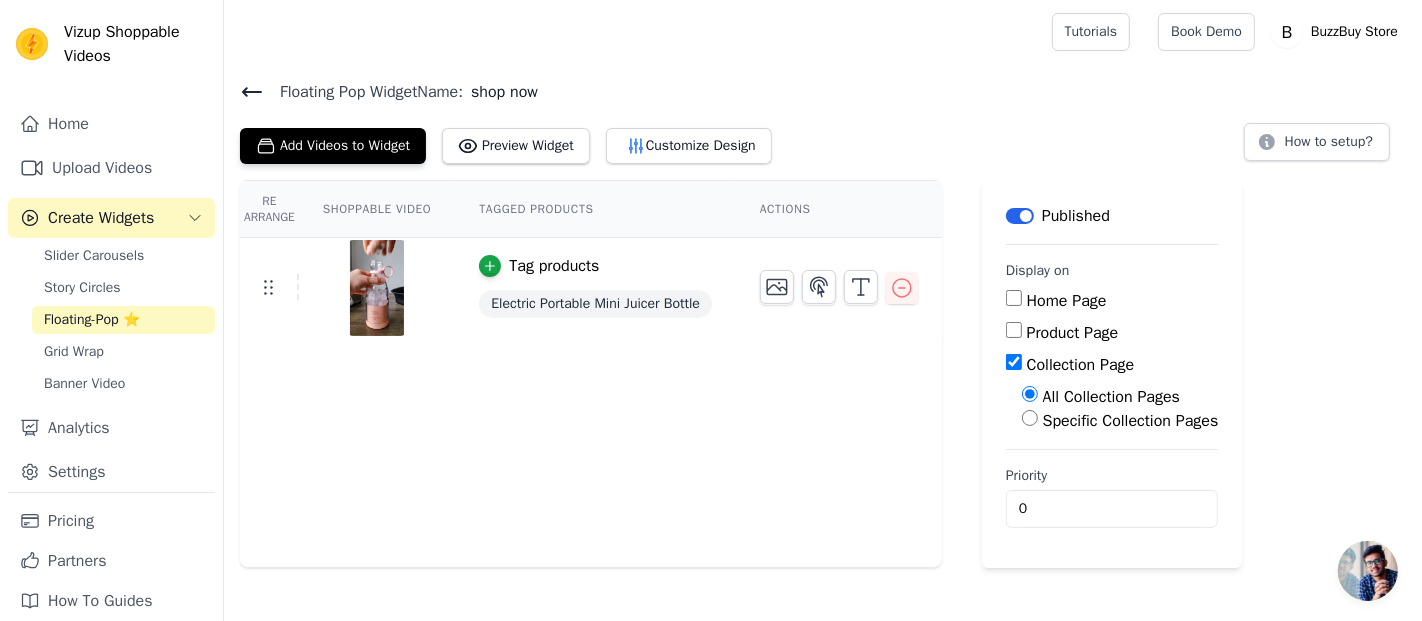 click on "Home Page" at bounding box center [1014, 298] 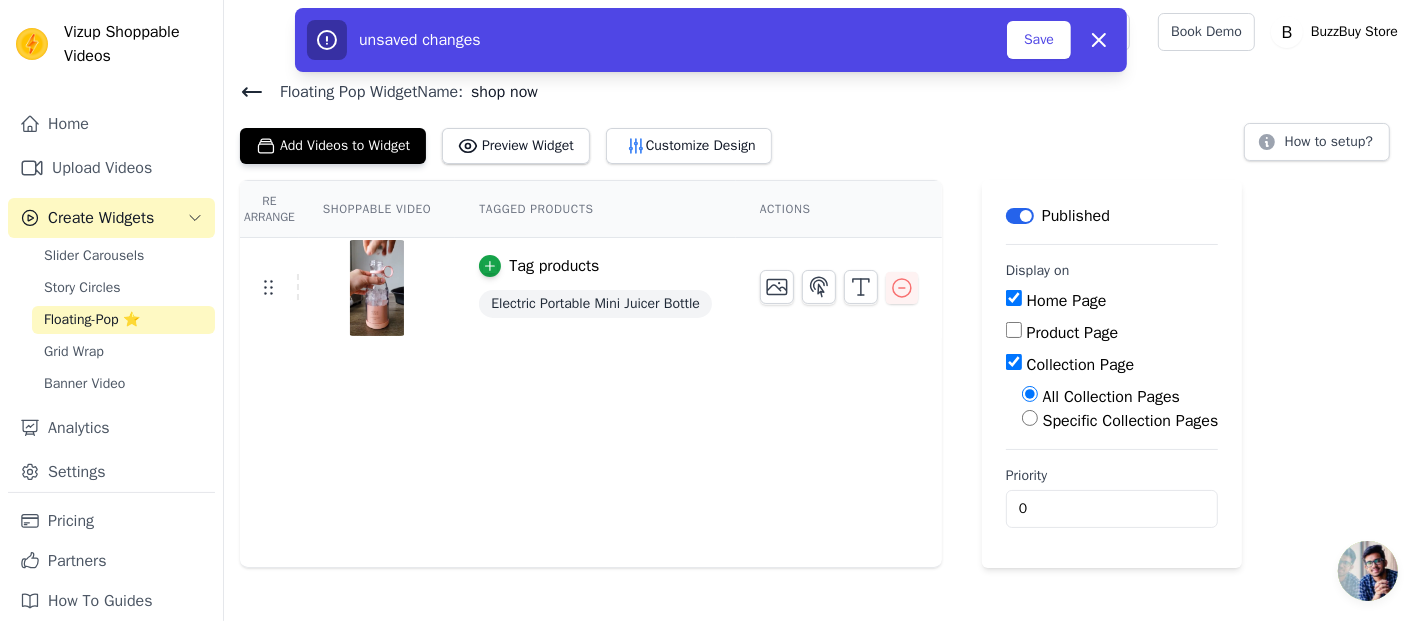 click on "Product Page" at bounding box center [1014, 330] 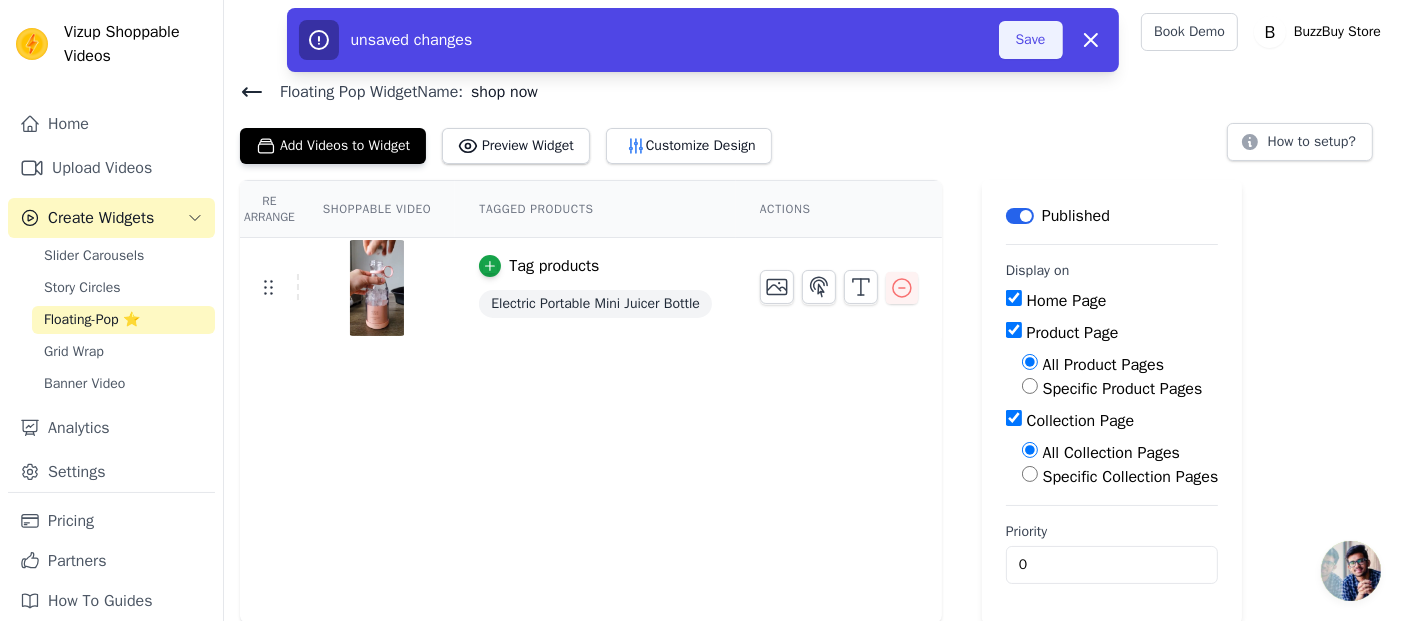 click on "Save" at bounding box center (1031, 40) 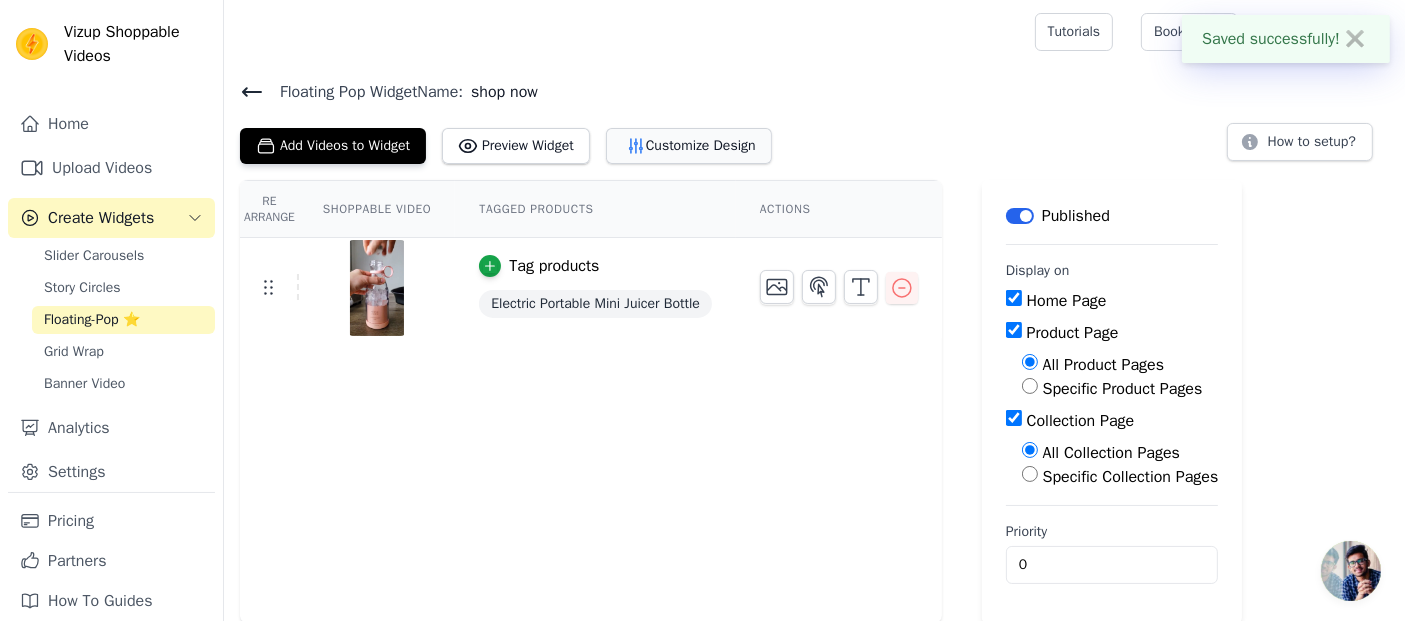 click on "Customize Design" at bounding box center [689, 146] 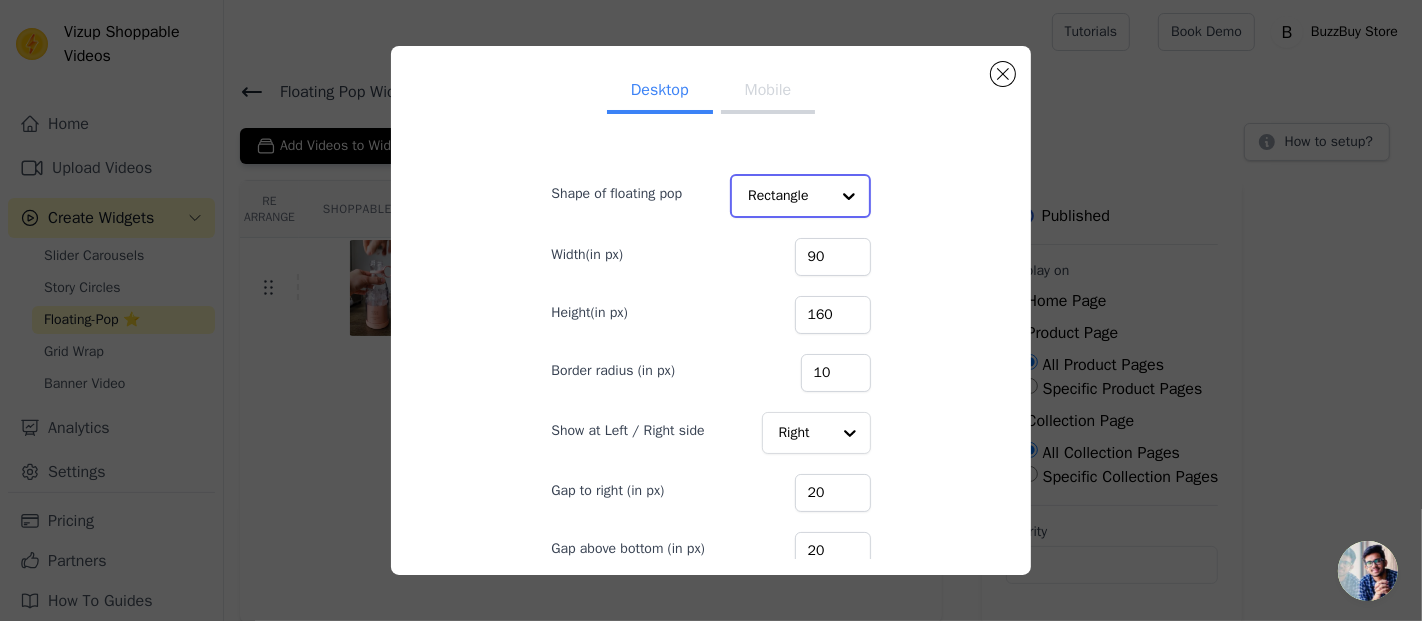 click on "Shape of floating pop" 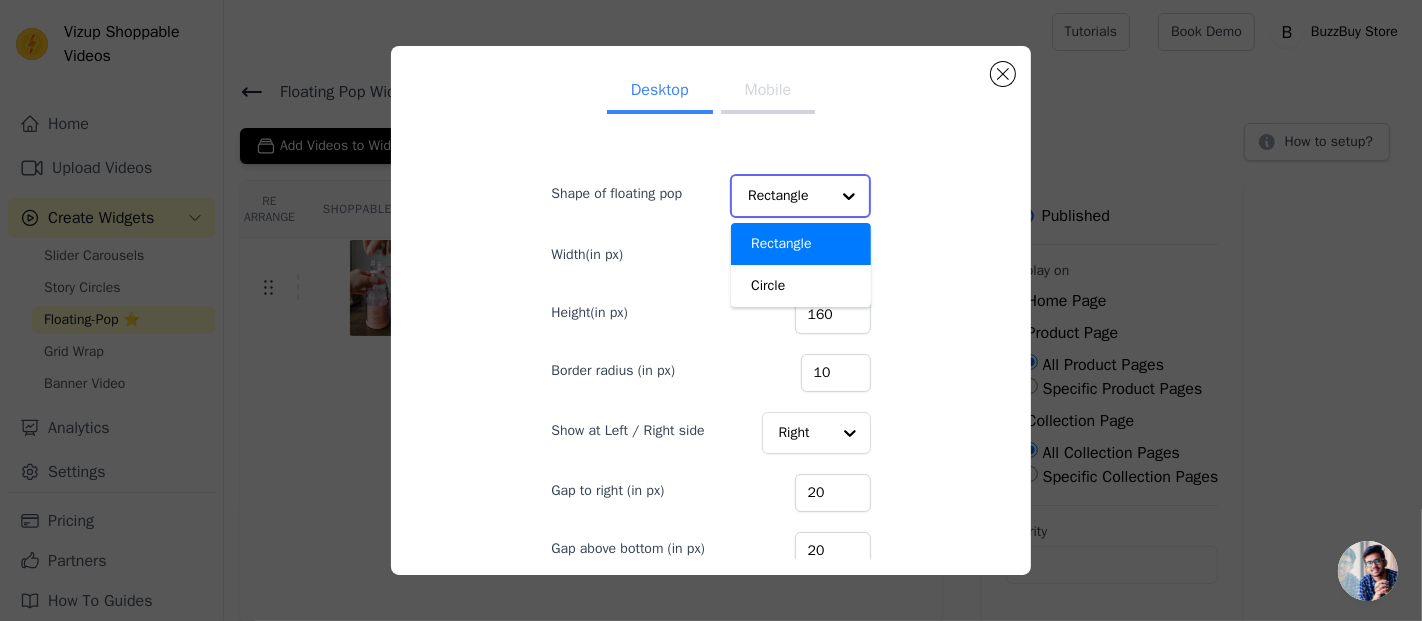click on "Shape of floating pop" 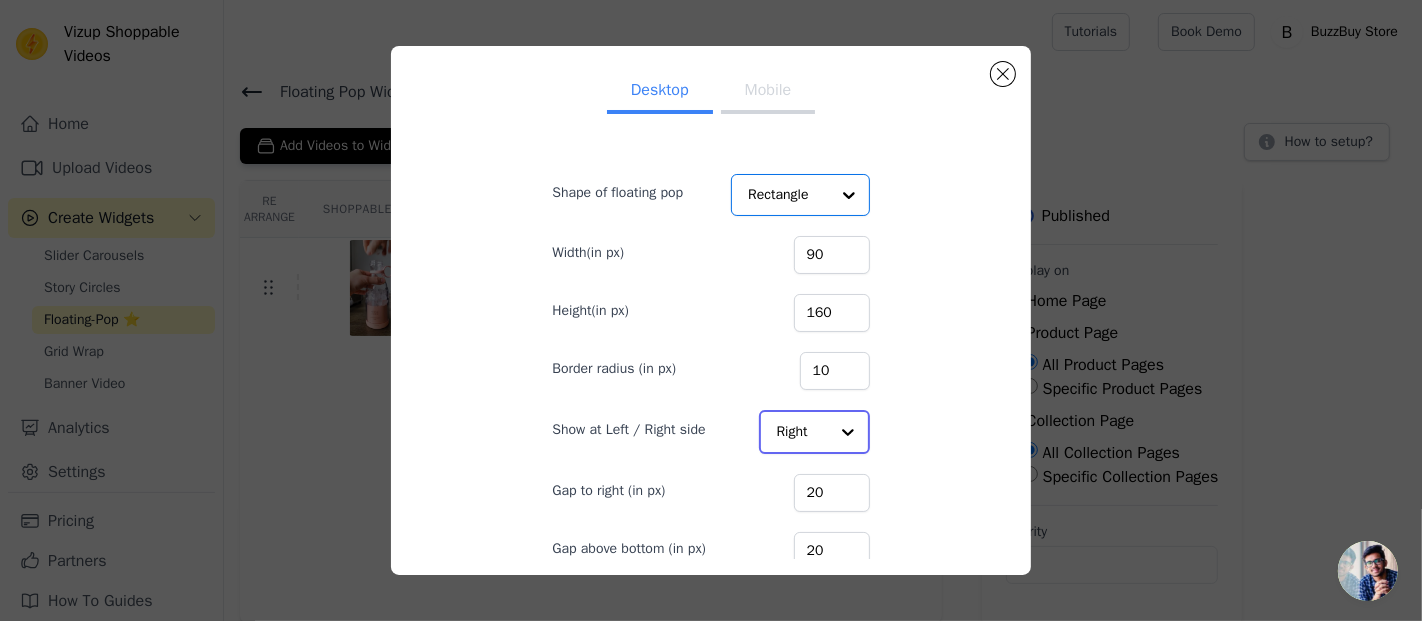 click on "Show at Left / Right side" 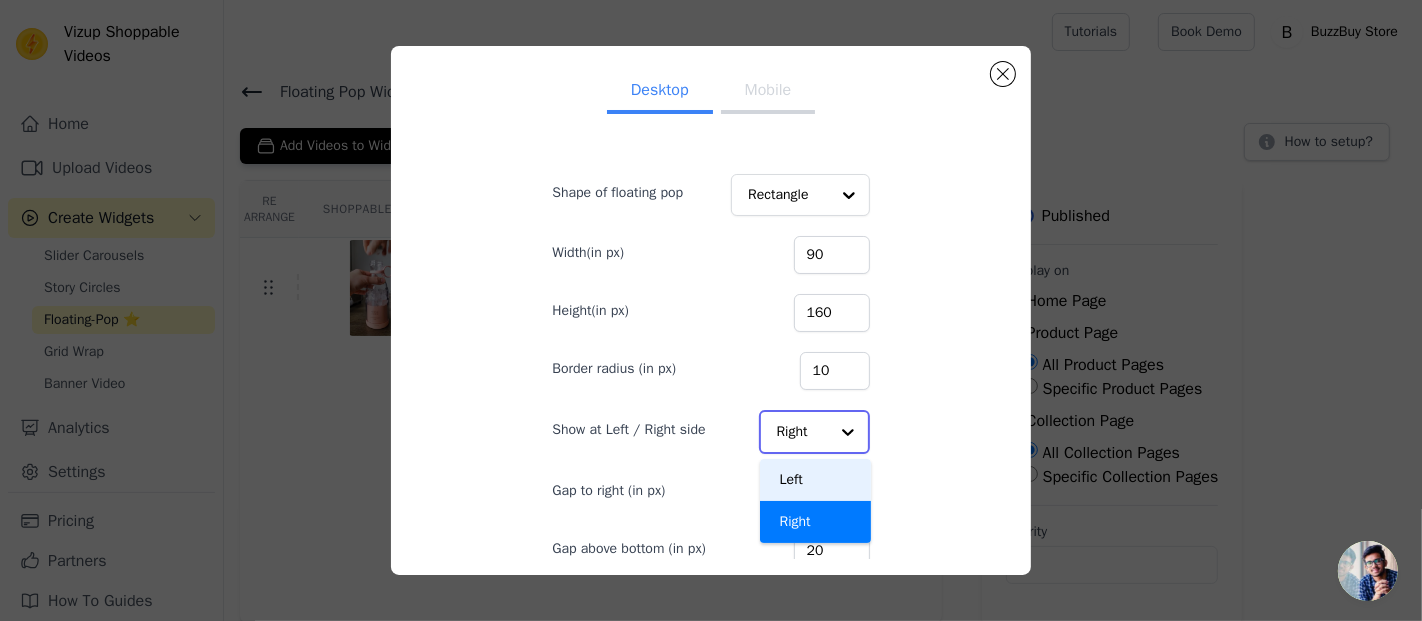 click on "Left" at bounding box center [816, 480] 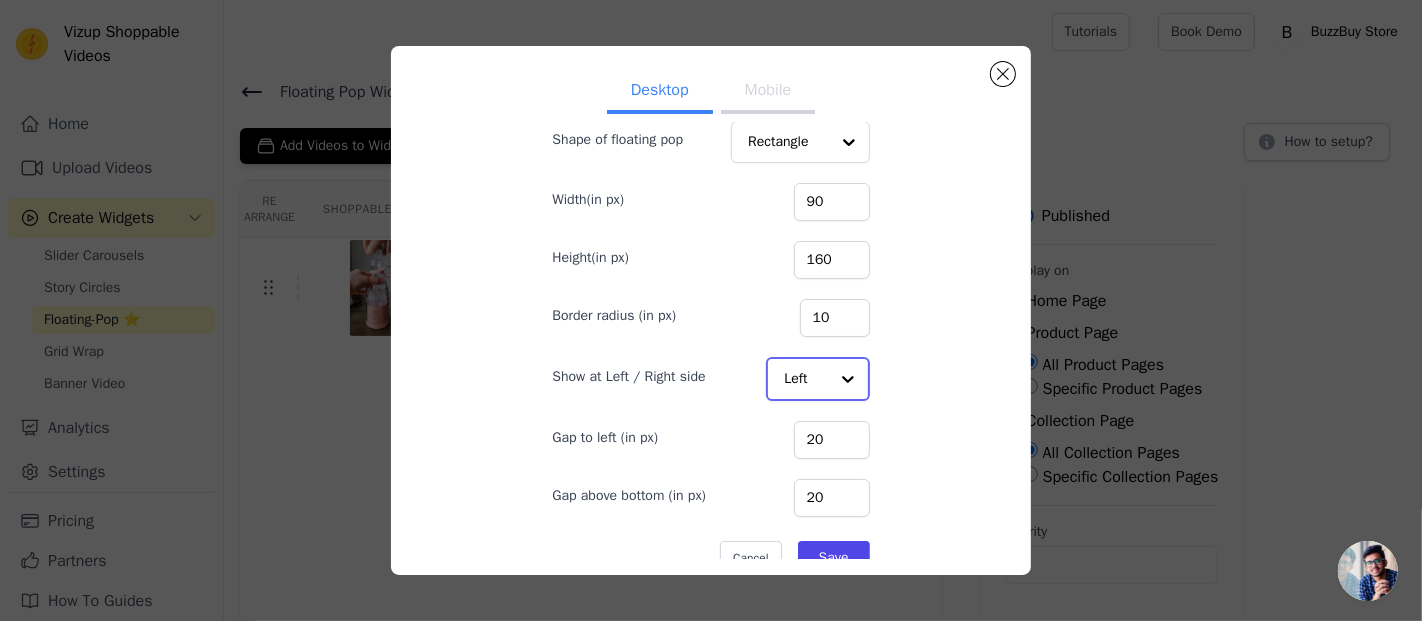 scroll, scrollTop: 80, scrollLeft: 0, axis: vertical 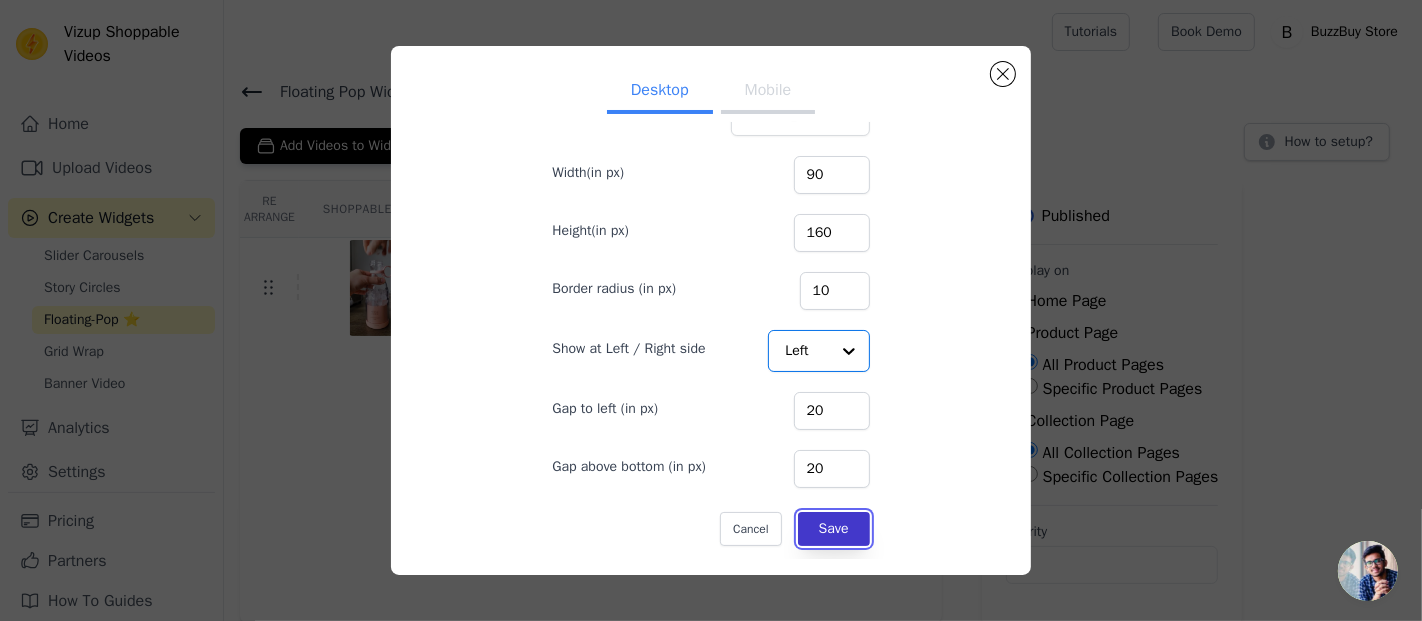 click on "Save" at bounding box center (834, 529) 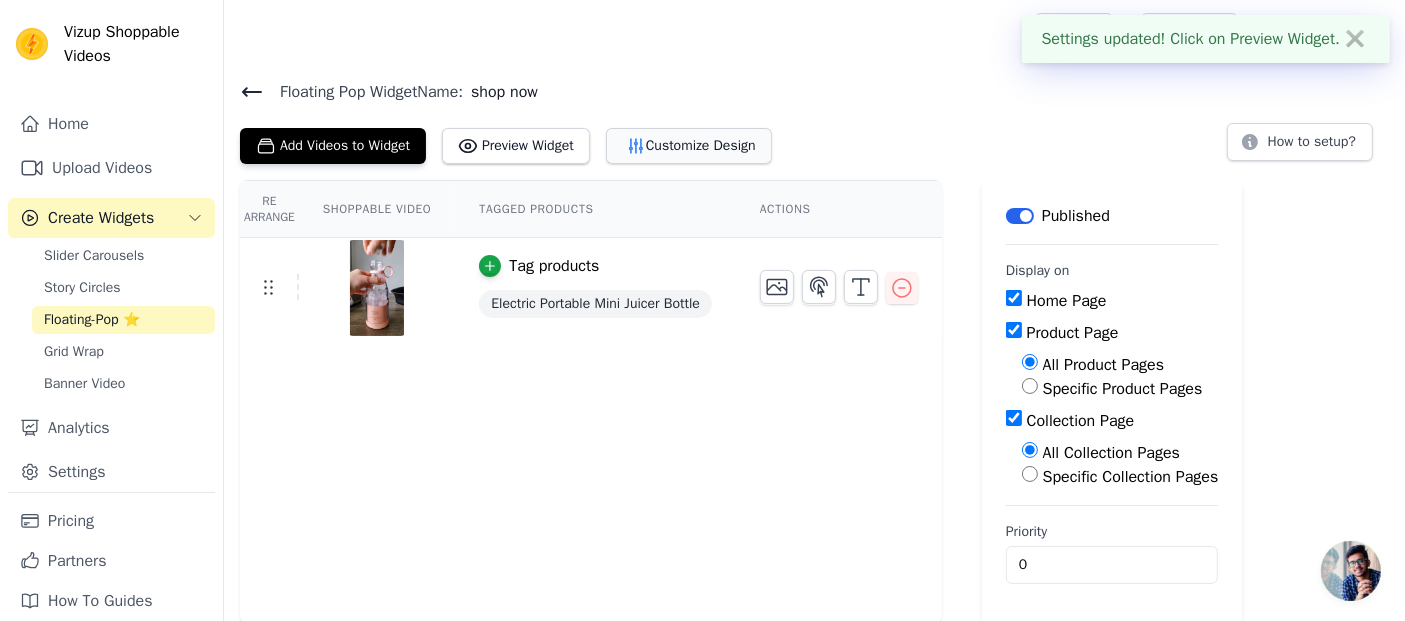 click on "Customize Design" at bounding box center [689, 146] 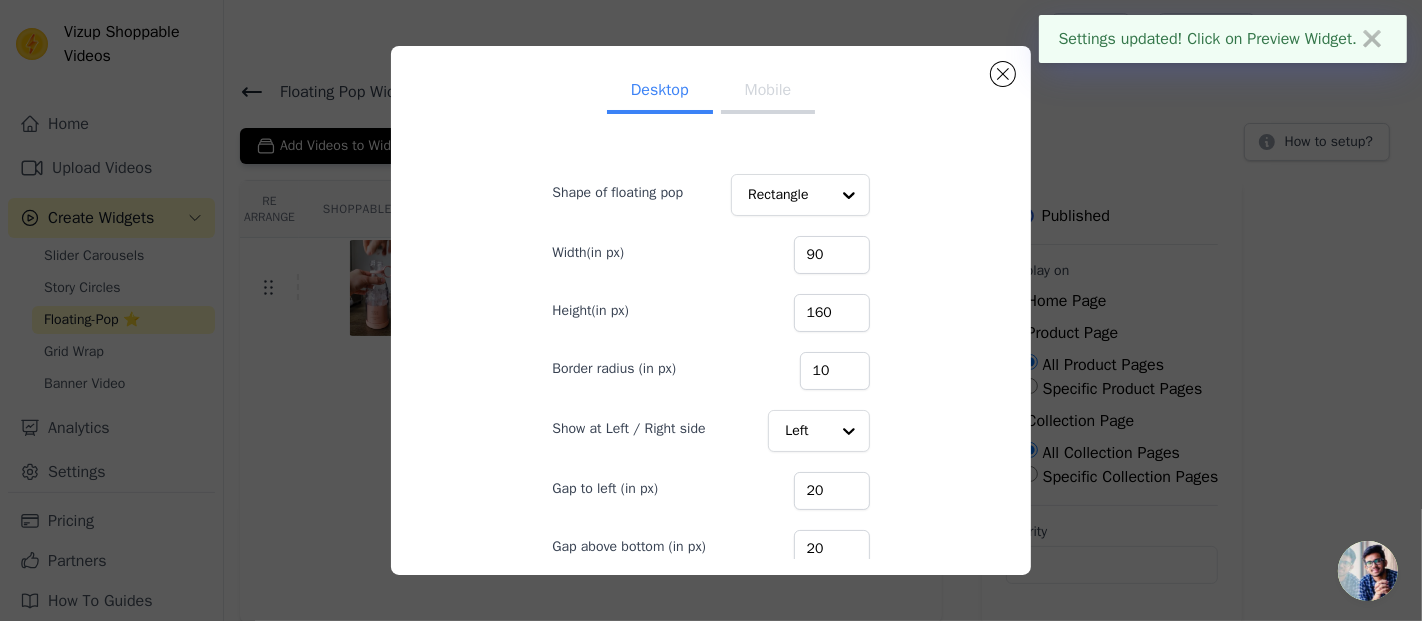 click on "Mobile" at bounding box center (768, 92) 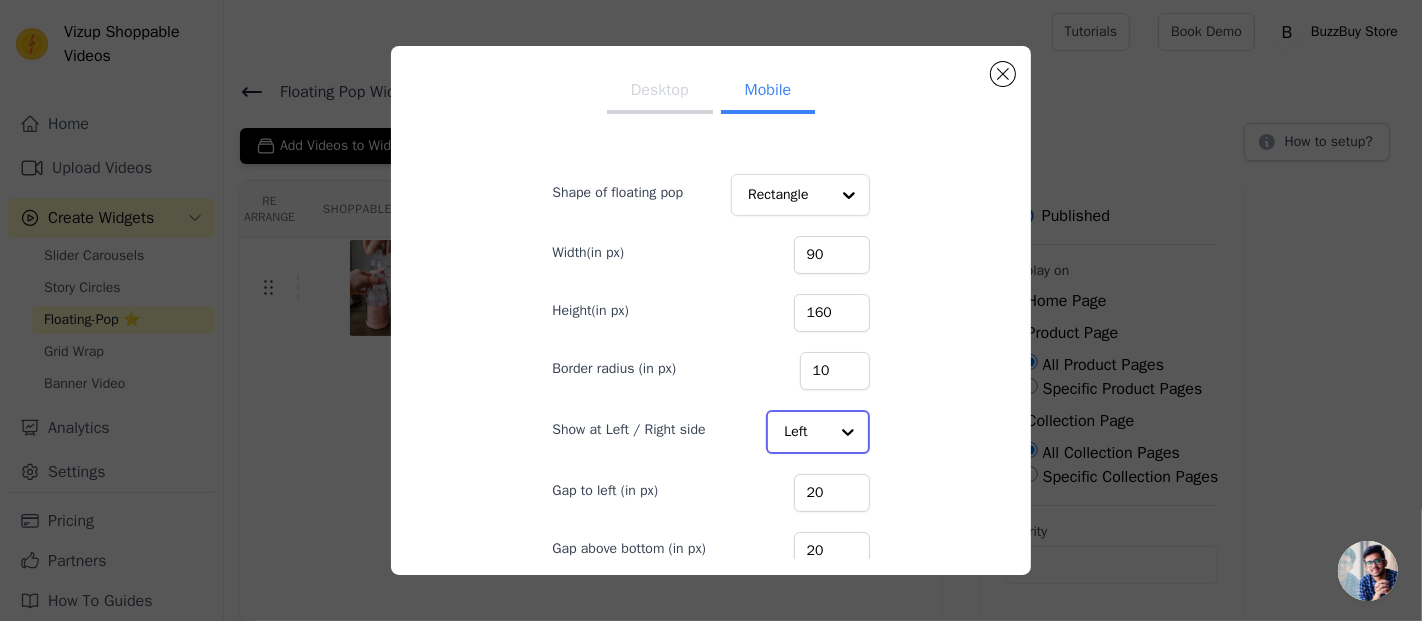 click on "Show at Left / Right side" 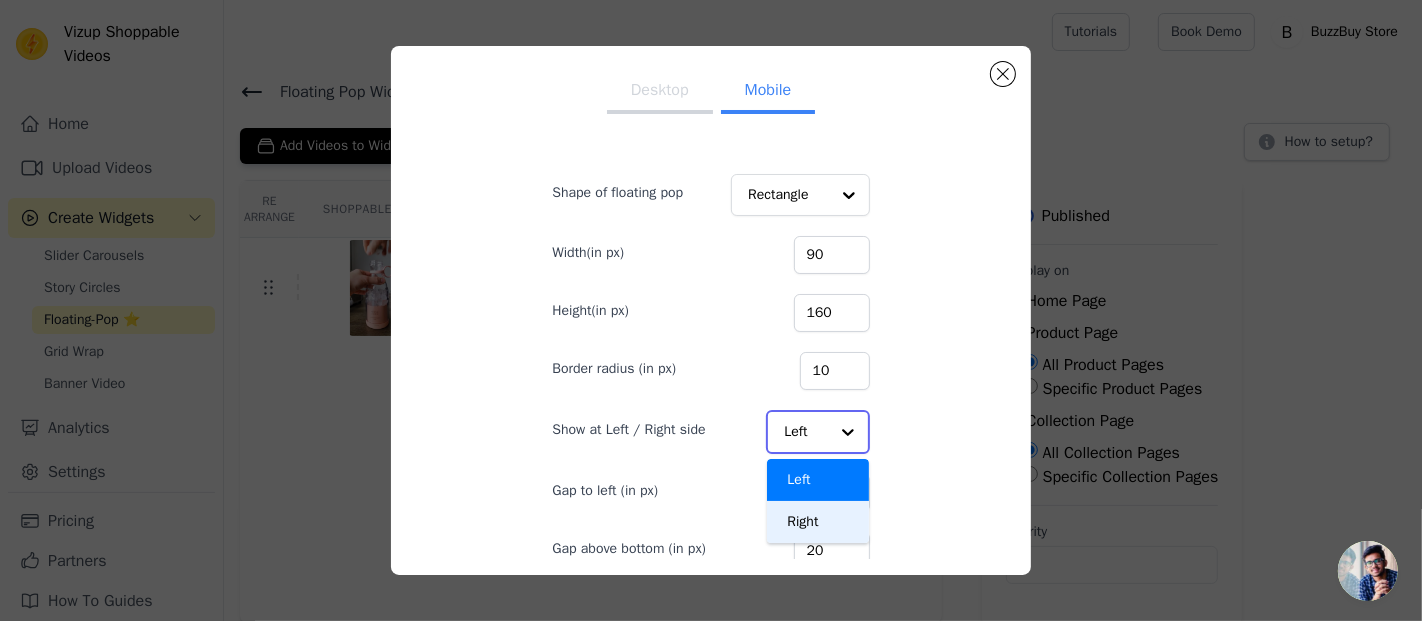 click on "Right" at bounding box center [818, 522] 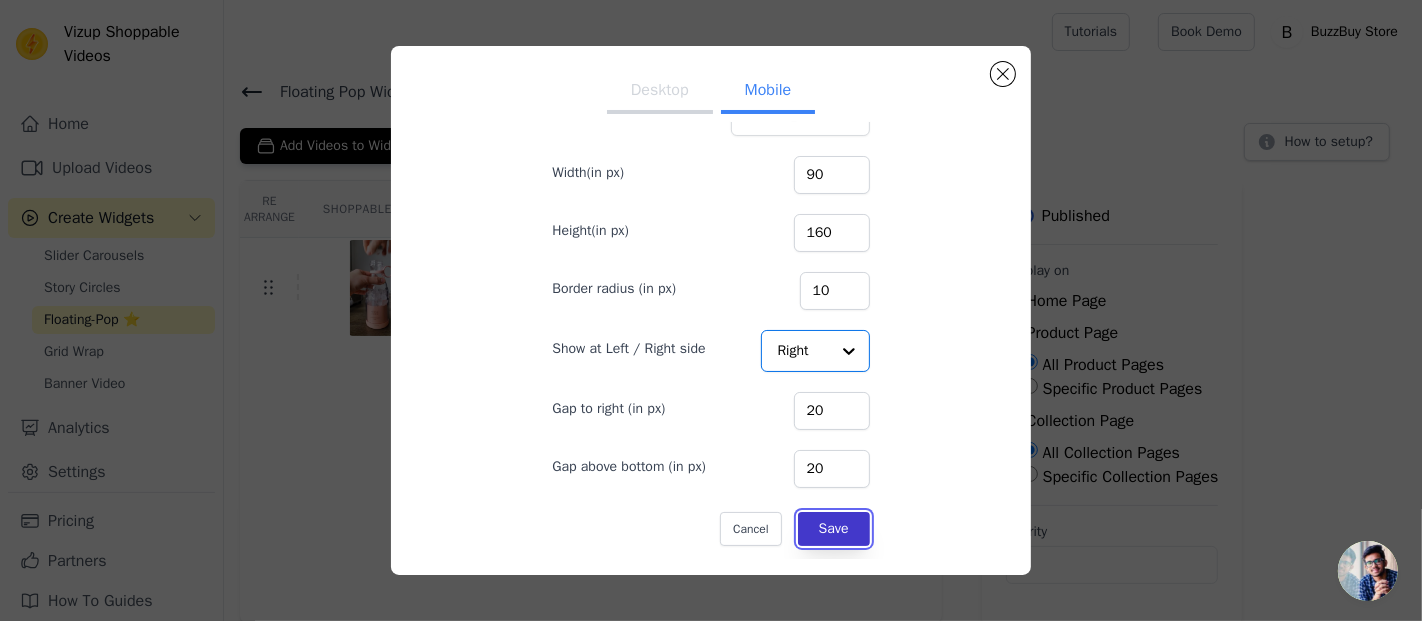 click on "Save" at bounding box center (834, 529) 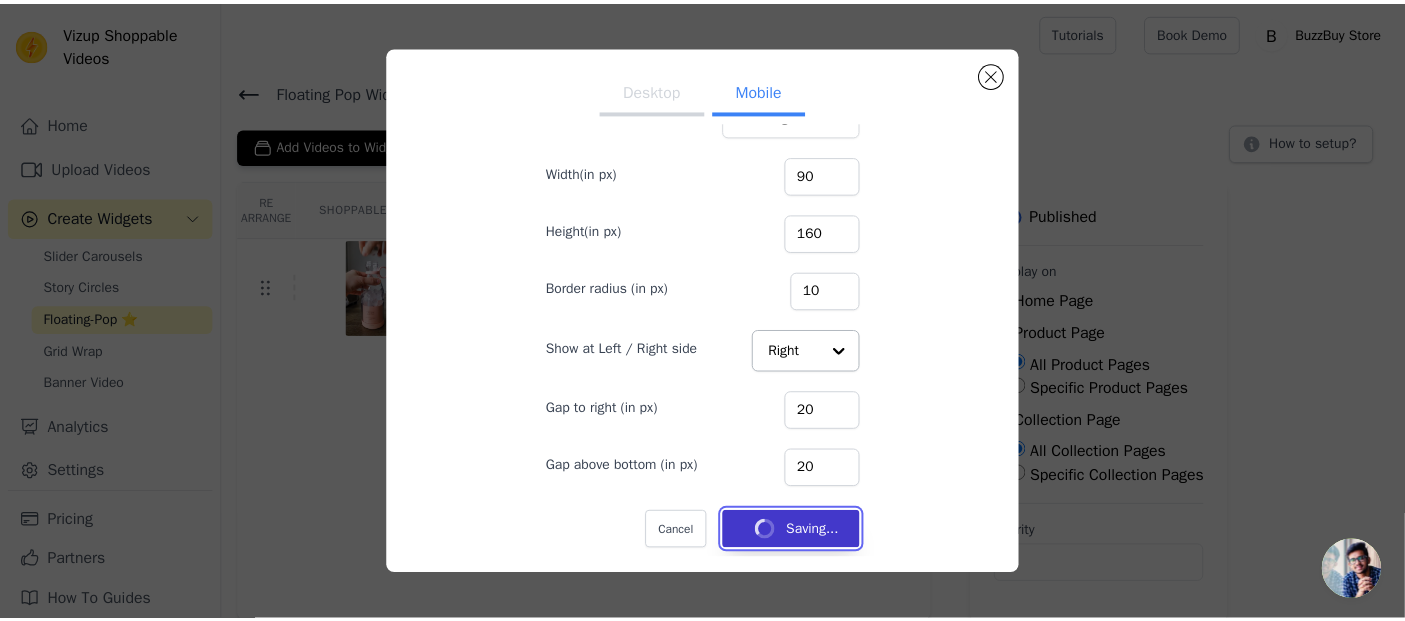 scroll, scrollTop: 79, scrollLeft: 0, axis: vertical 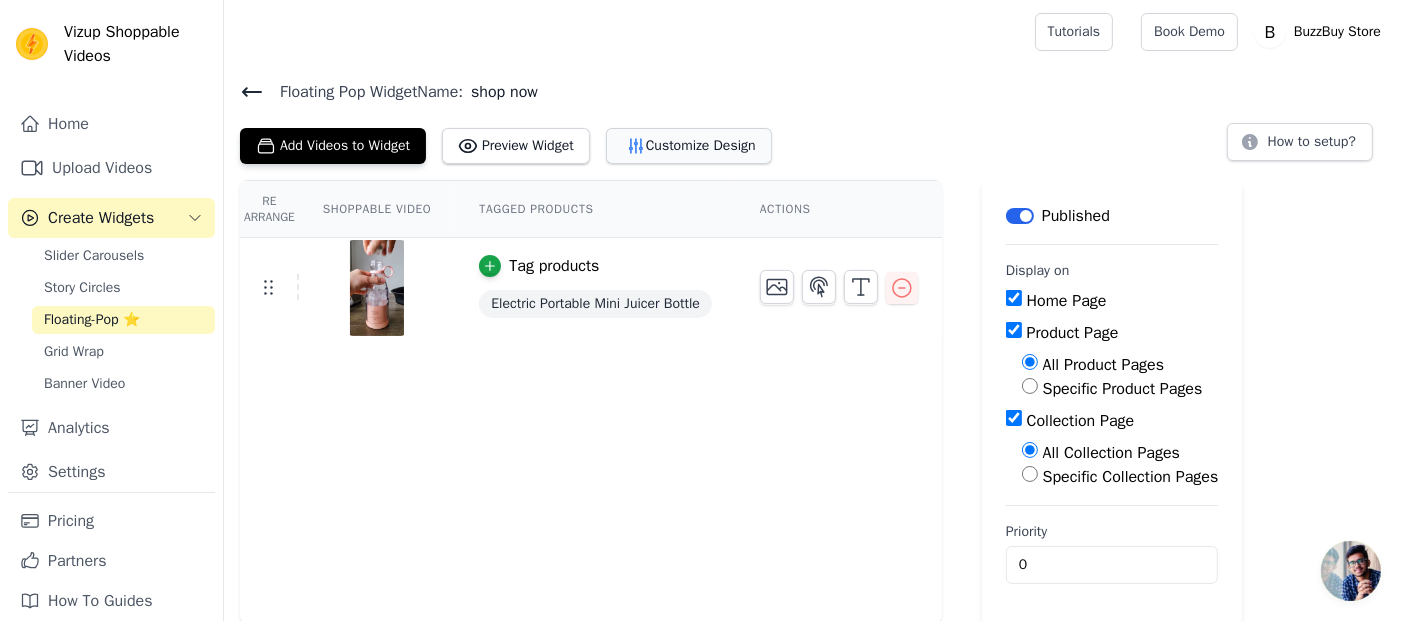 click on "Customize Design" at bounding box center (689, 146) 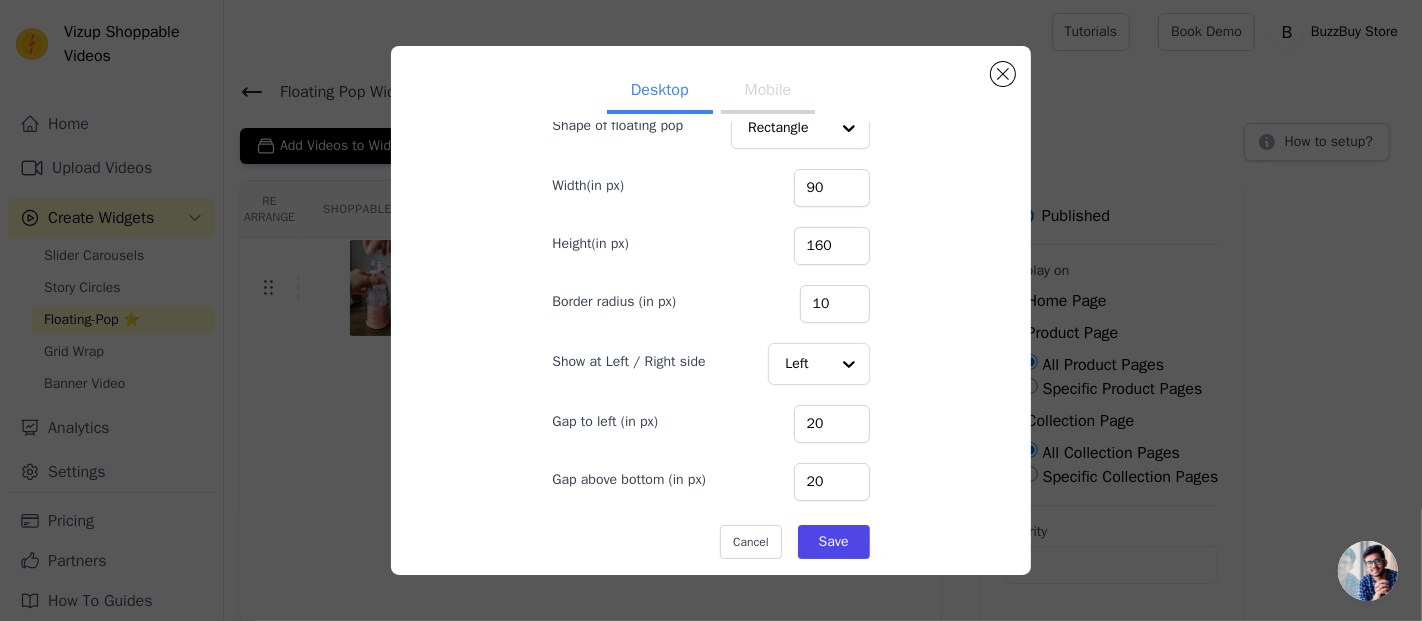 scroll, scrollTop: 79, scrollLeft: 0, axis: vertical 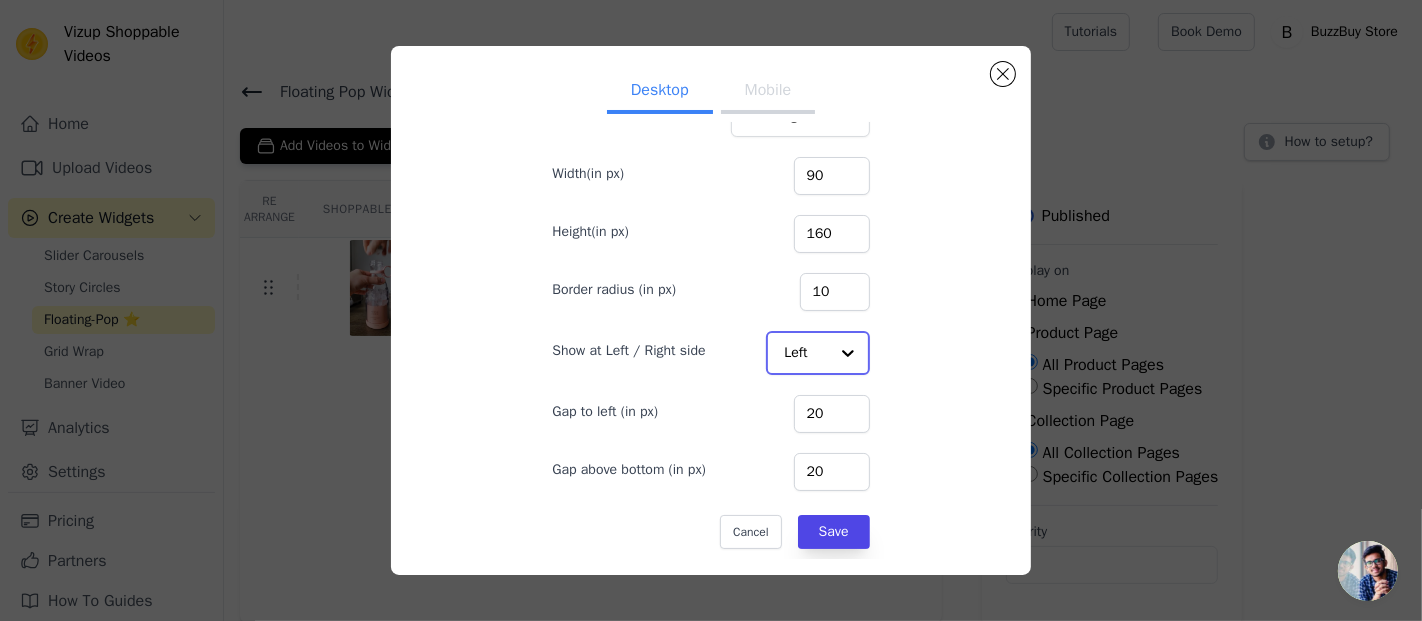 click at bounding box center [848, 353] 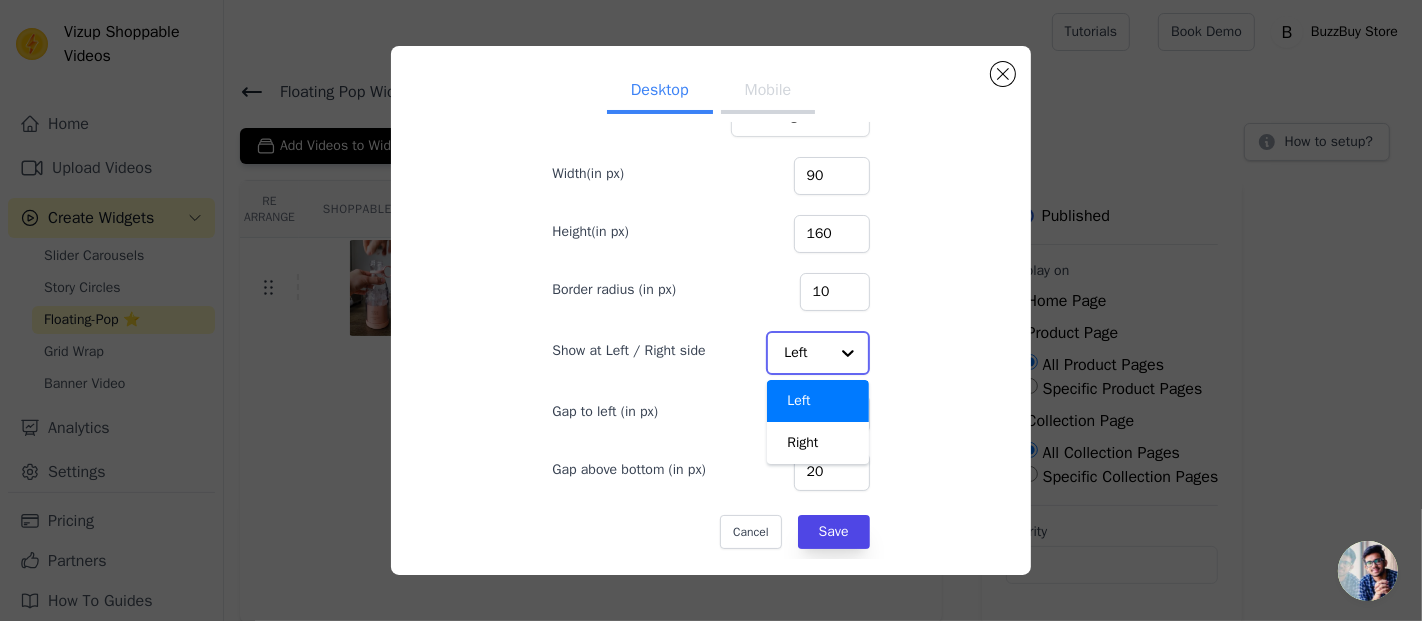 click at bounding box center (848, 353) 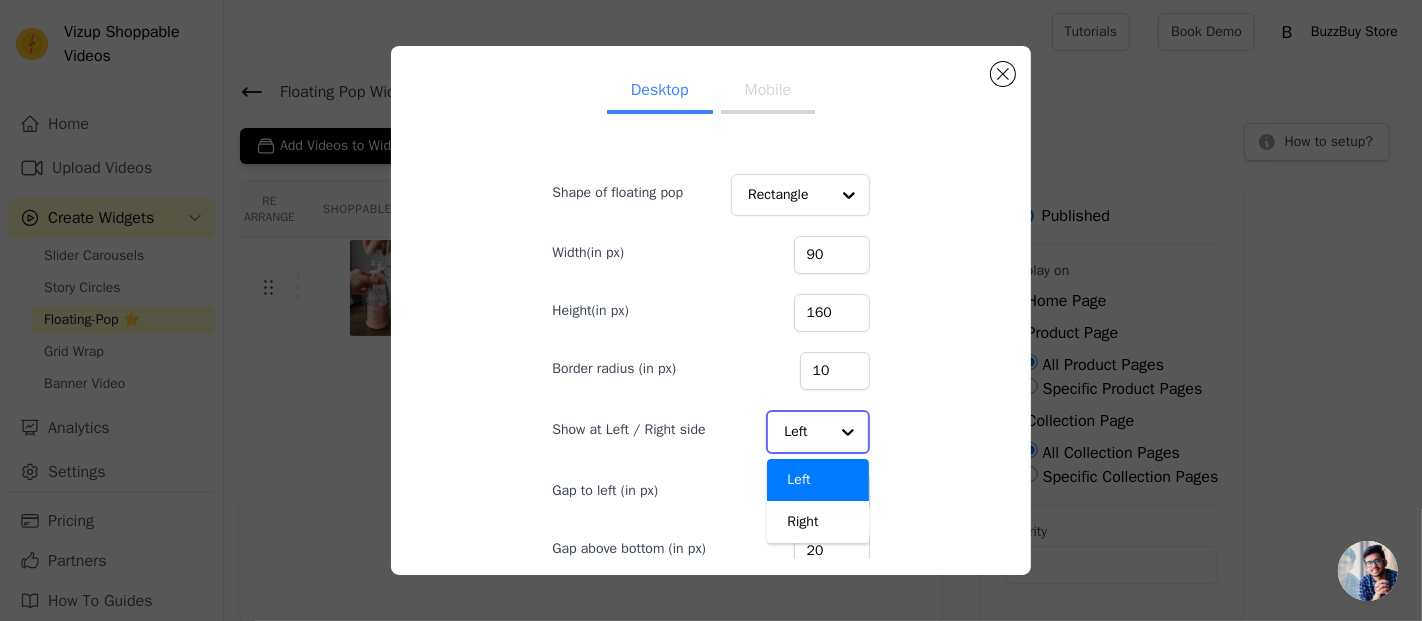 scroll, scrollTop: 0, scrollLeft: 0, axis: both 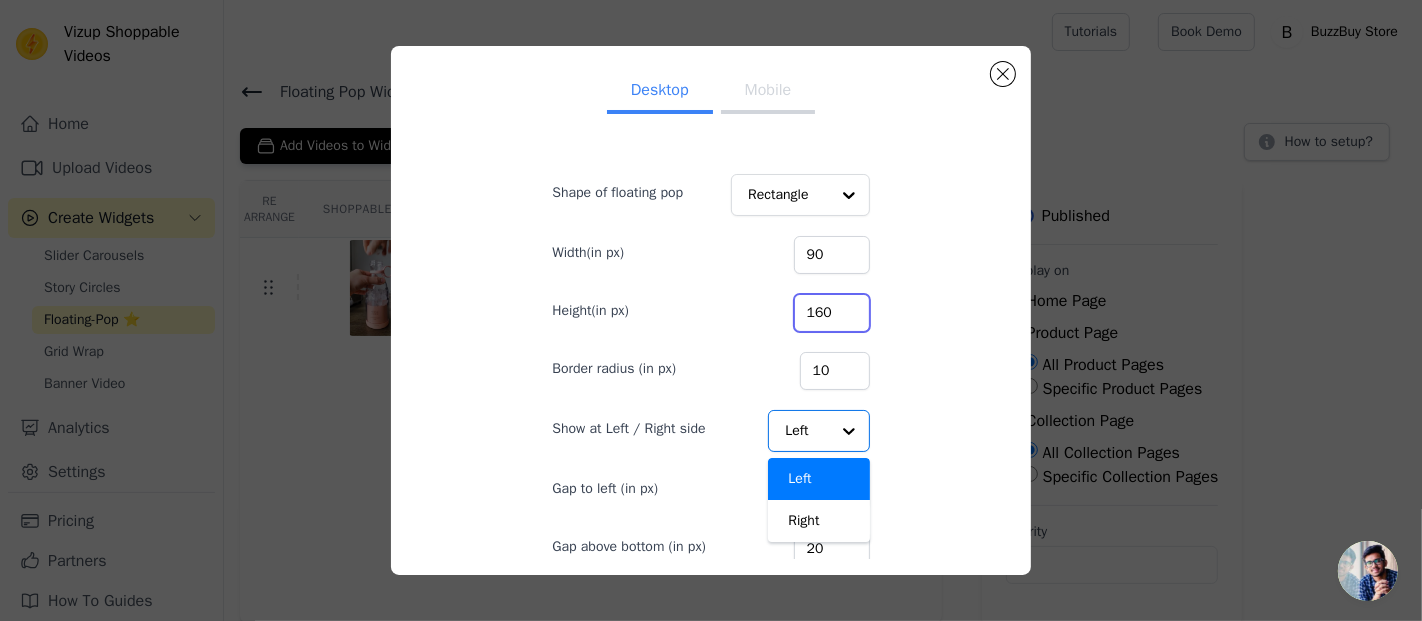 click on "160" at bounding box center (832, 313) 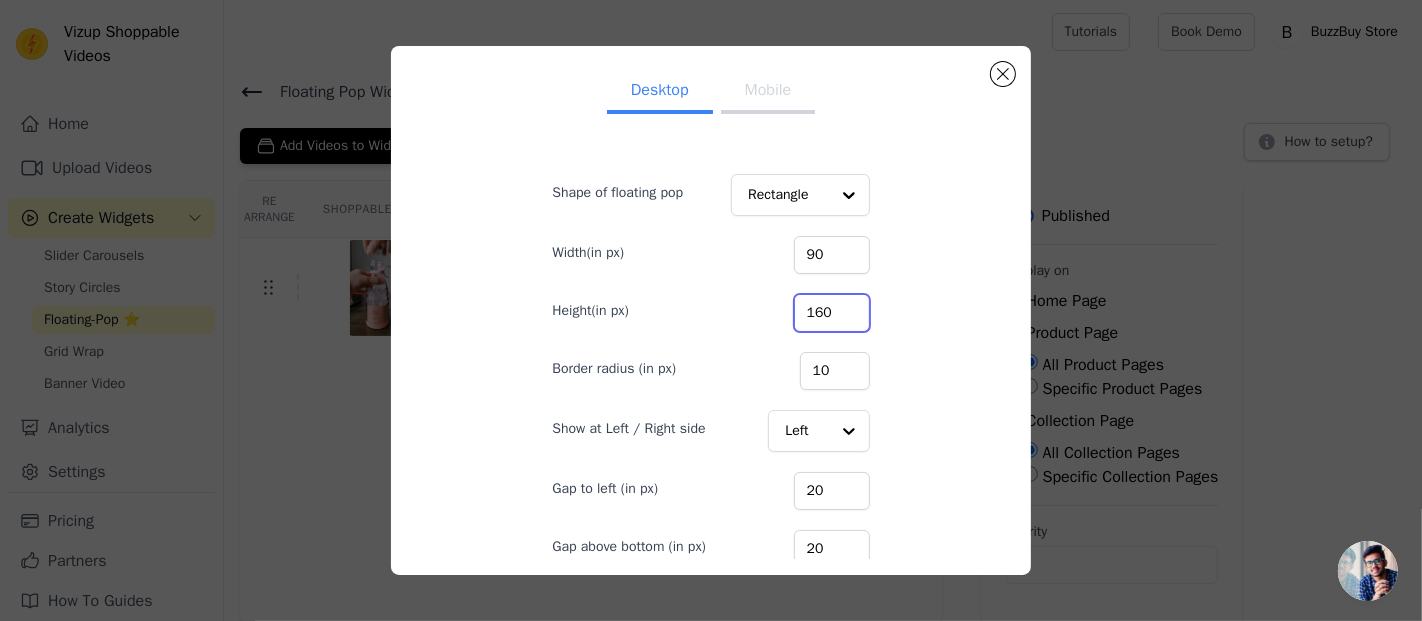 scroll, scrollTop: 79, scrollLeft: 0, axis: vertical 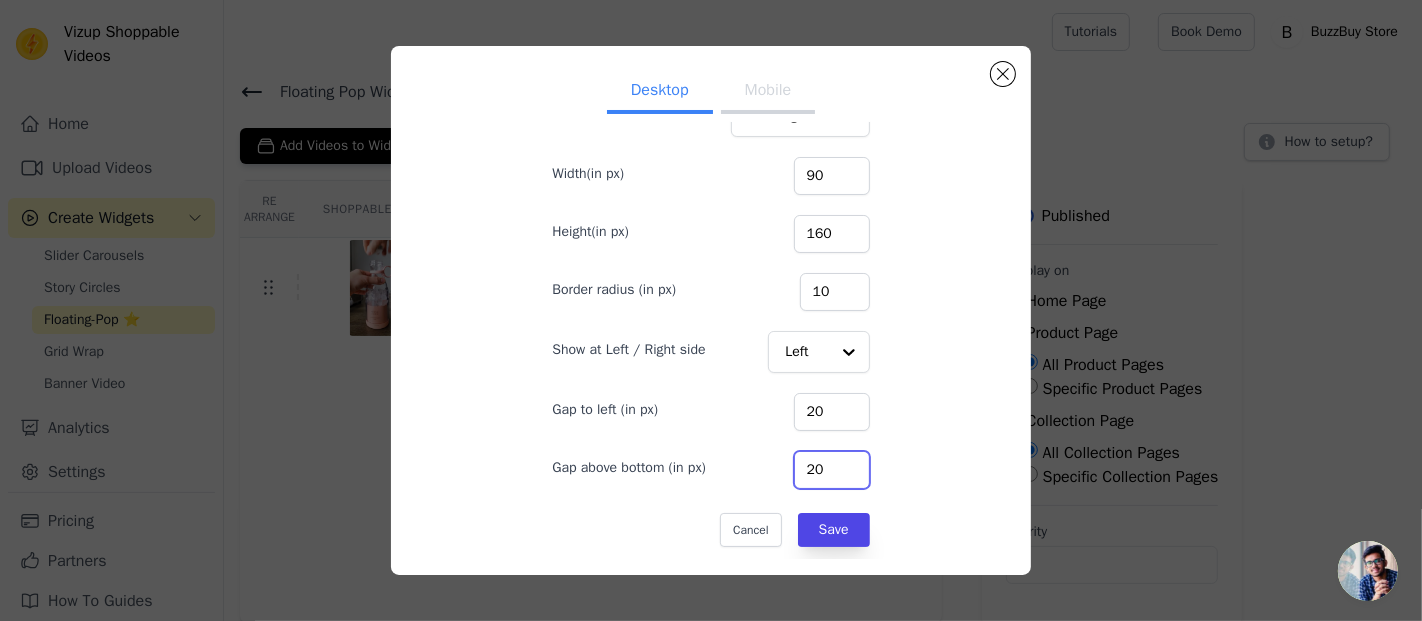 click on "20" at bounding box center (832, 470) 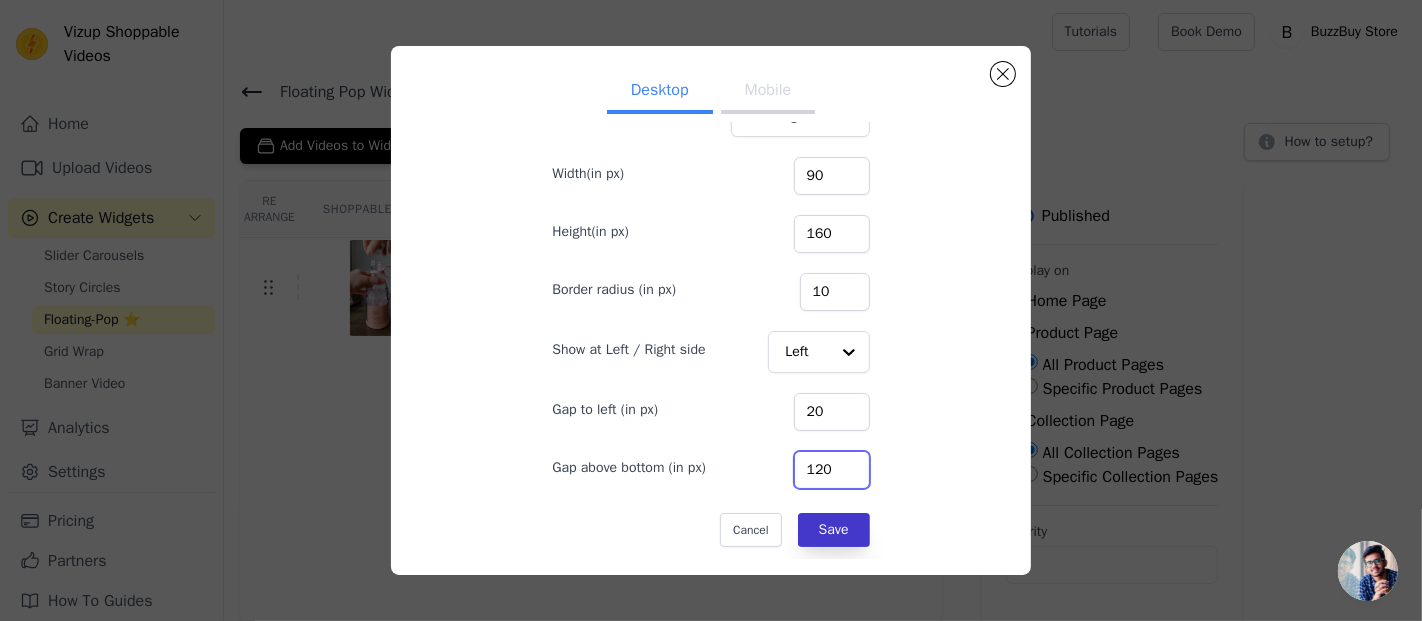 type on "120" 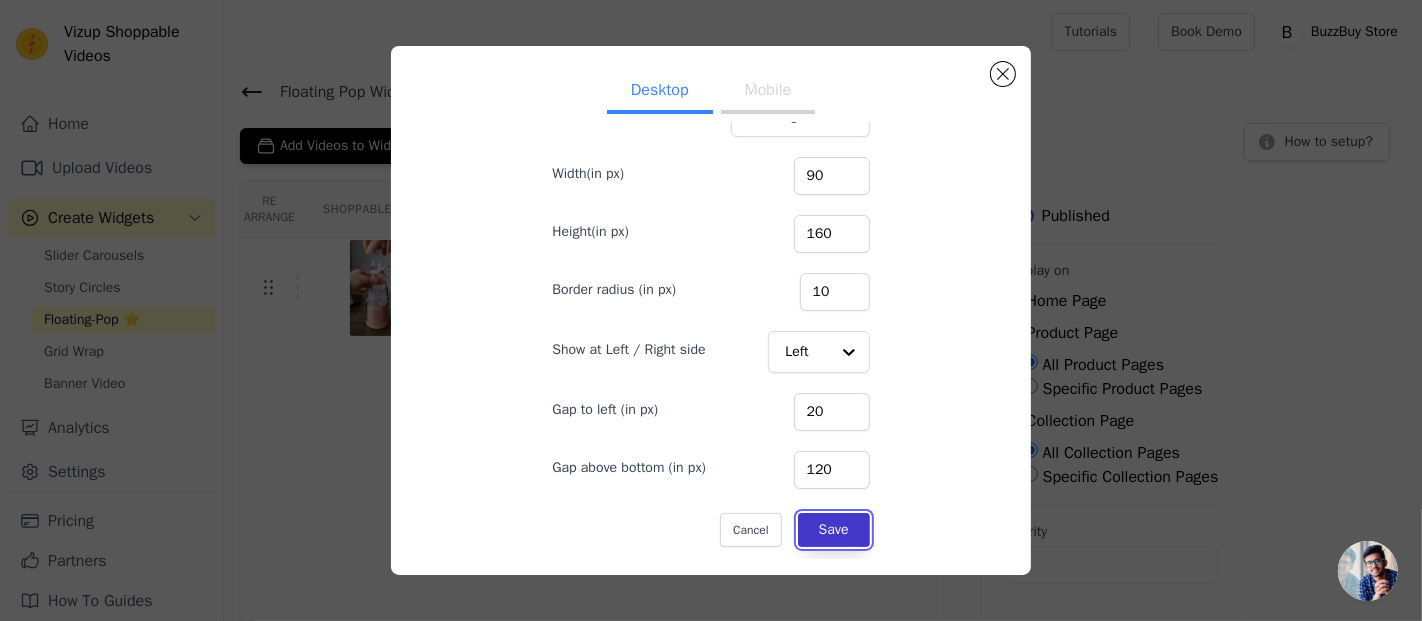 click on "Save" at bounding box center (834, 530) 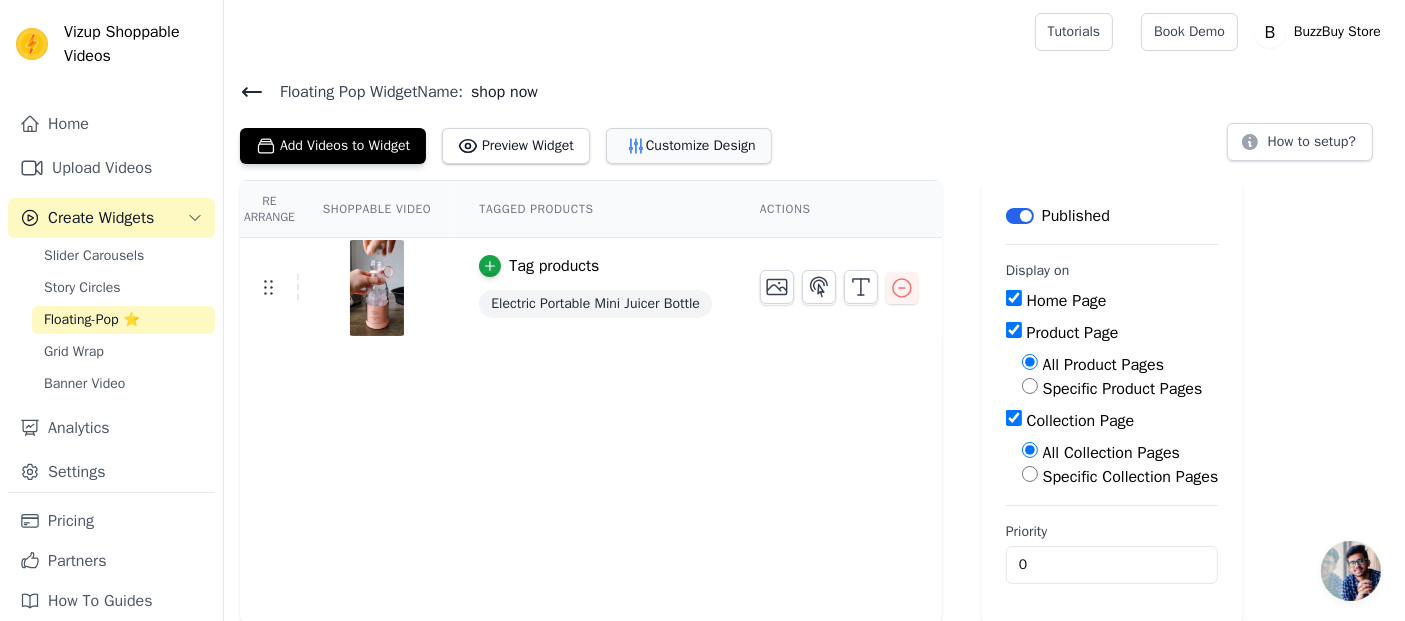 click on "Customize Design" at bounding box center [689, 146] 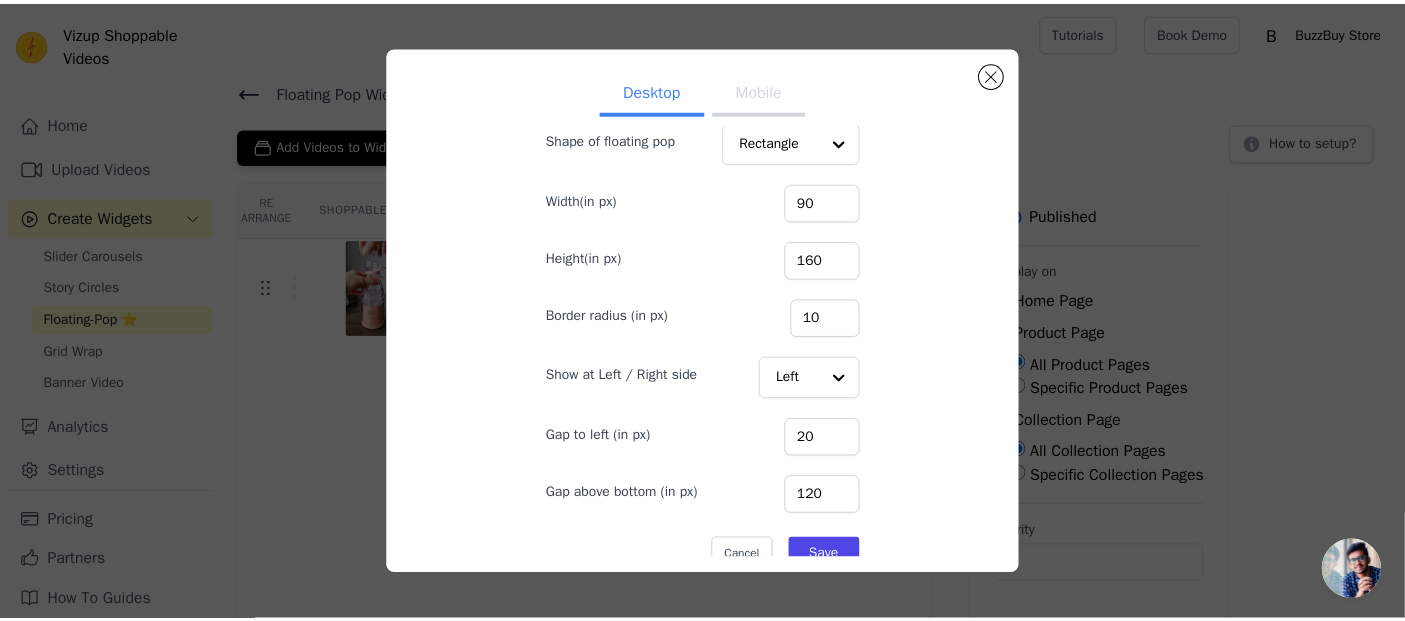 scroll, scrollTop: 79, scrollLeft: 0, axis: vertical 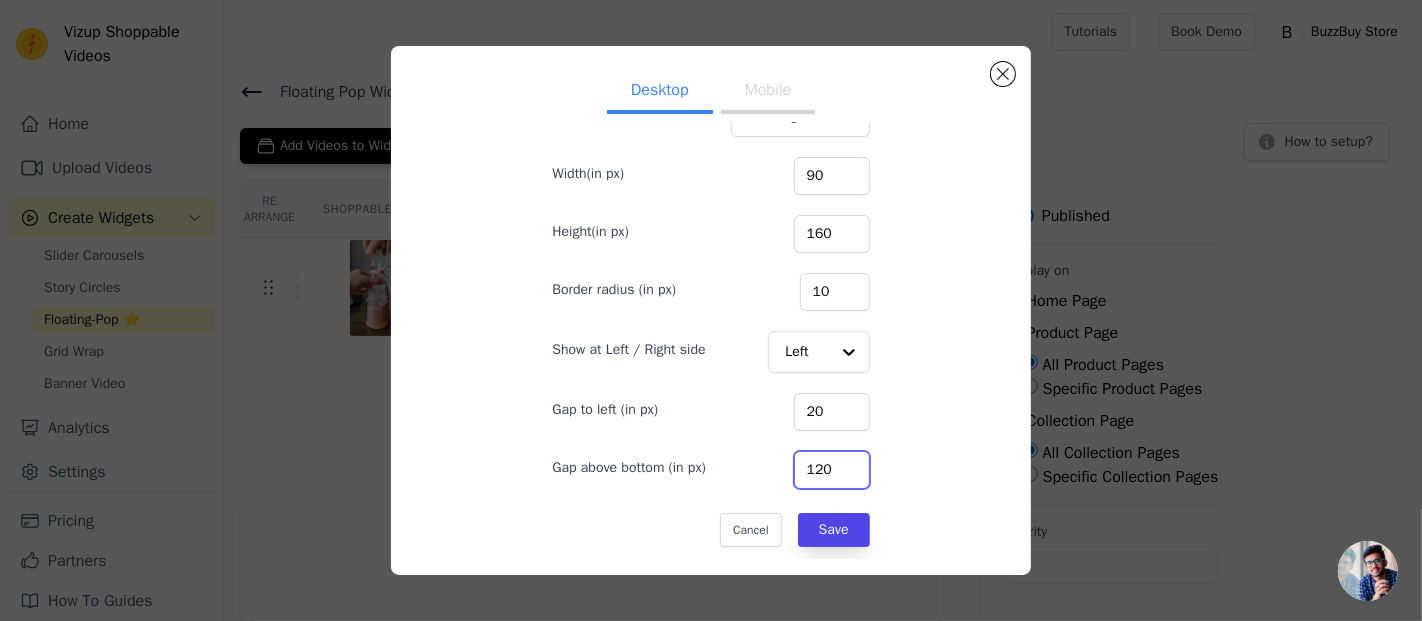 click on "120" at bounding box center (832, 470) 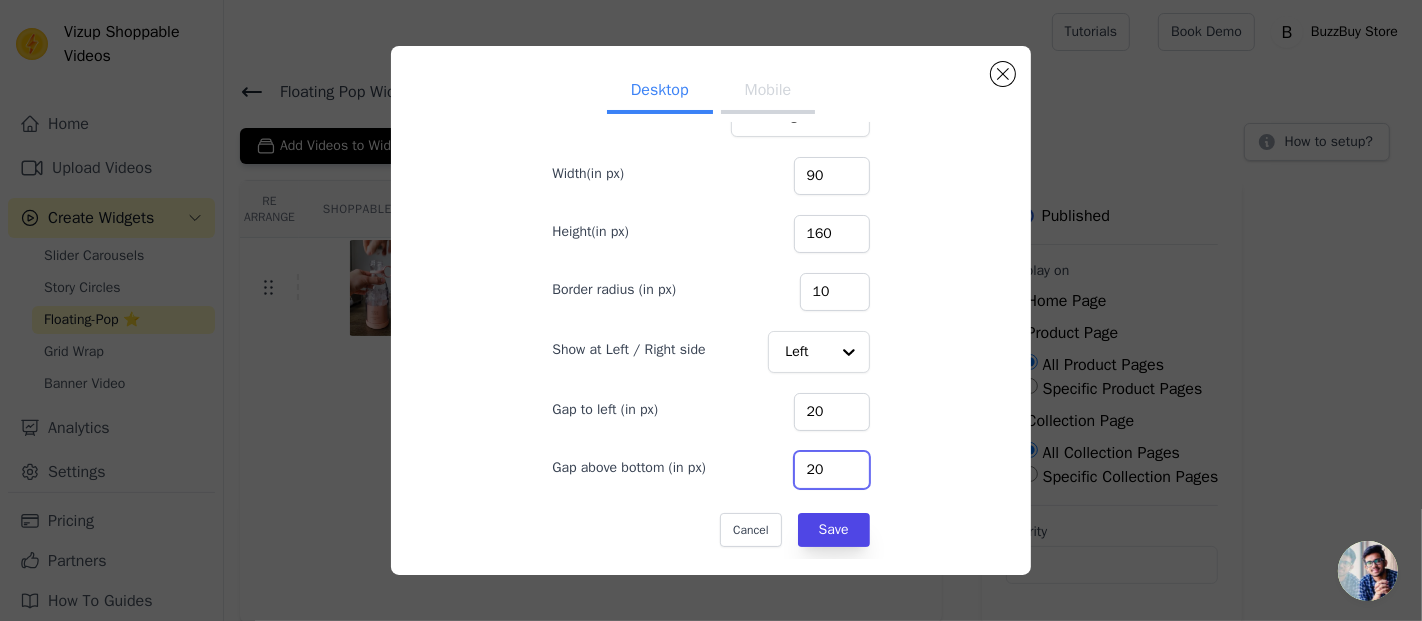 click on "20" at bounding box center (832, 470) 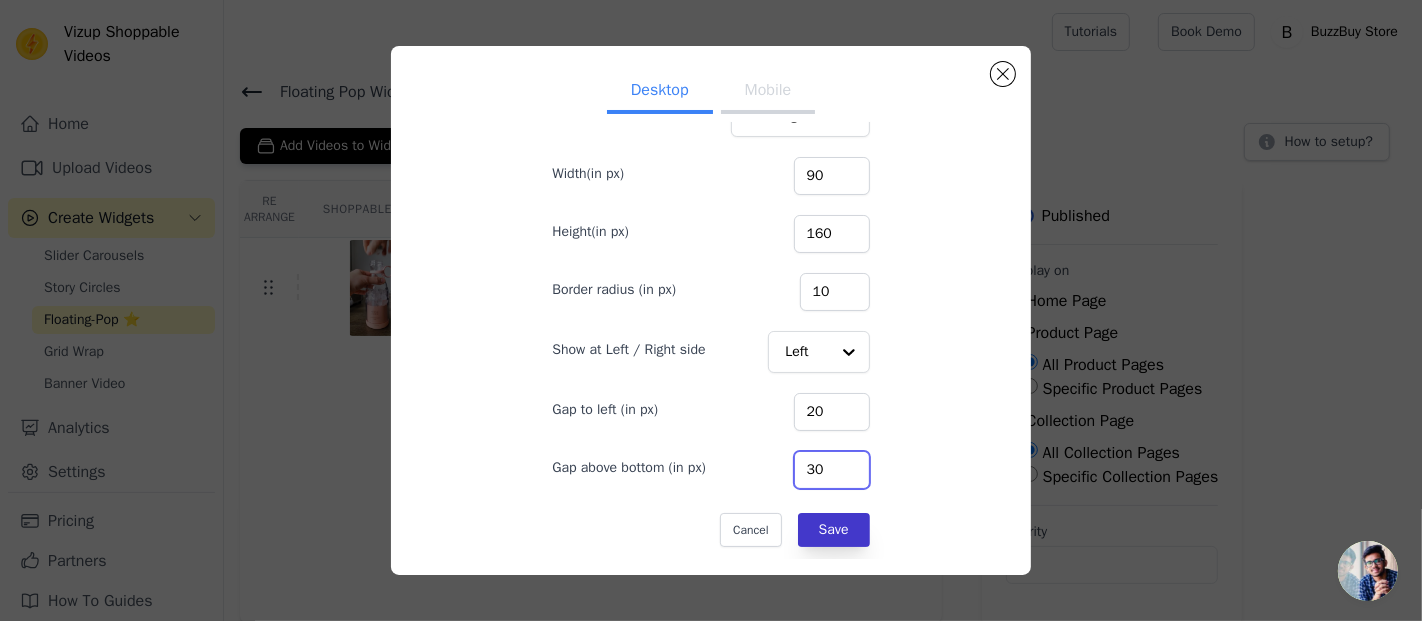 type on "30" 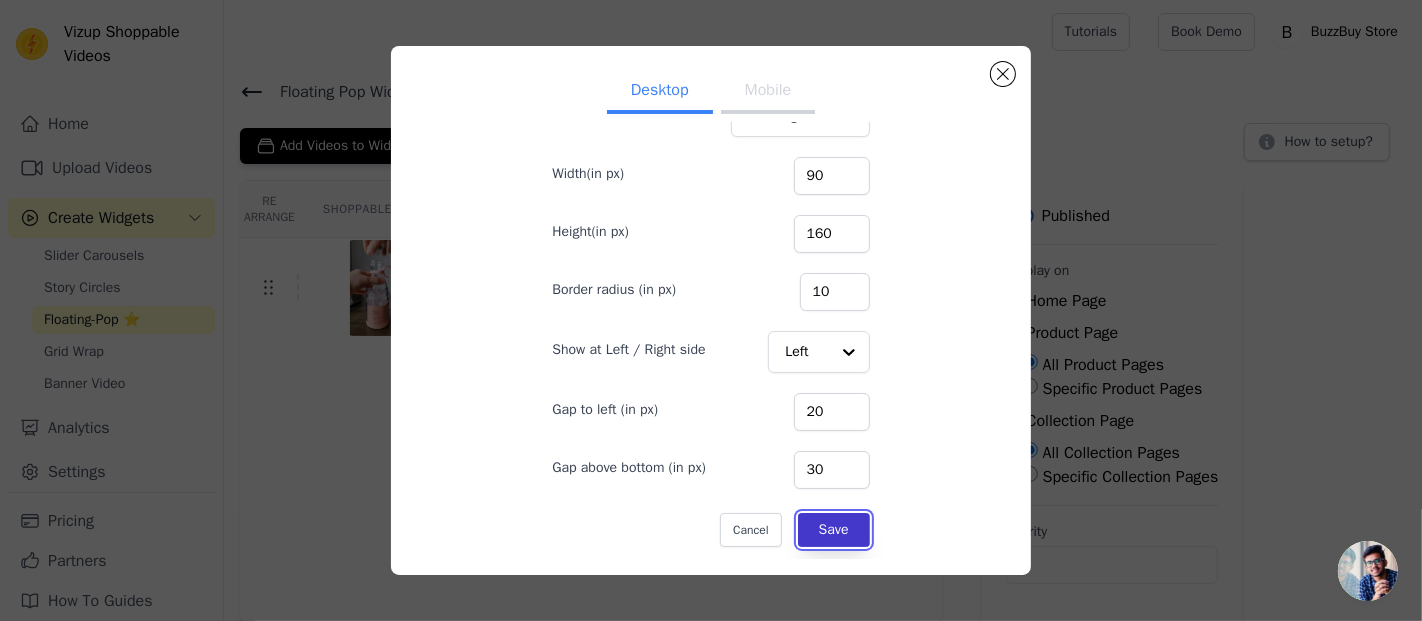 click on "Save" at bounding box center [834, 530] 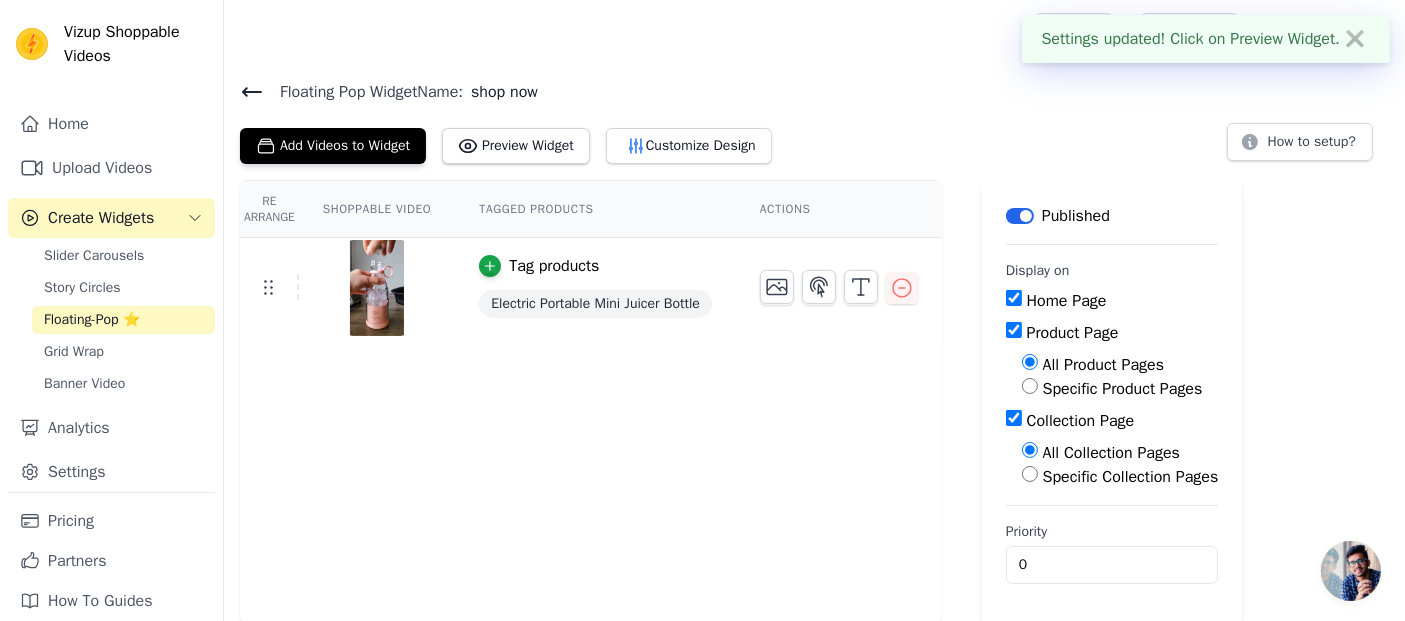 scroll, scrollTop: 1, scrollLeft: 0, axis: vertical 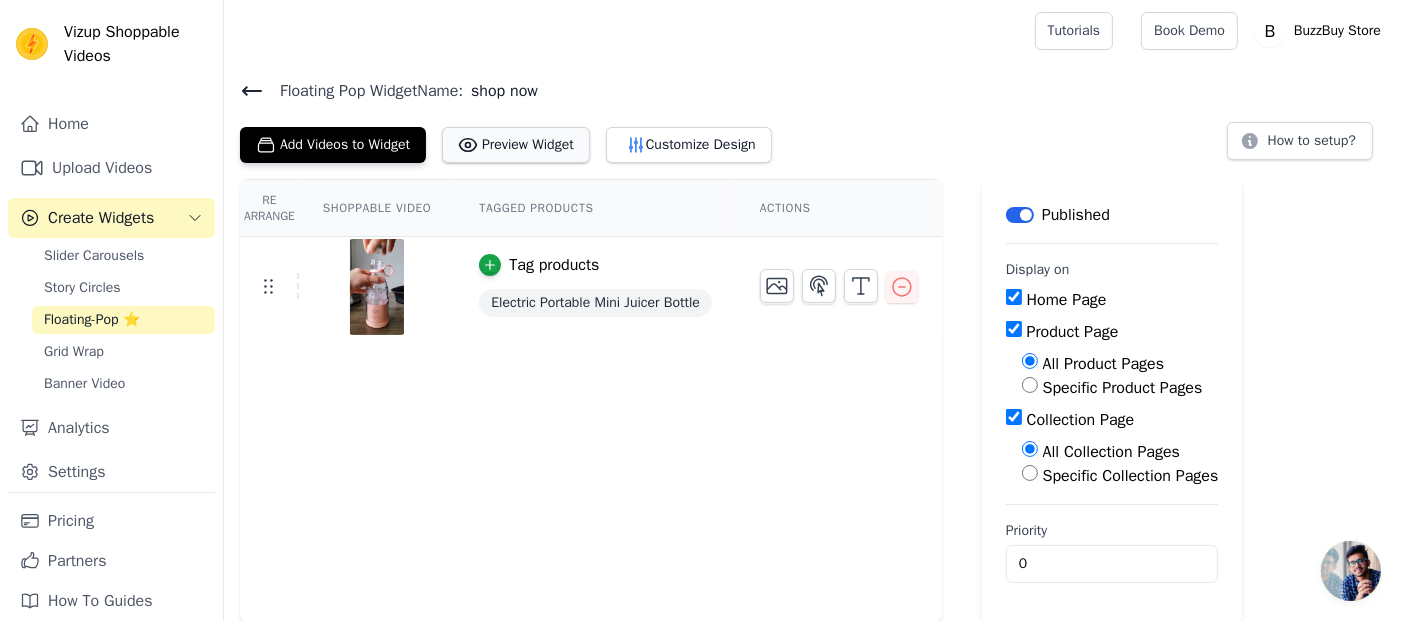 click on "Preview Widget" at bounding box center (516, 145) 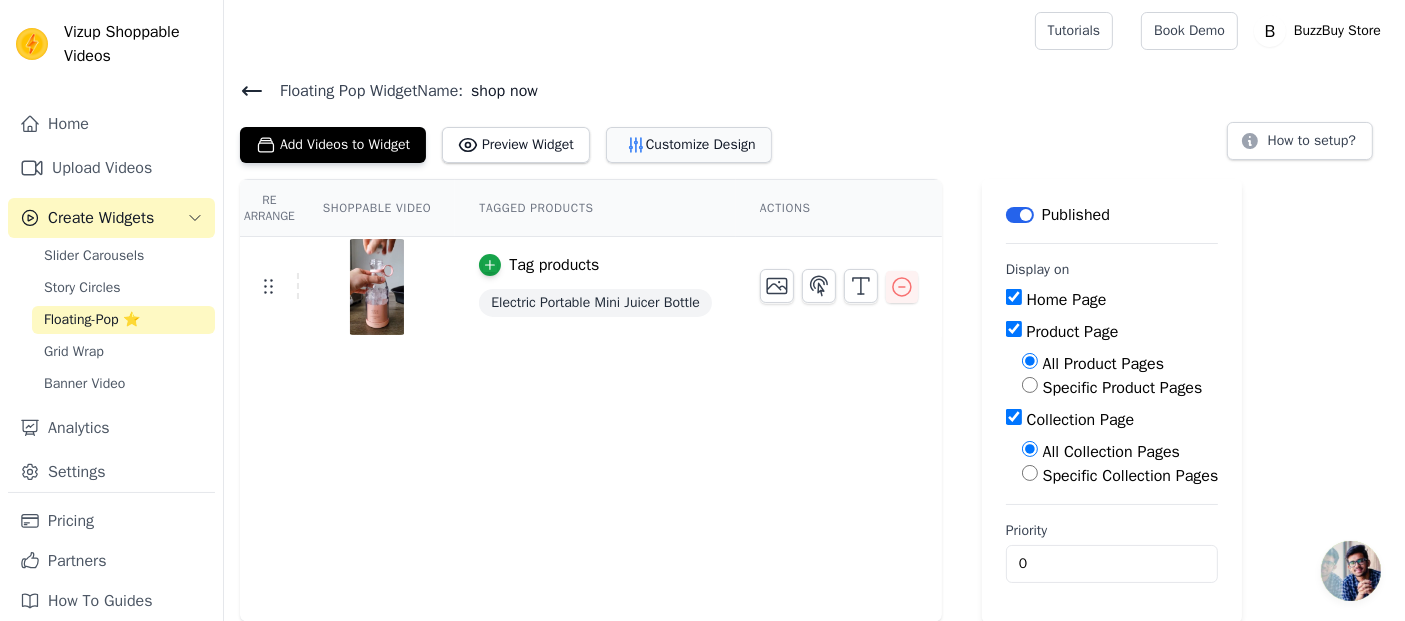 click on "Customize Design" at bounding box center (689, 145) 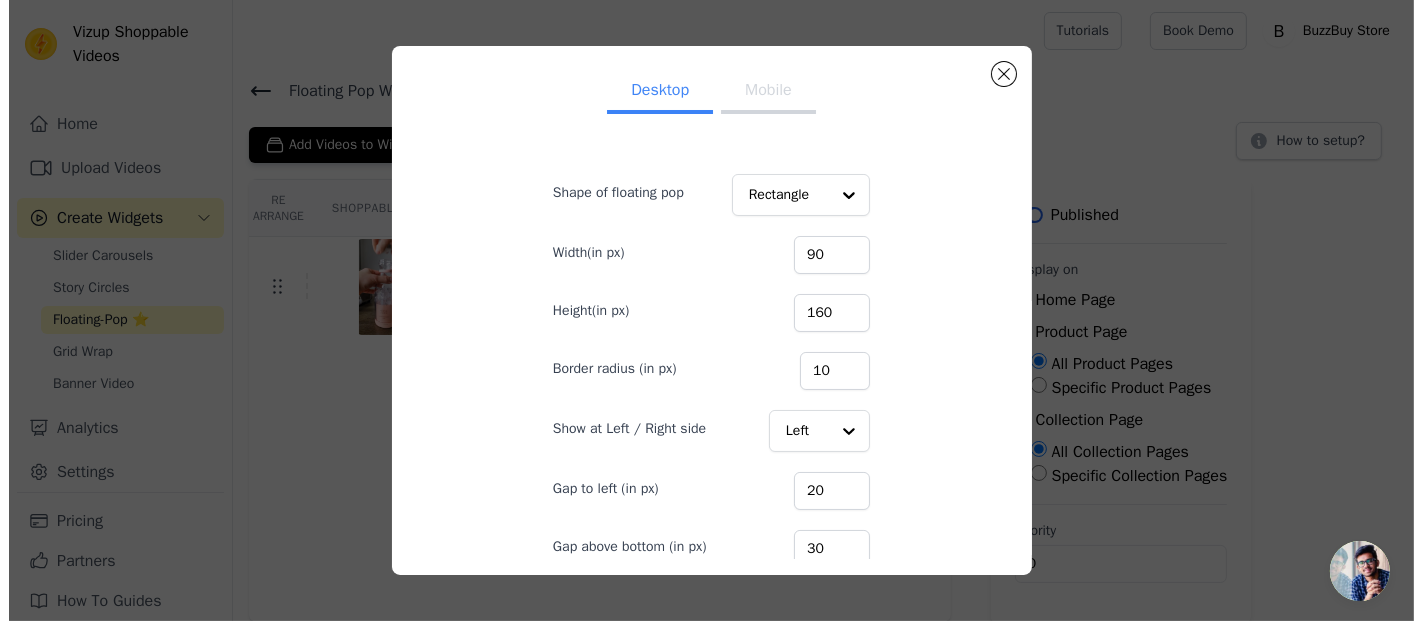 scroll, scrollTop: 0, scrollLeft: 0, axis: both 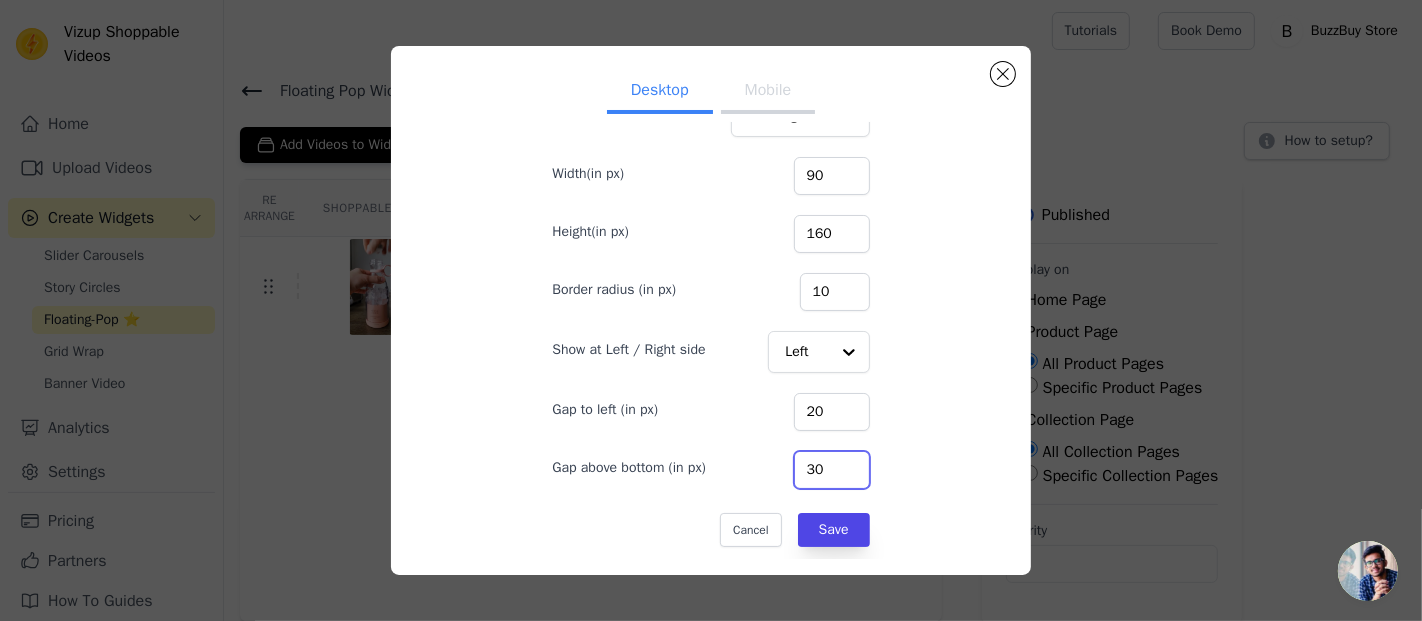 click on "30" at bounding box center (832, 470) 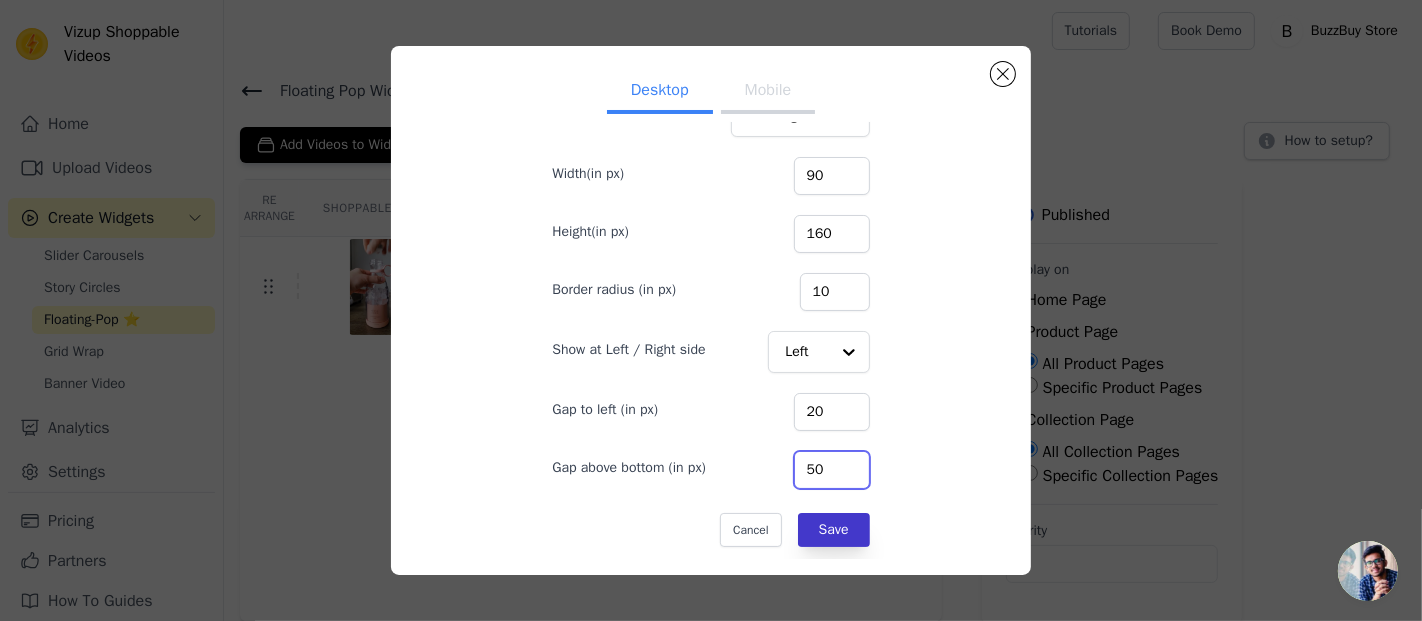 type on "50" 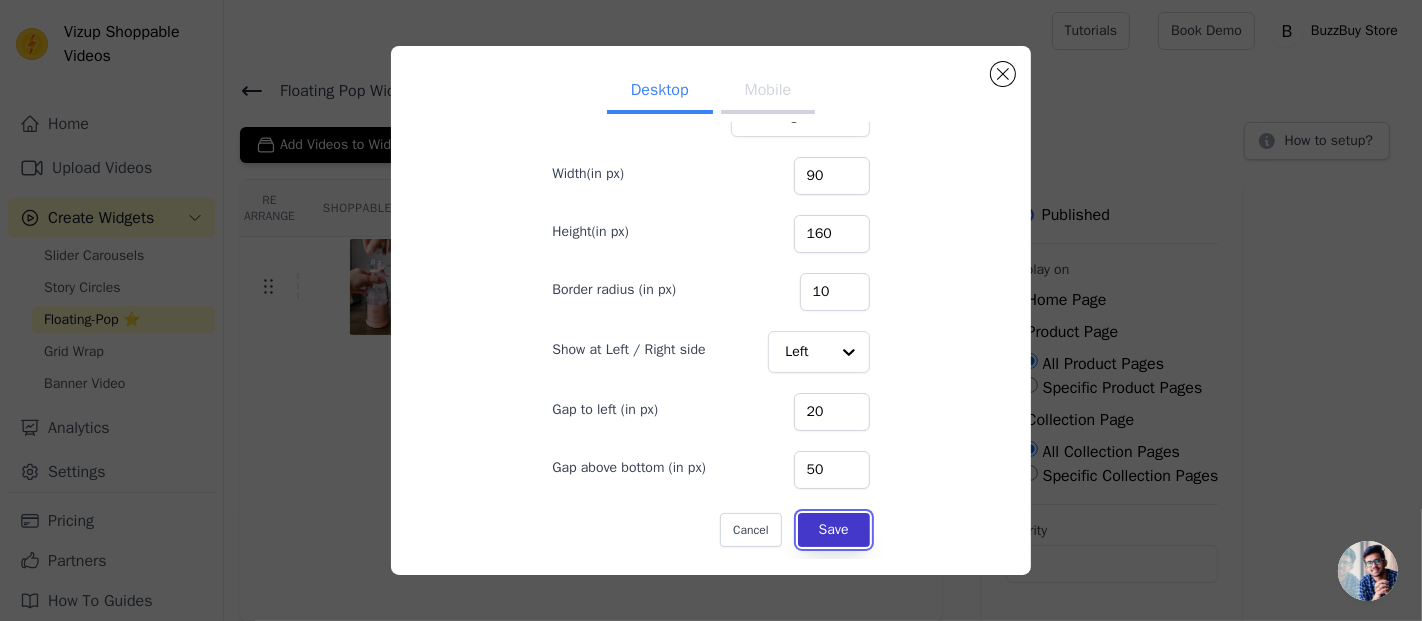 click on "Save" at bounding box center (834, 530) 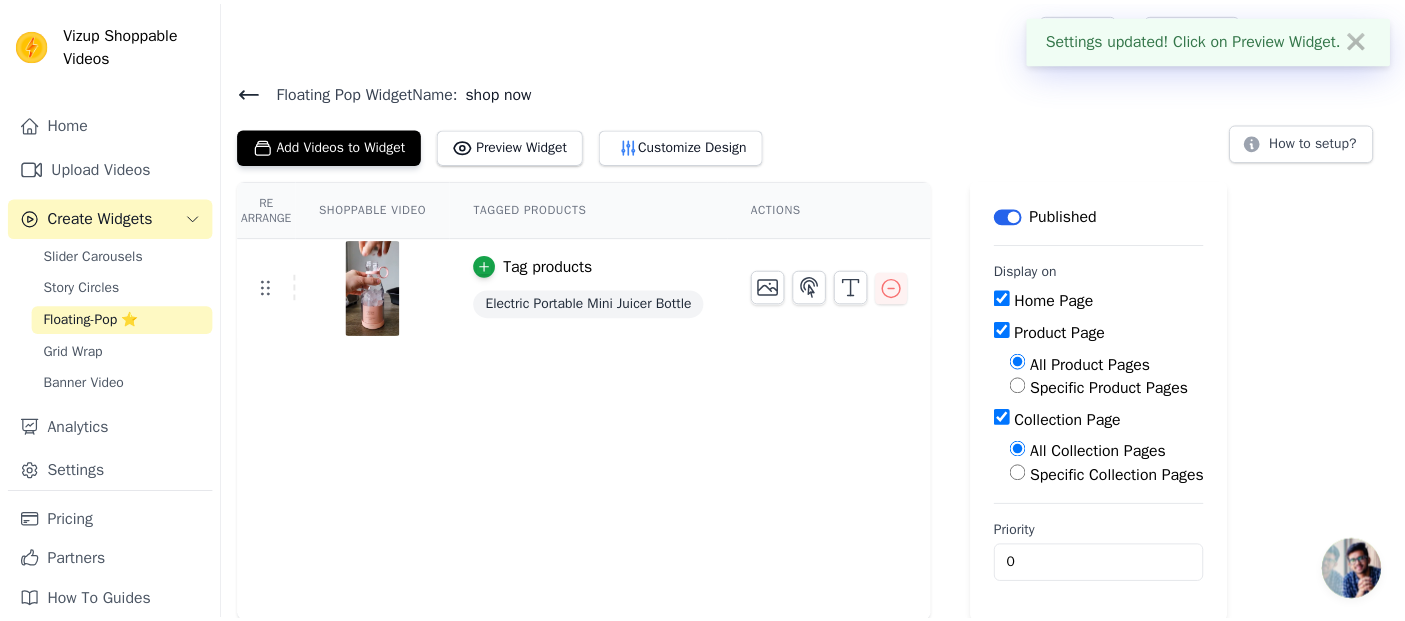 scroll, scrollTop: 1, scrollLeft: 0, axis: vertical 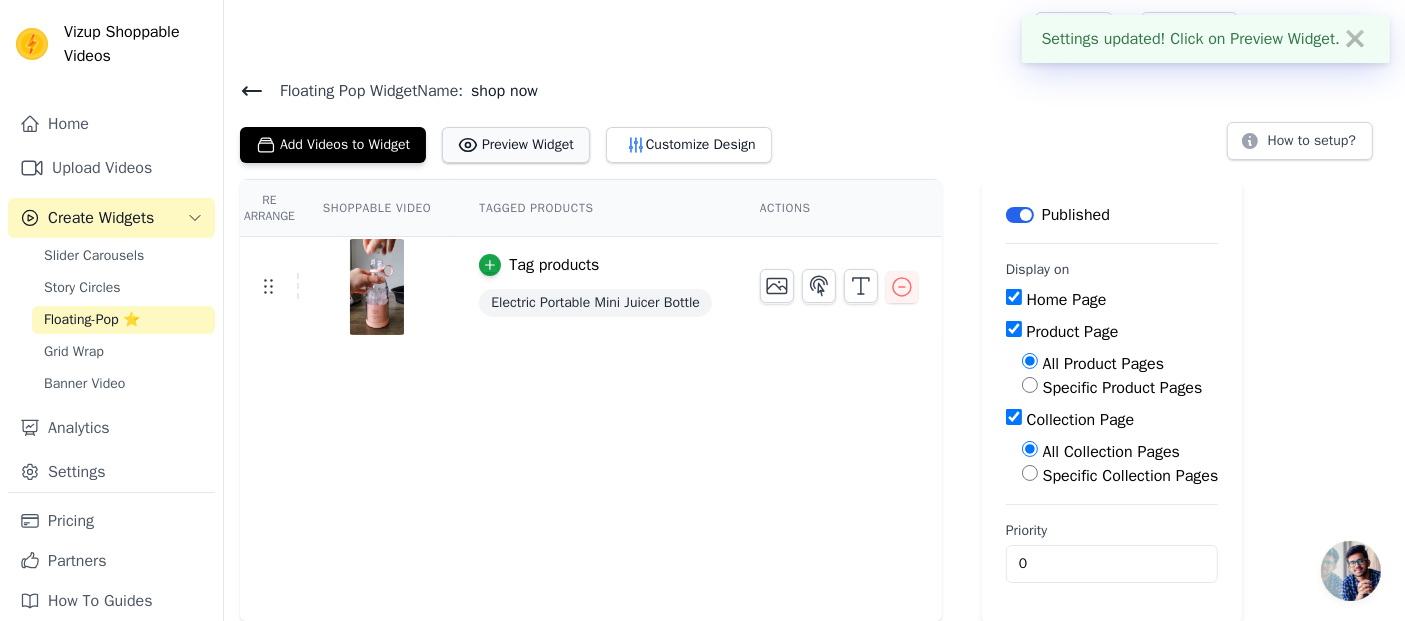 click on "Preview Widget" at bounding box center (516, 145) 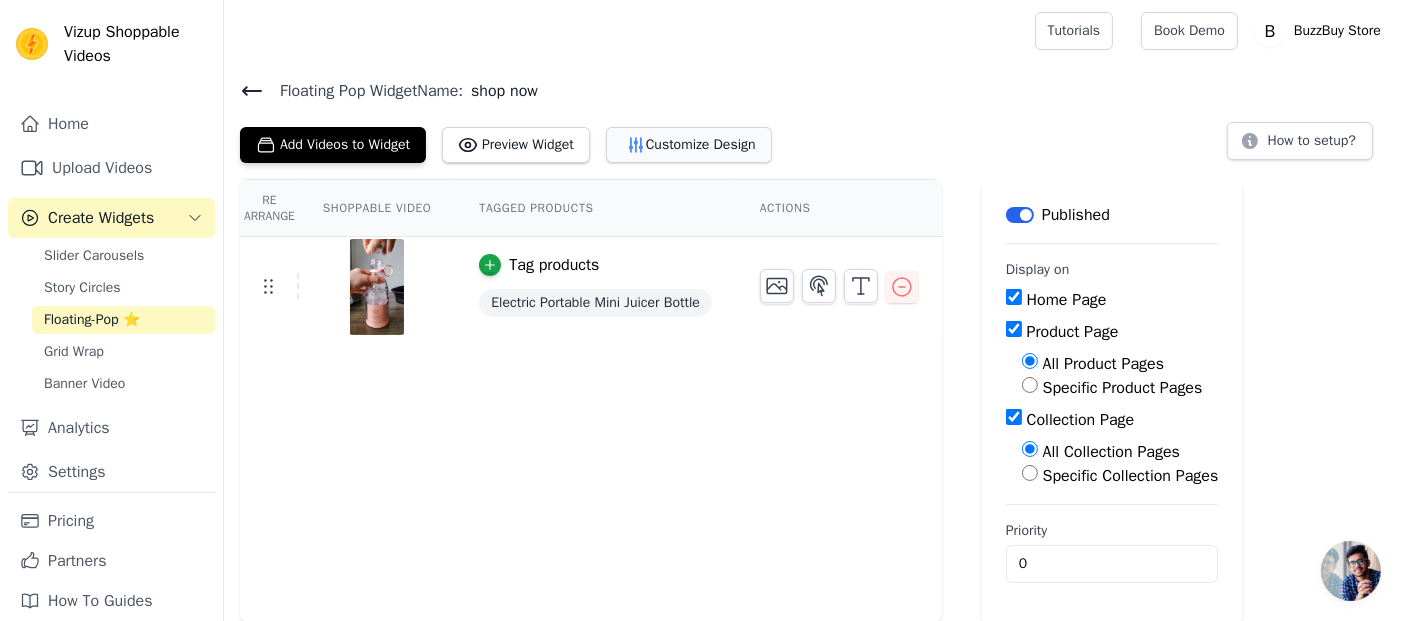click 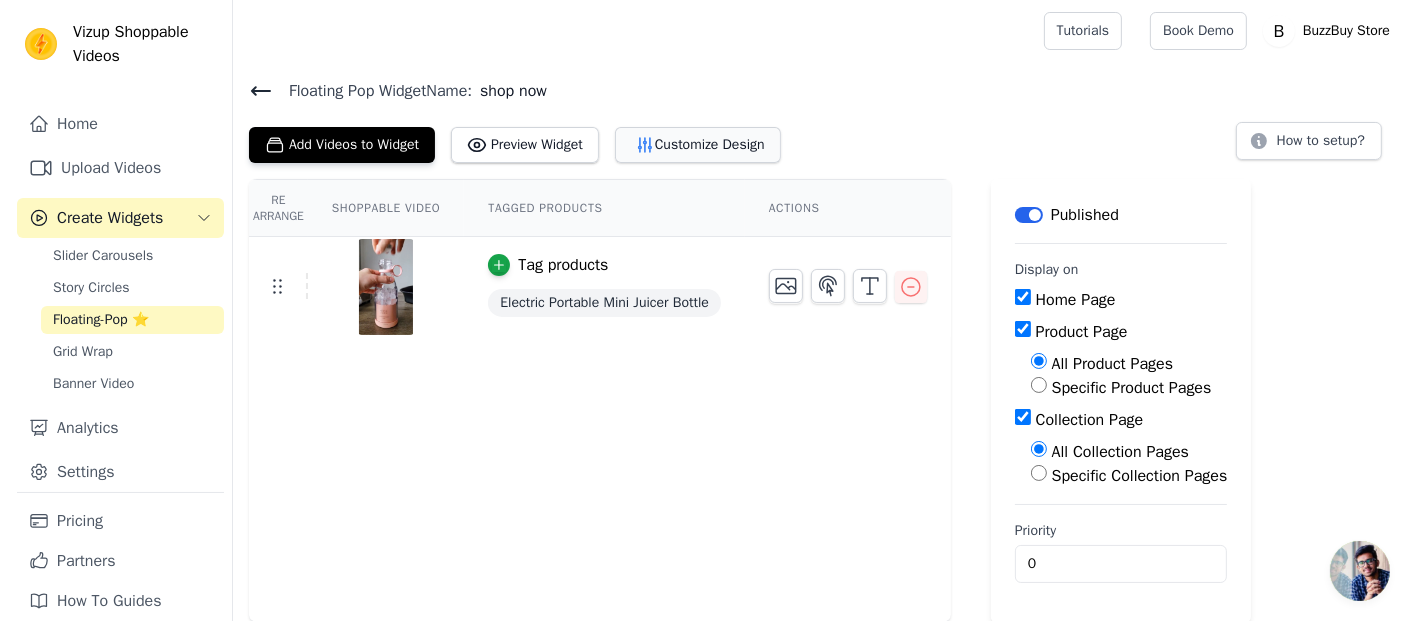 scroll, scrollTop: 0, scrollLeft: 0, axis: both 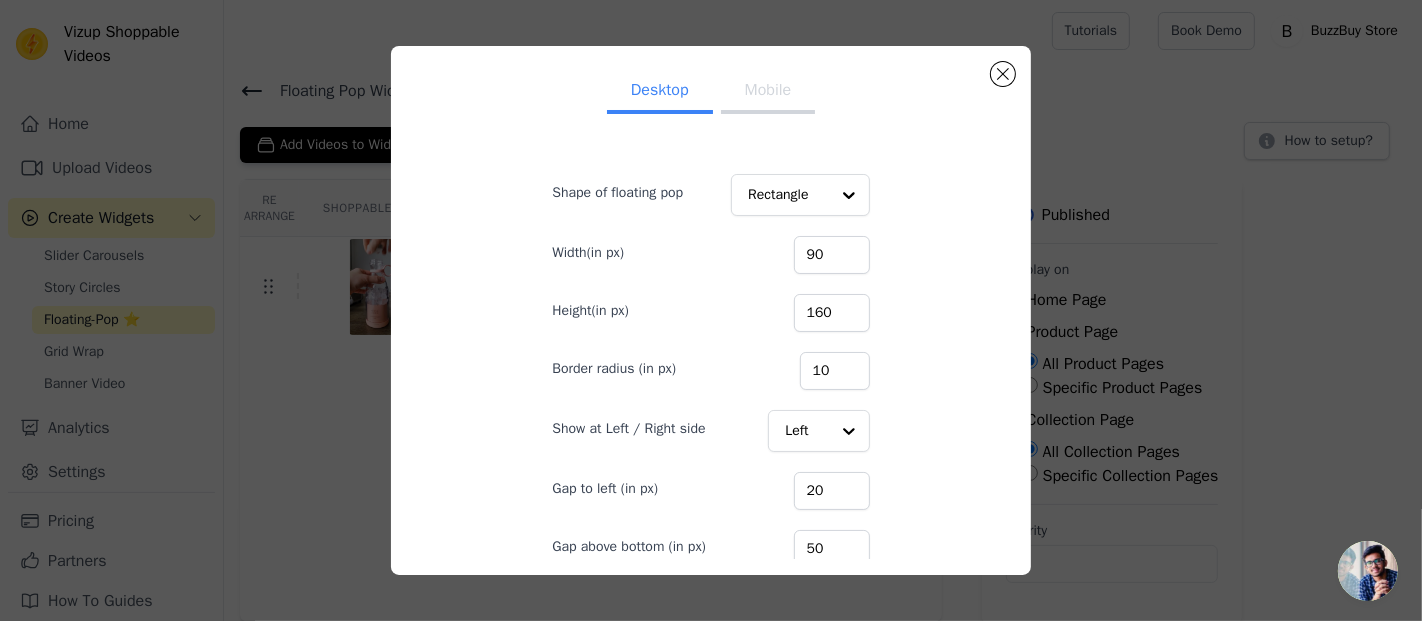 click on "Mobile" at bounding box center [768, 92] 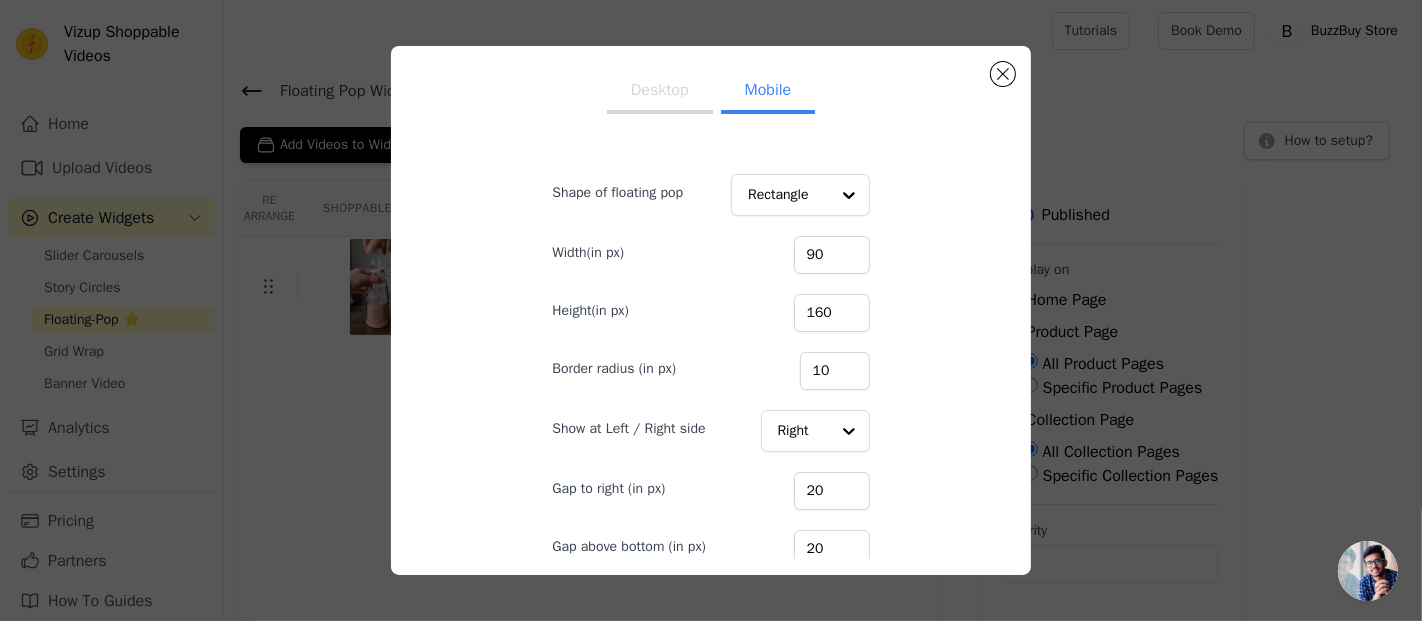 scroll, scrollTop: 79, scrollLeft: 0, axis: vertical 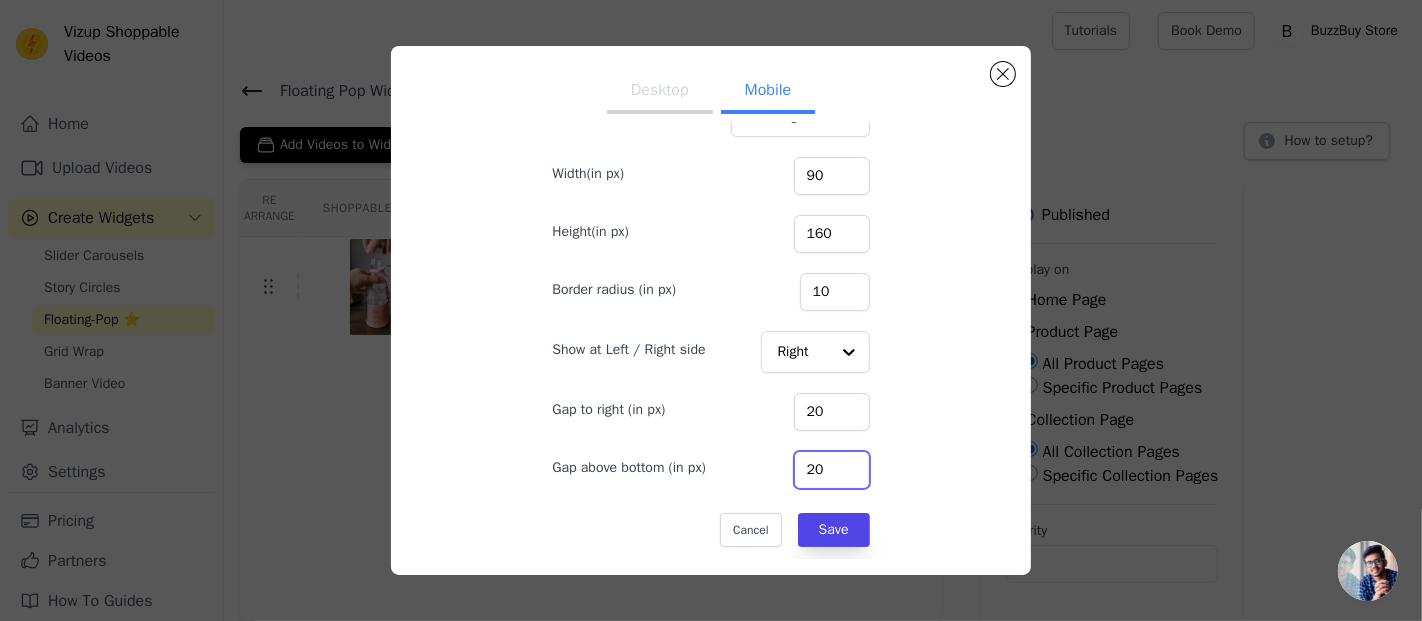 click on "20" at bounding box center [832, 470] 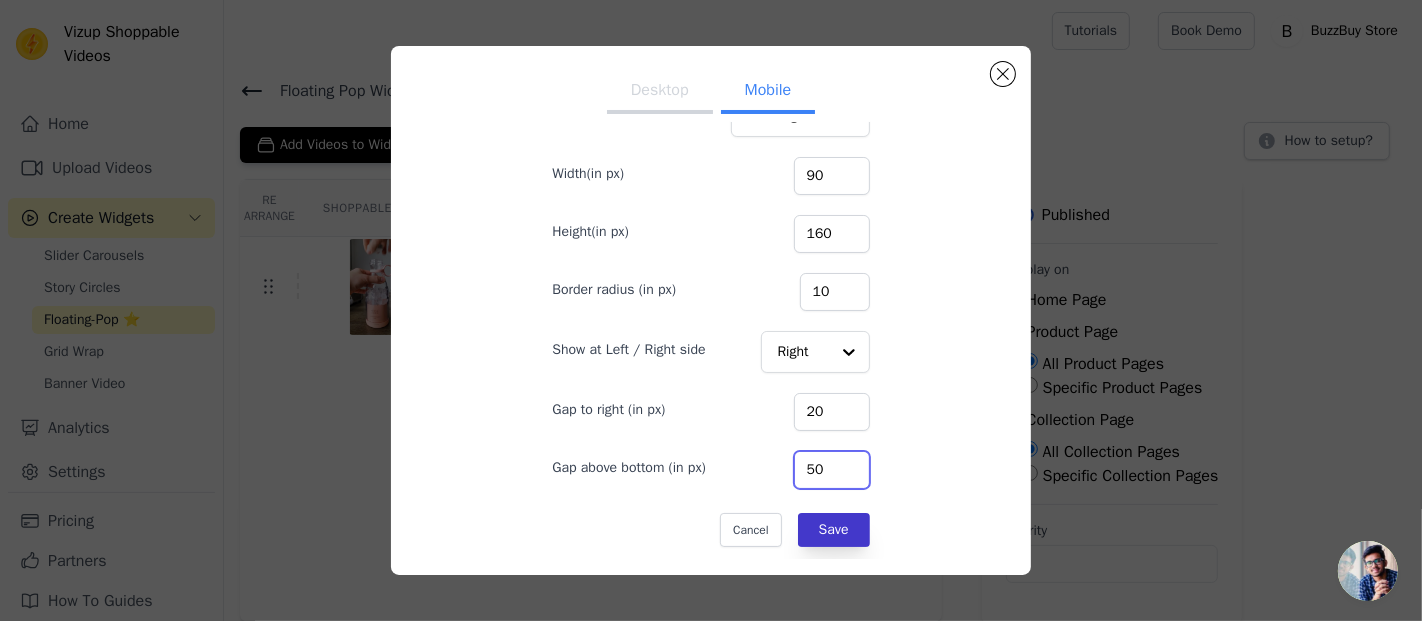 type on "50" 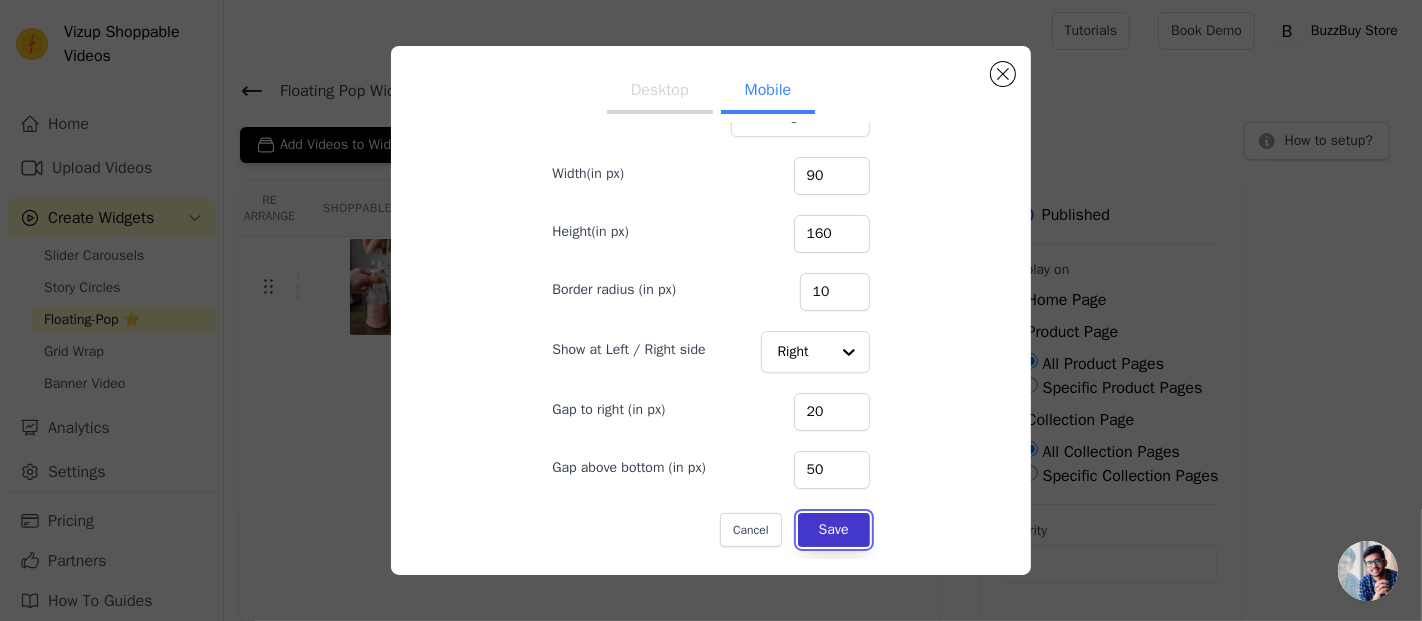 click on "Save" at bounding box center (834, 530) 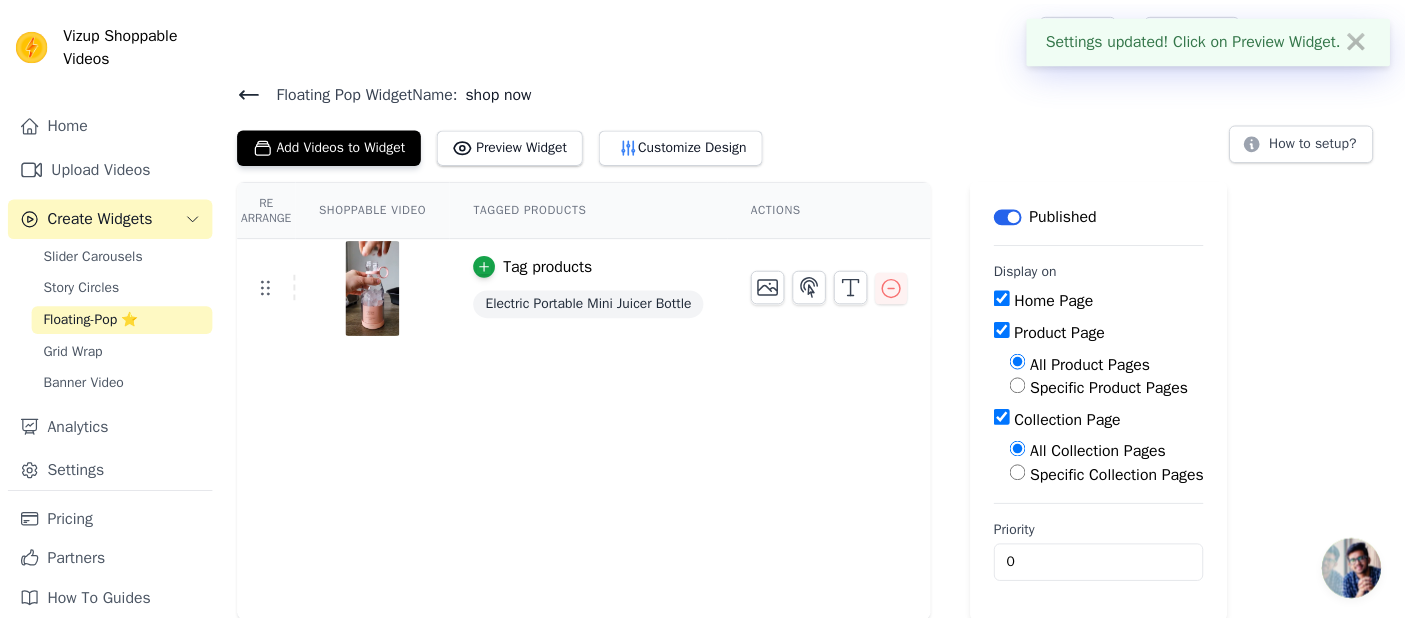 scroll, scrollTop: 1, scrollLeft: 0, axis: vertical 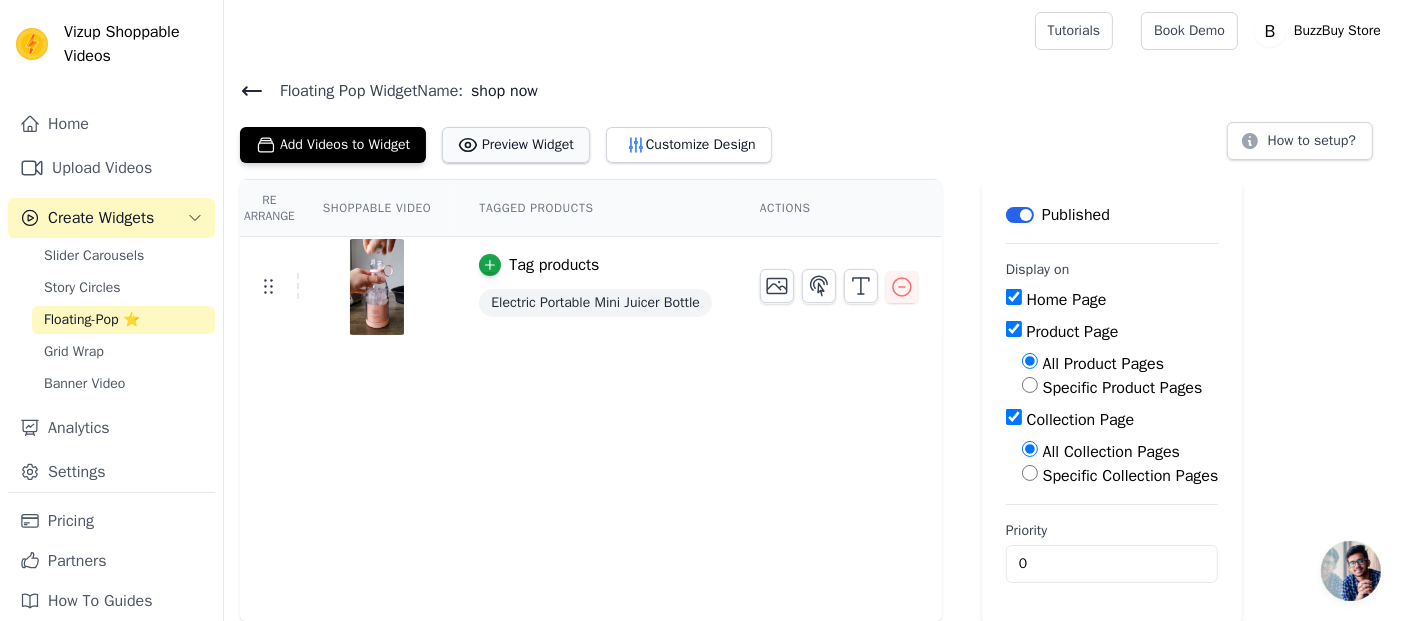 click on "Preview Widget" at bounding box center [516, 145] 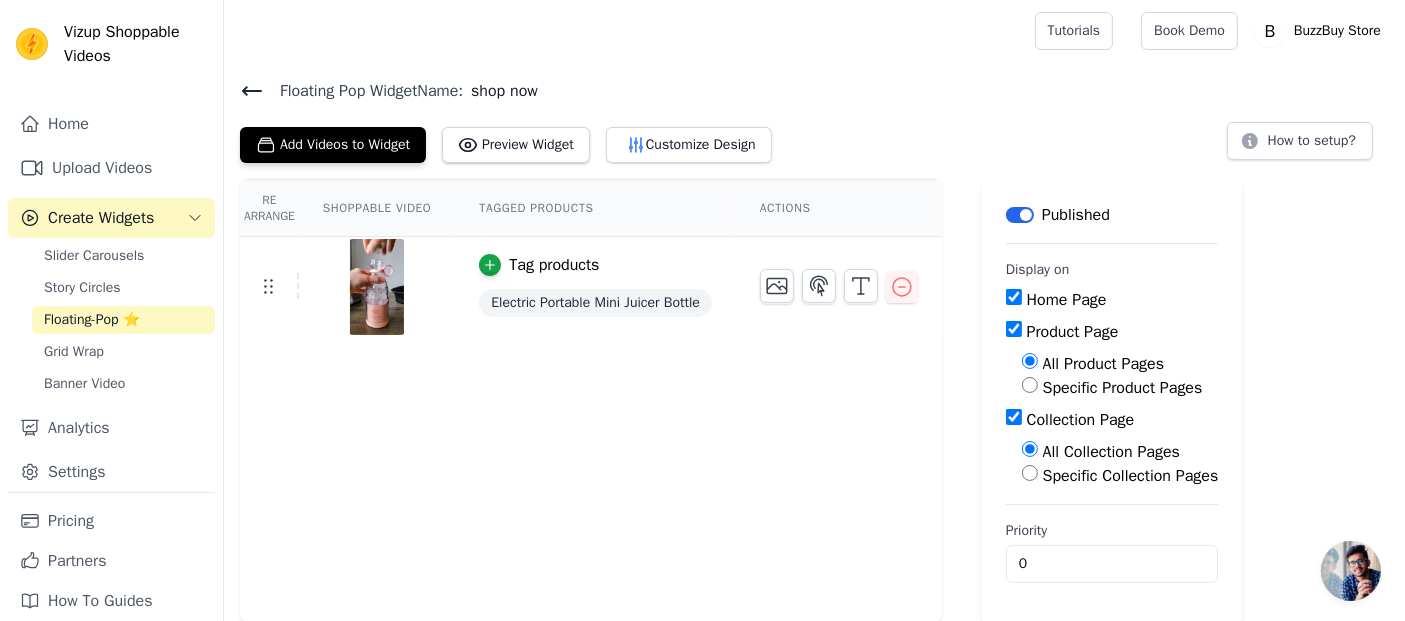 click 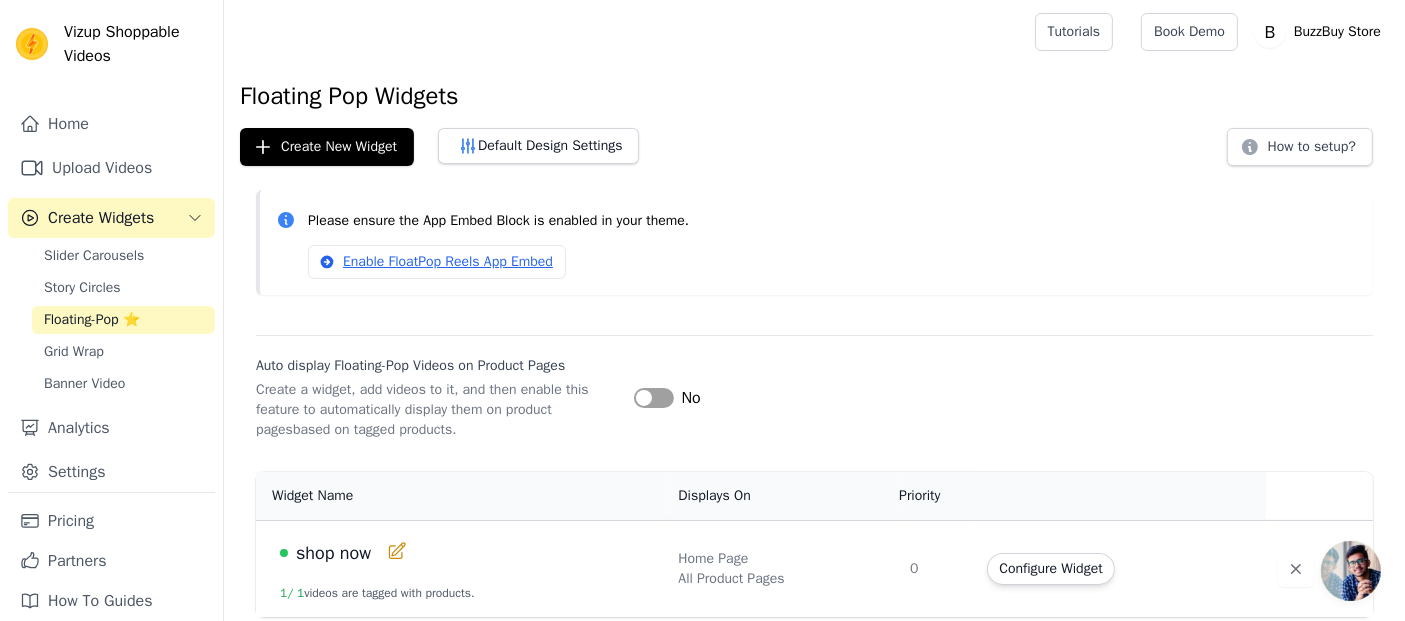 scroll, scrollTop: 0, scrollLeft: 0, axis: both 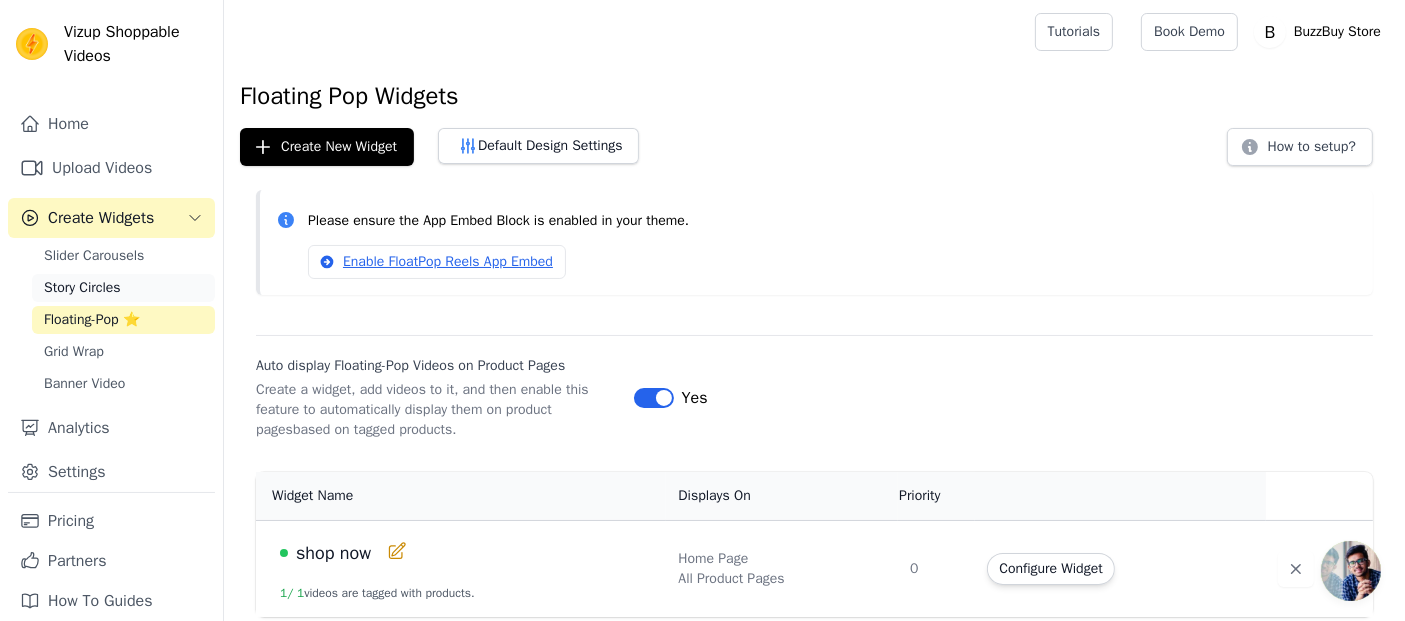 click on "Story Circles" at bounding box center (123, 288) 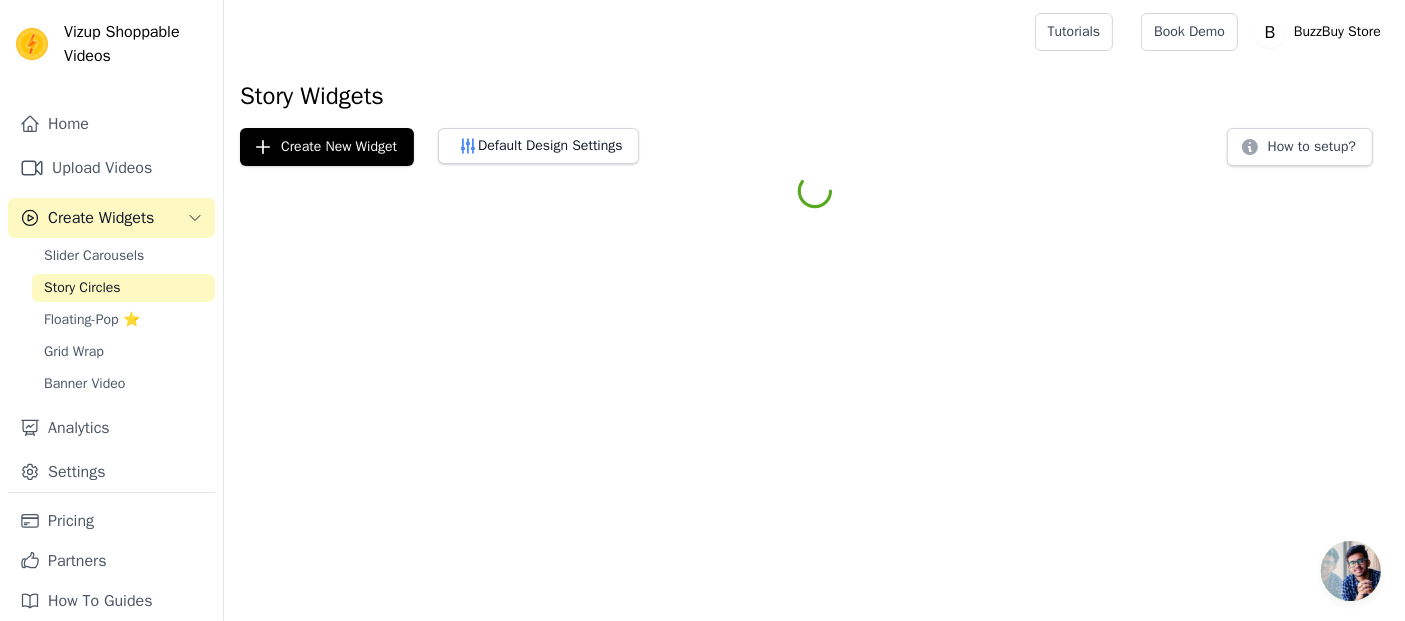 scroll, scrollTop: 0, scrollLeft: 0, axis: both 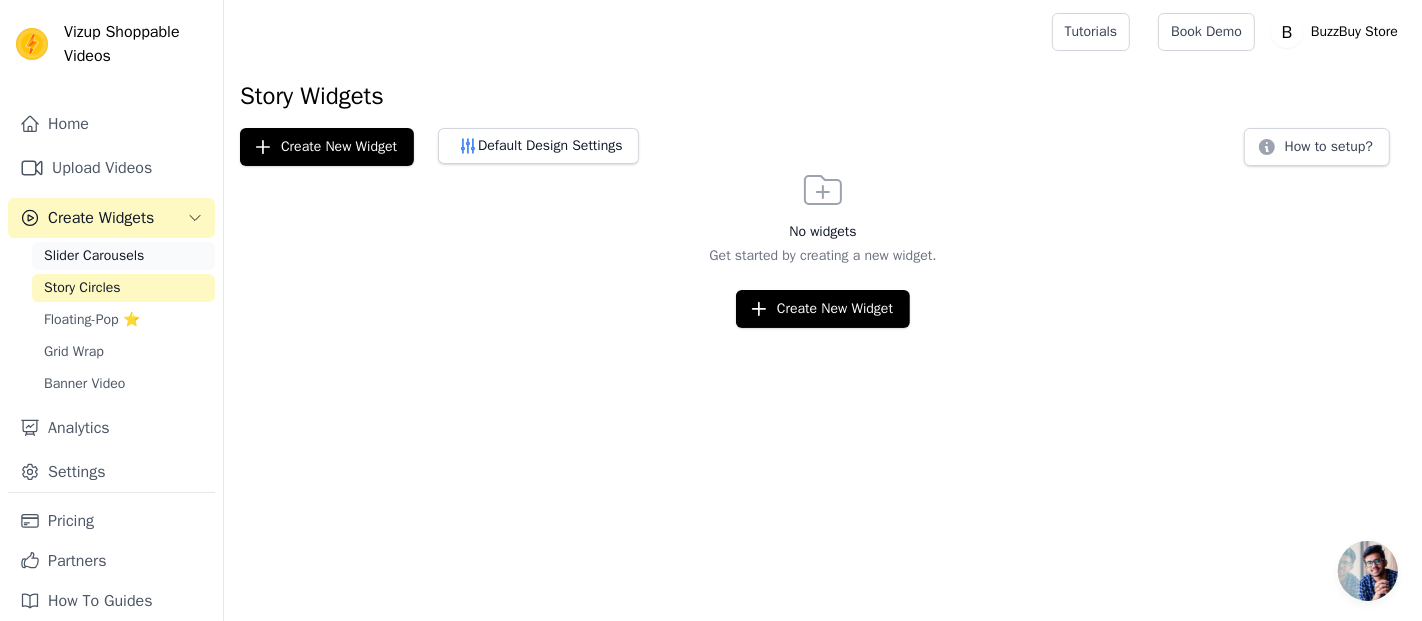 click on "Slider Carousels" at bounding box center (94, 256) 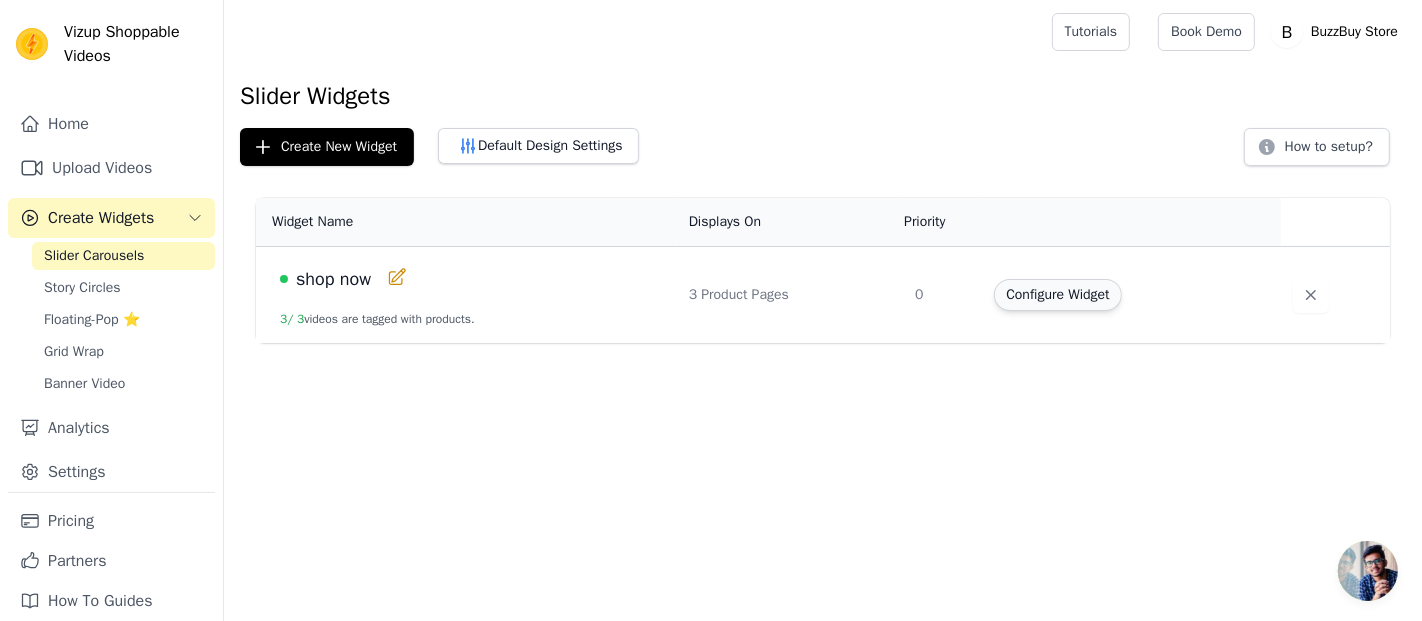 click on "Configure Widget" at bounding box center [1057, 295] 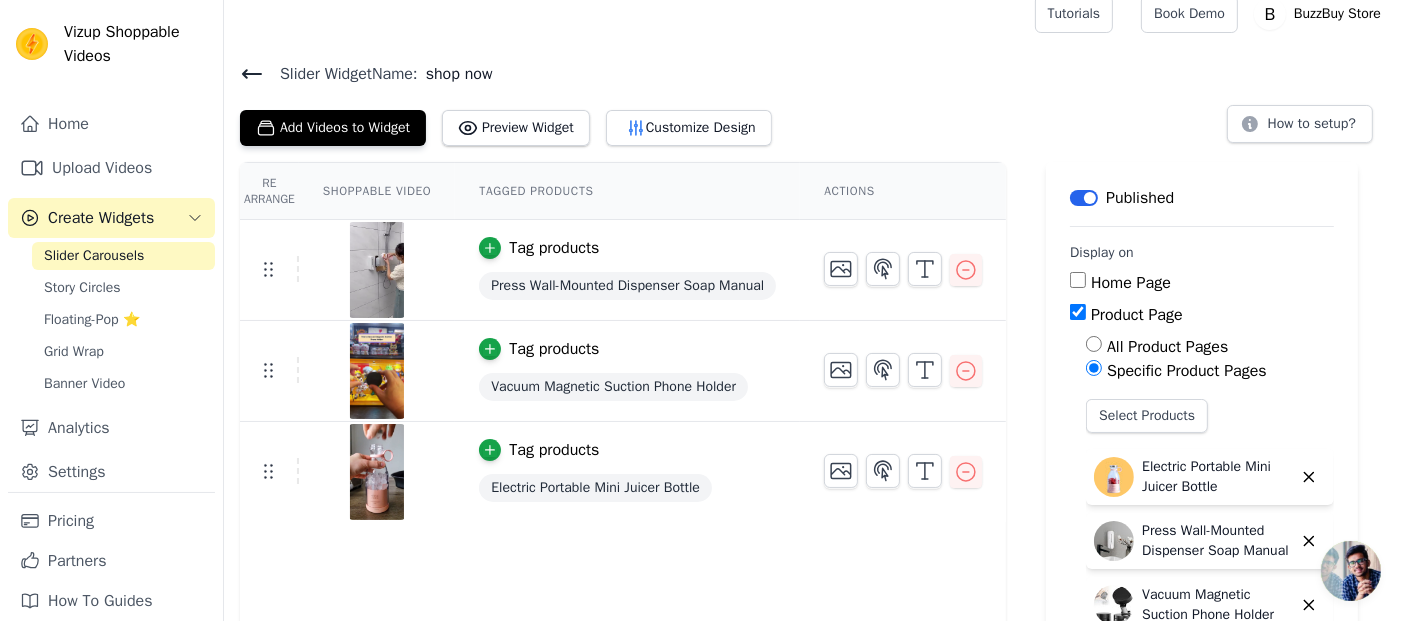scroll, scrollTop: 0, scrollLeft: 0, axis: both 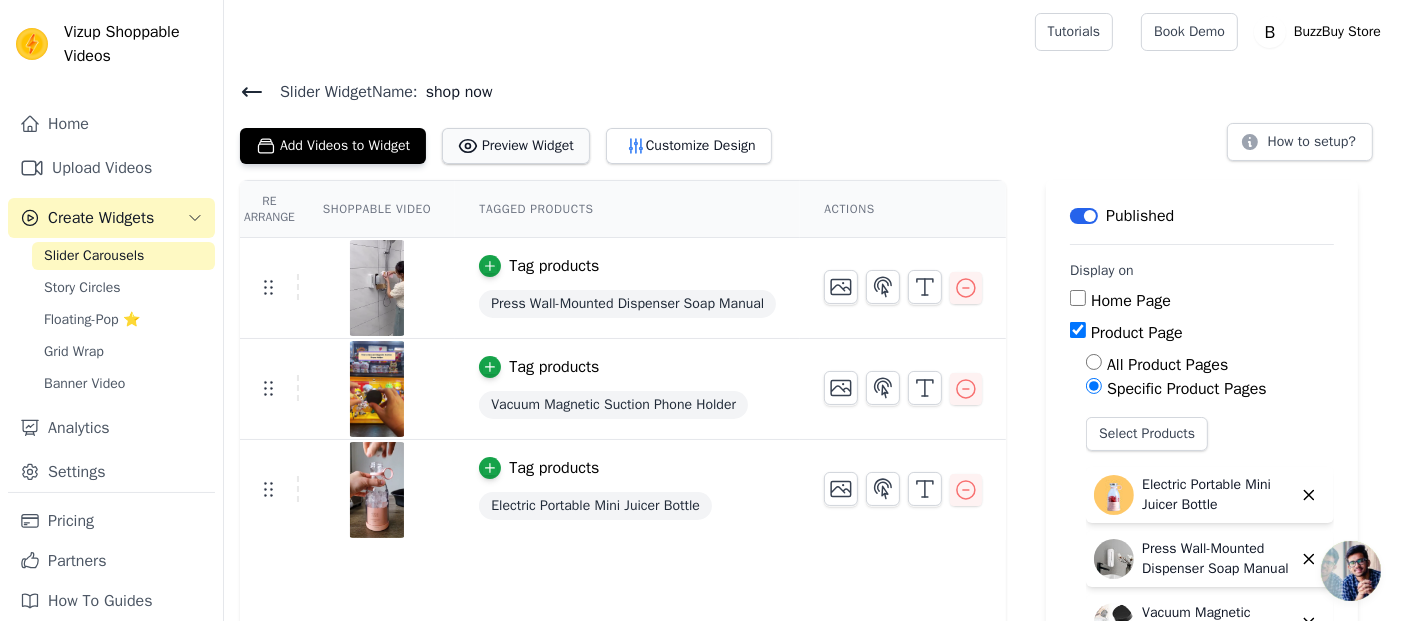 click on "Preview Widget" at bounding box center [516, 146] 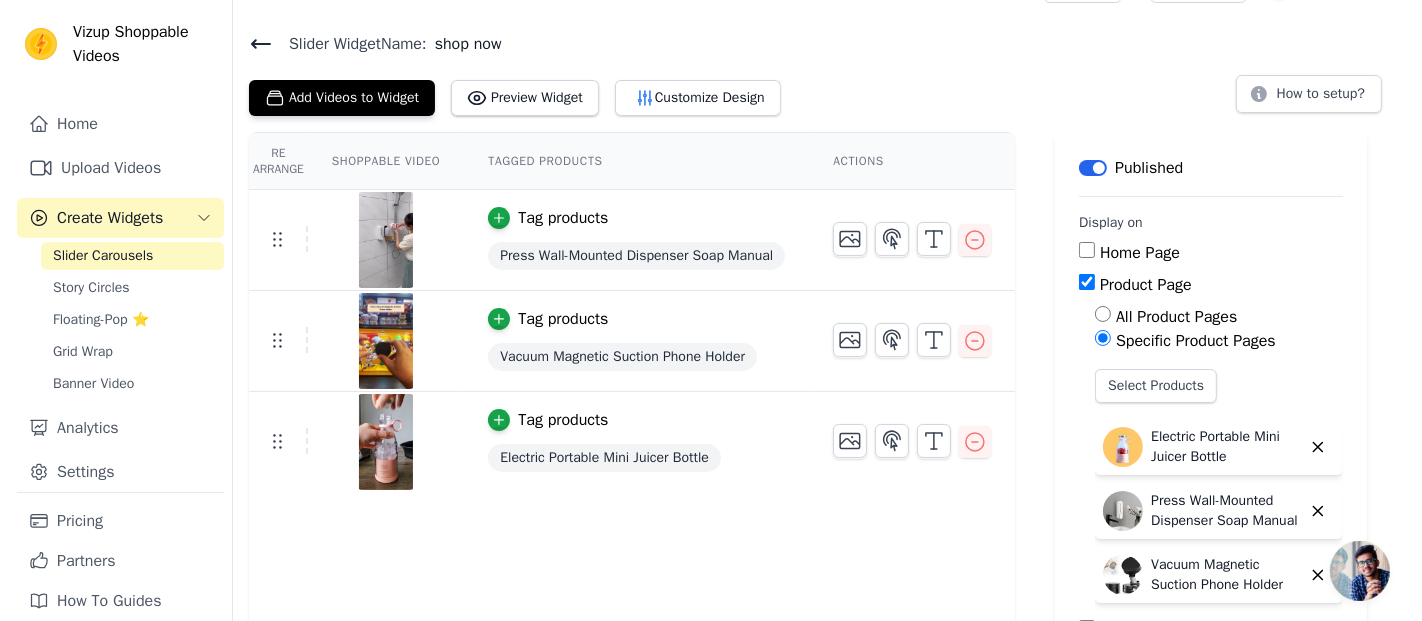 scroll, scrollTop: 0, scrollLeft: 0, axis: both 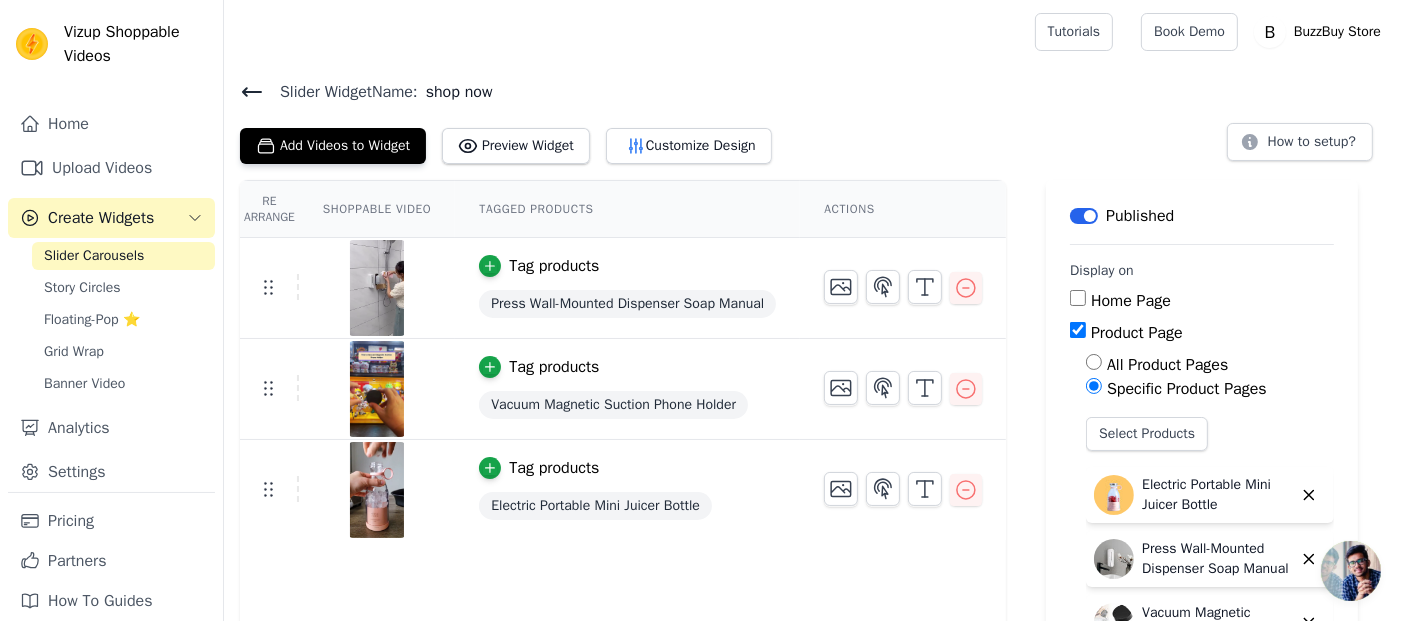 click 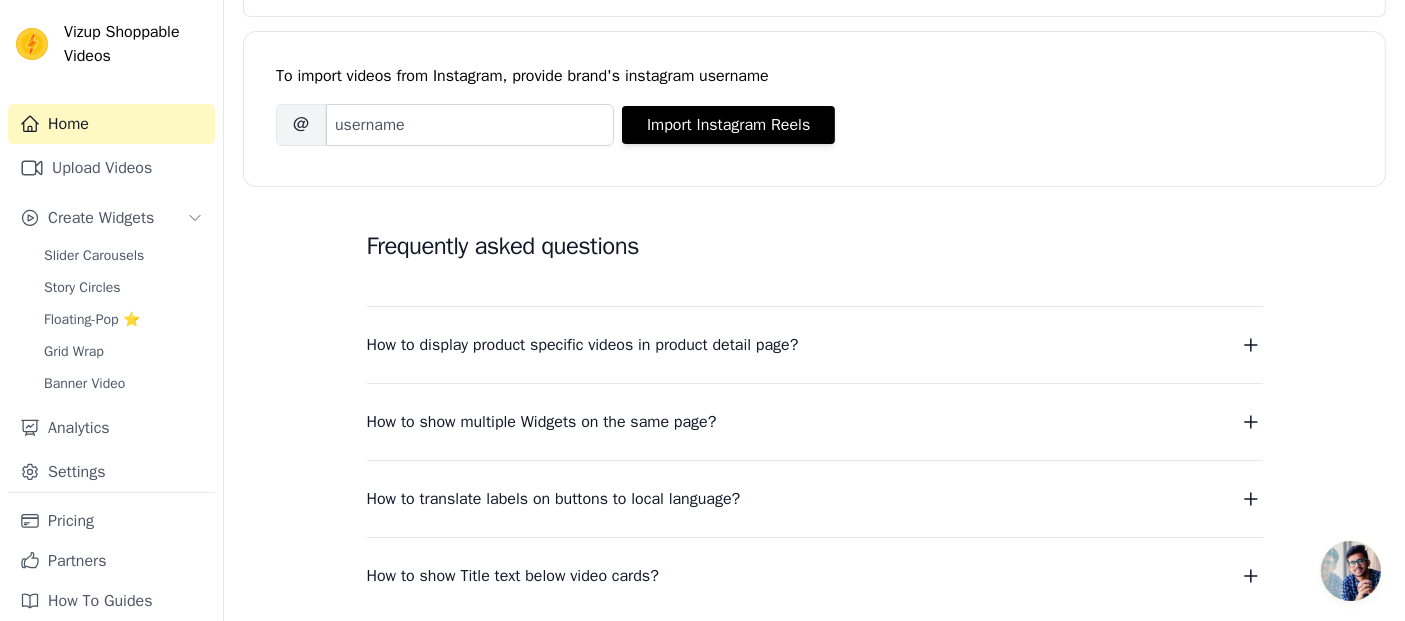 scroll, scrollTop: 0, scrollLeft: 0, axis: both 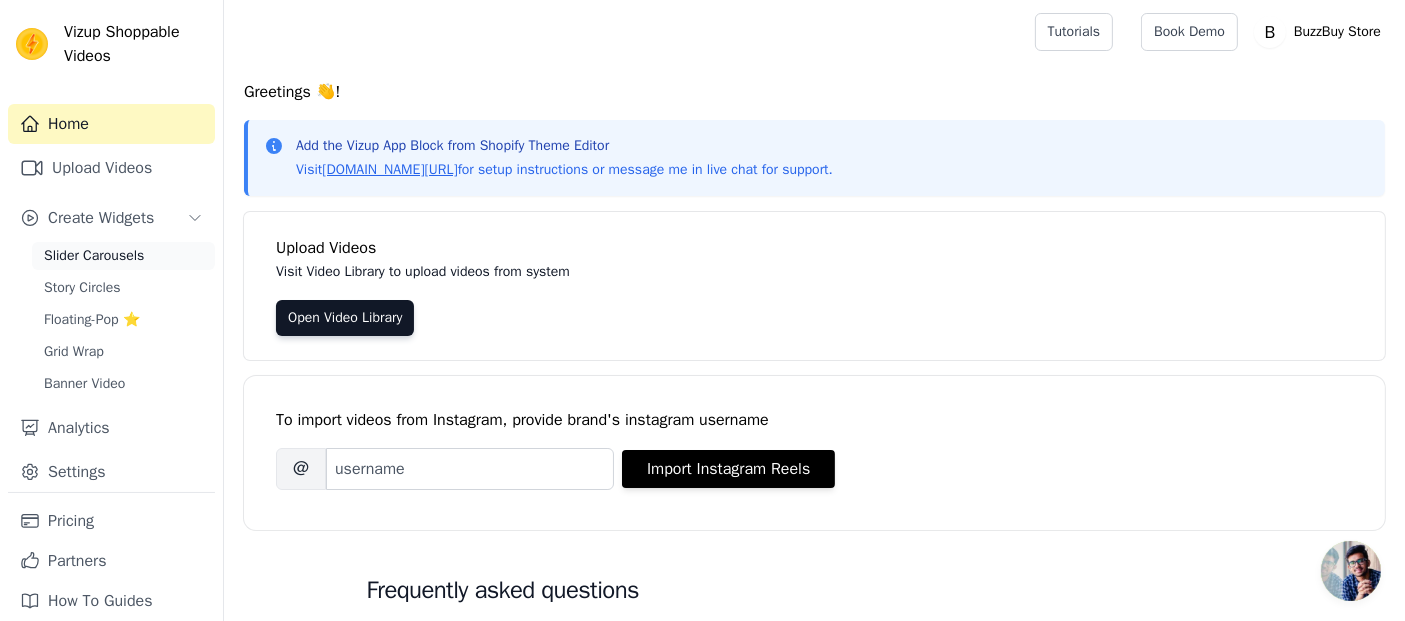 click on "Slider Carousels" at bounding box center [94, 256] 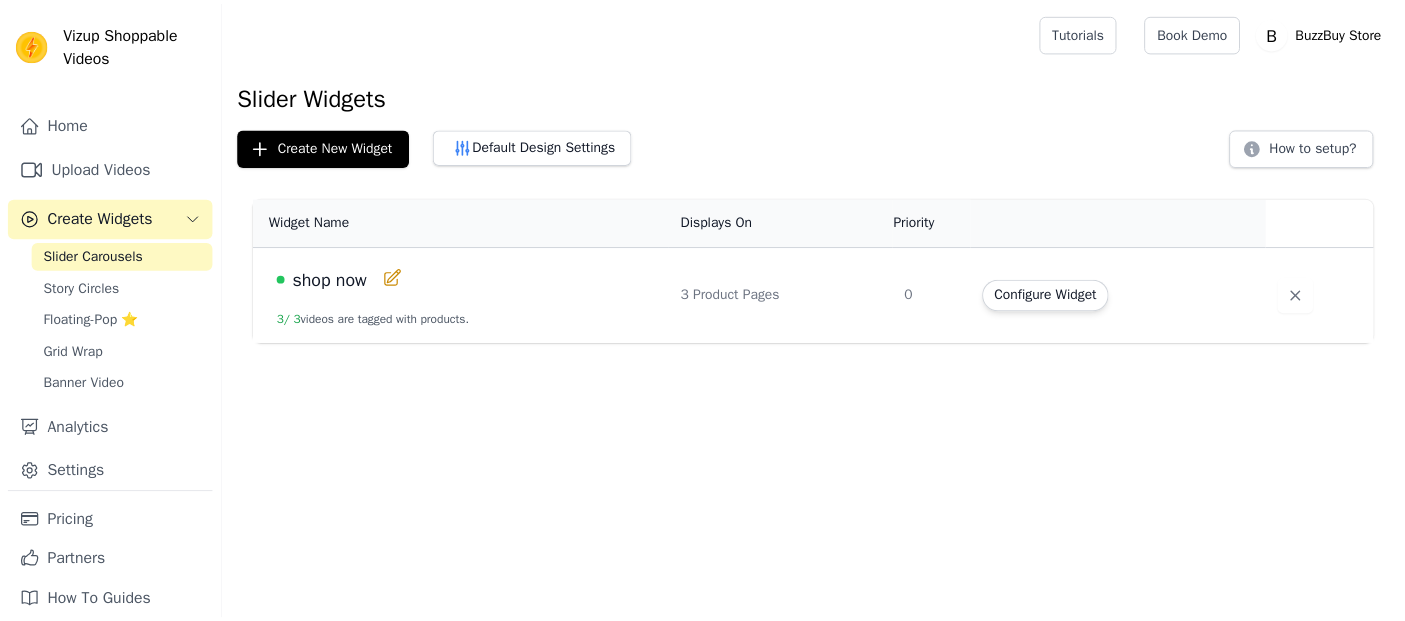 scroll, scrollTop: 0, scrollLeft: 0, axis: both 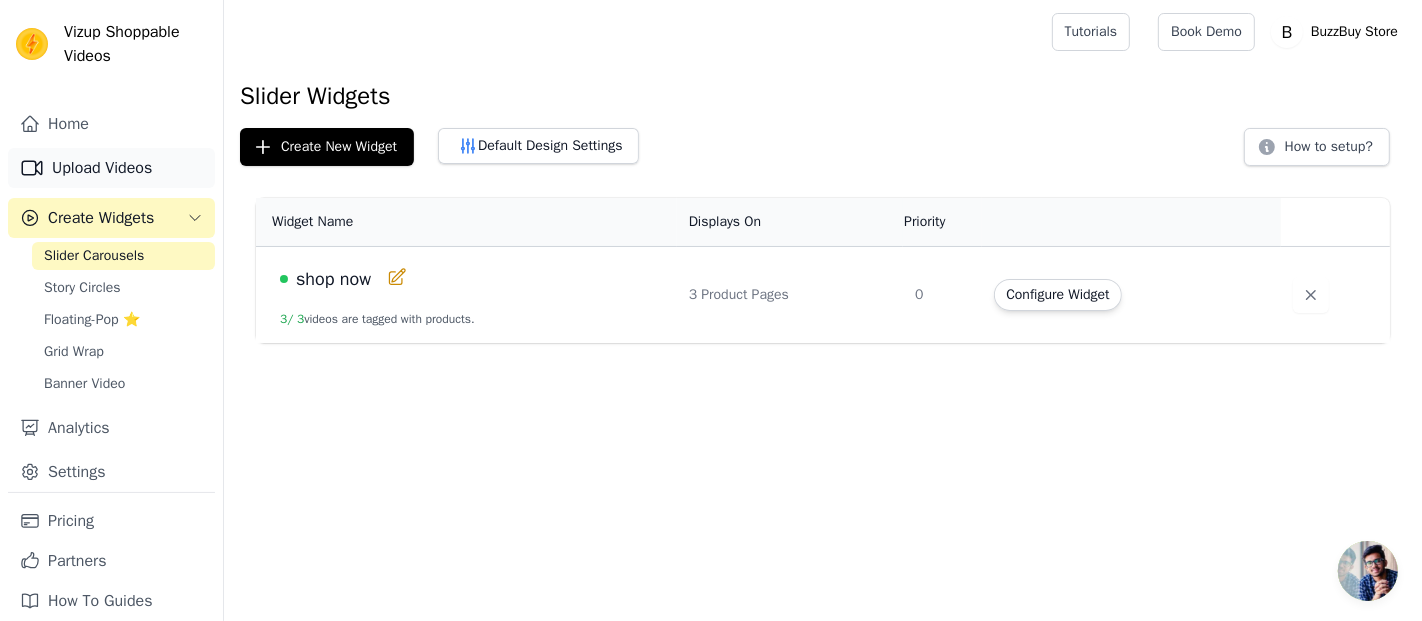 click 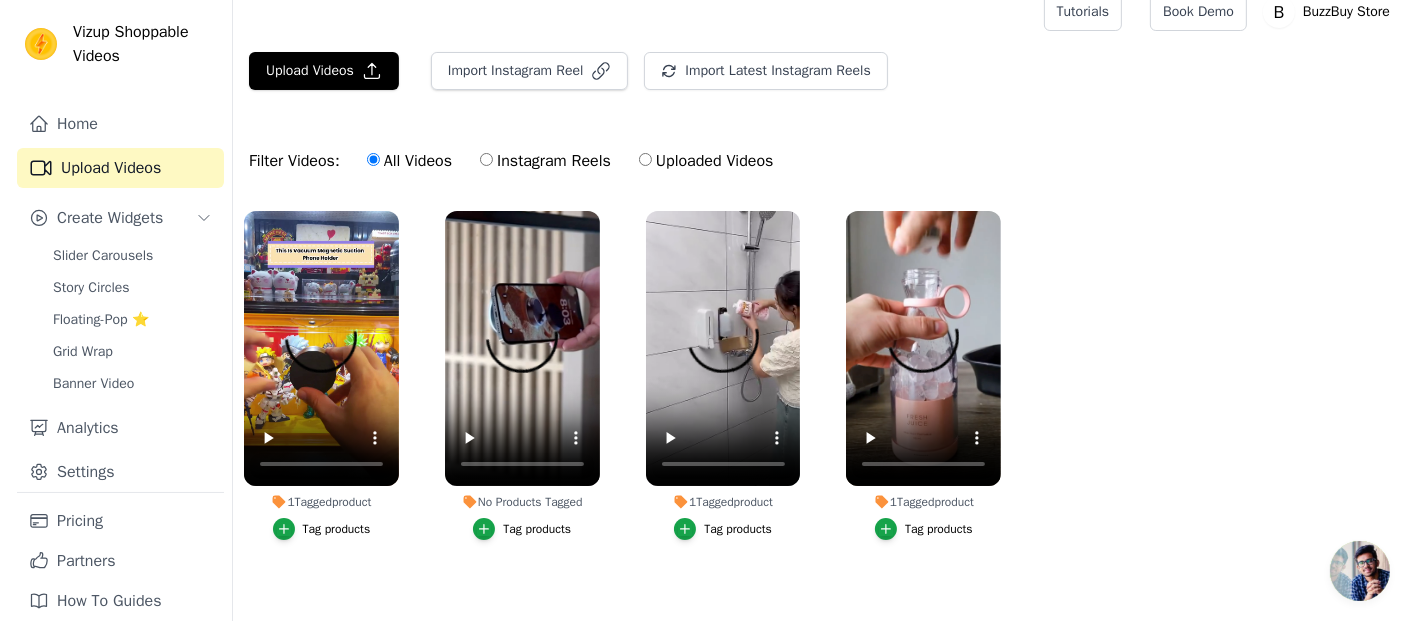 scroll, scrollTop: 0, scrollLeft: 0, axis: both 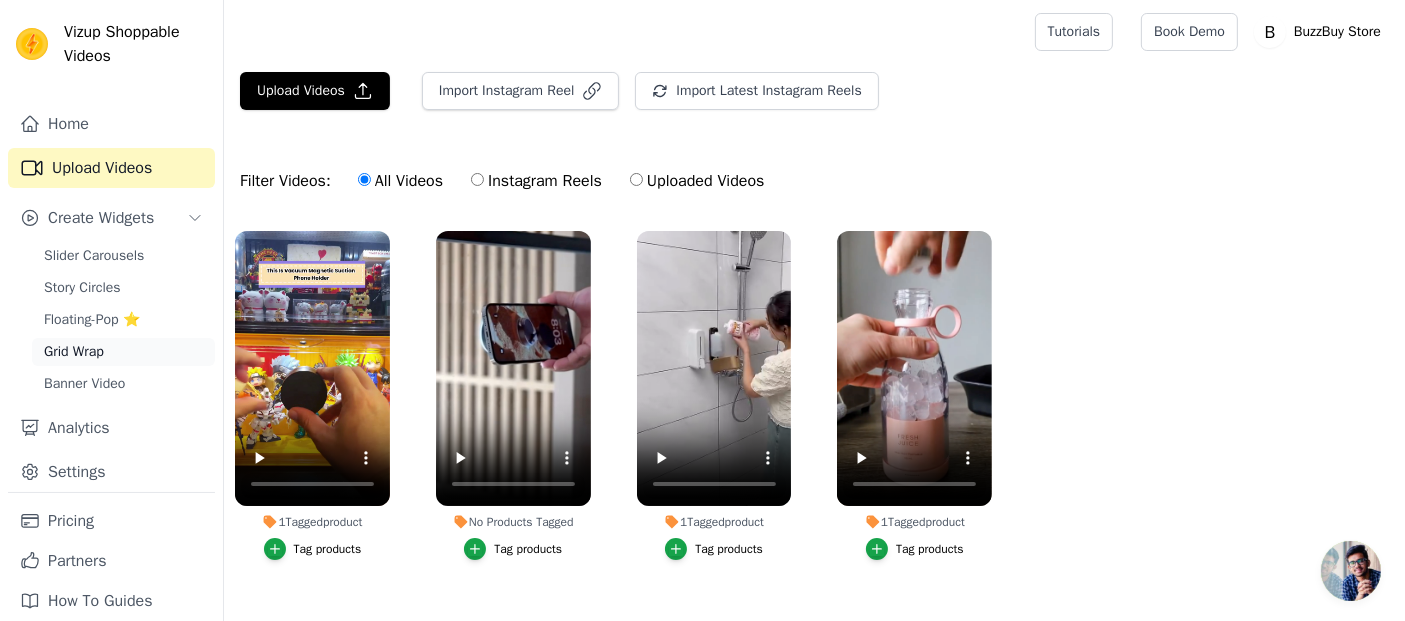 click on "Grid Wrap" at bounding box center [74, 352] 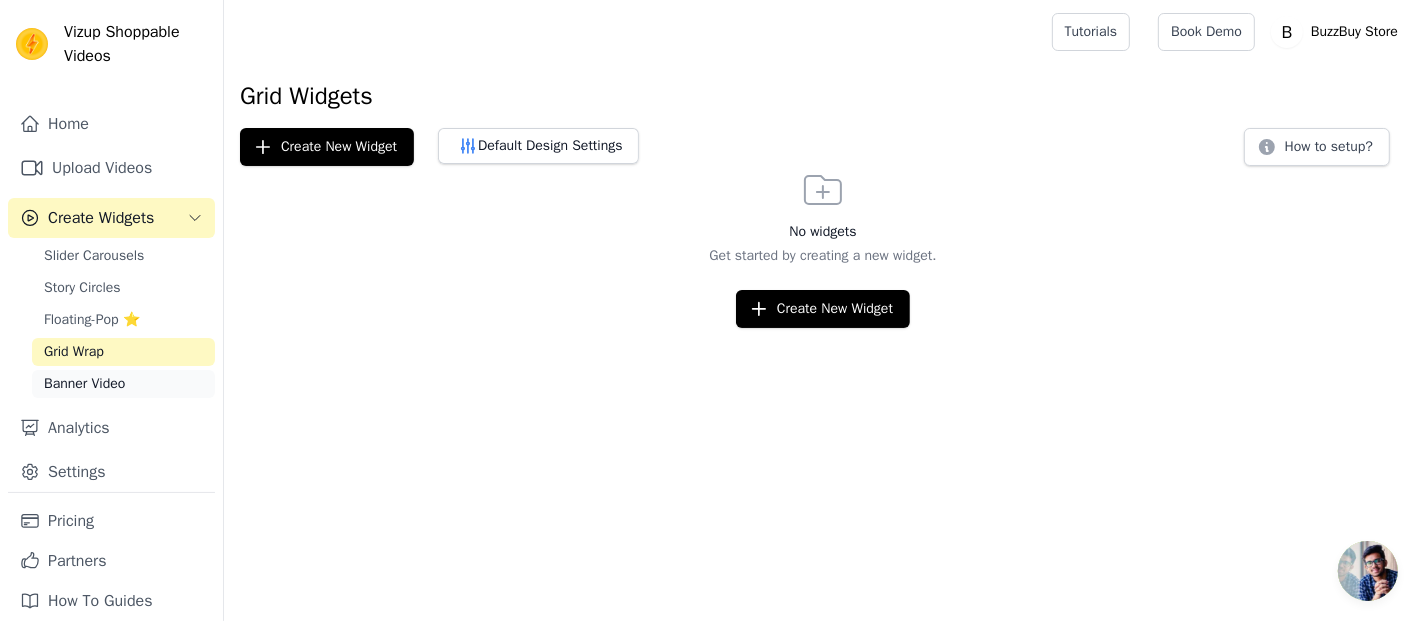 click on "Banner Video" at bounding box center [84, 384] 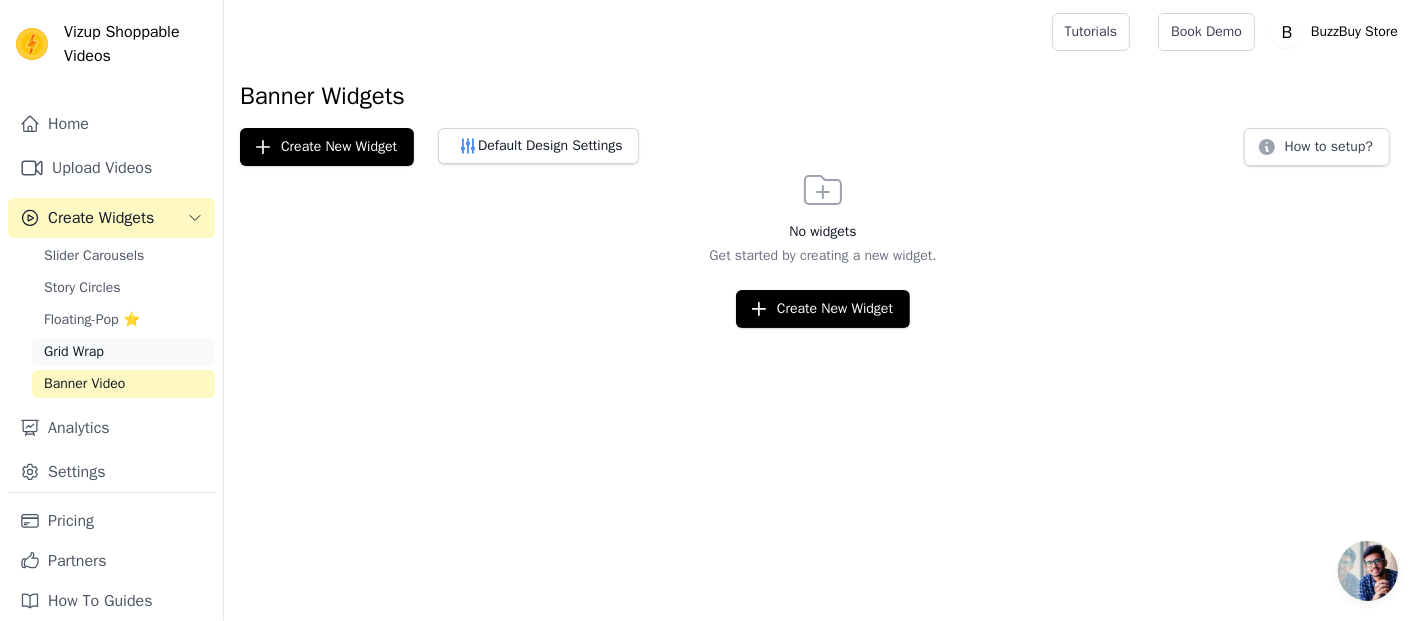 click on "Grid Wrap" at bounding box center [123, 352] 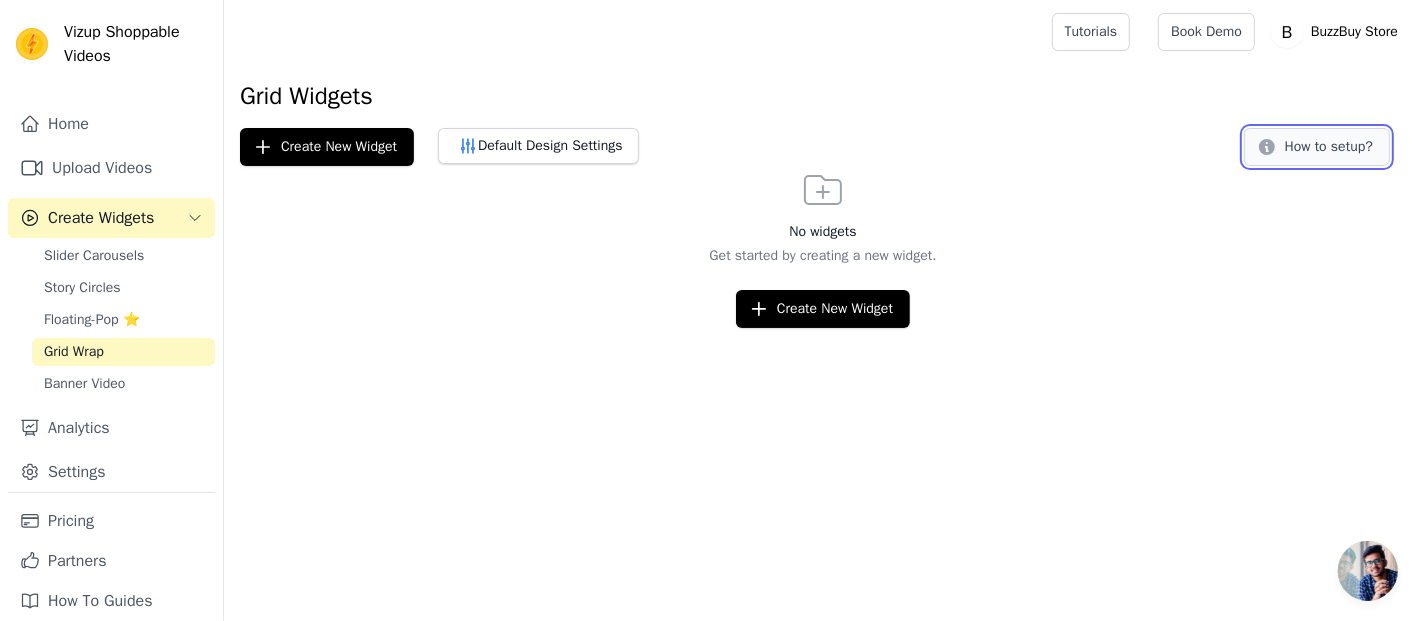 click on "How to setup?" at bounding box center [1317, 147] 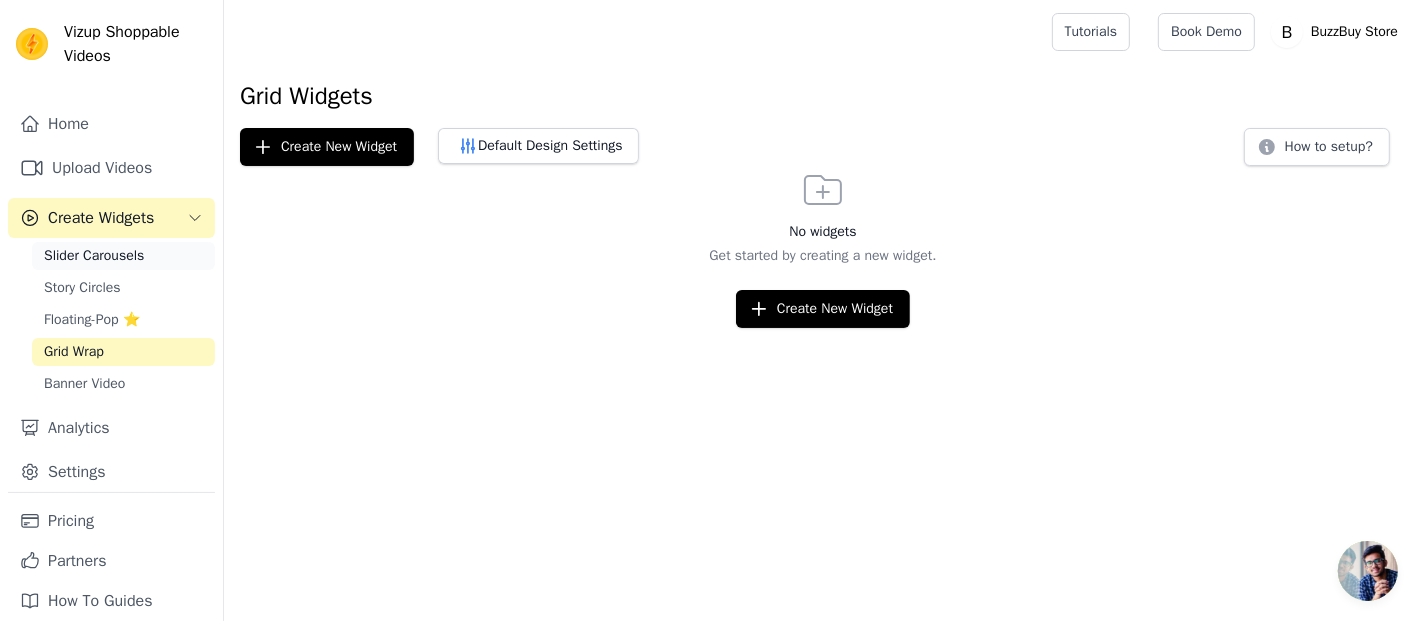 click on "Slider Carousels" at bounding box center [94, 256] 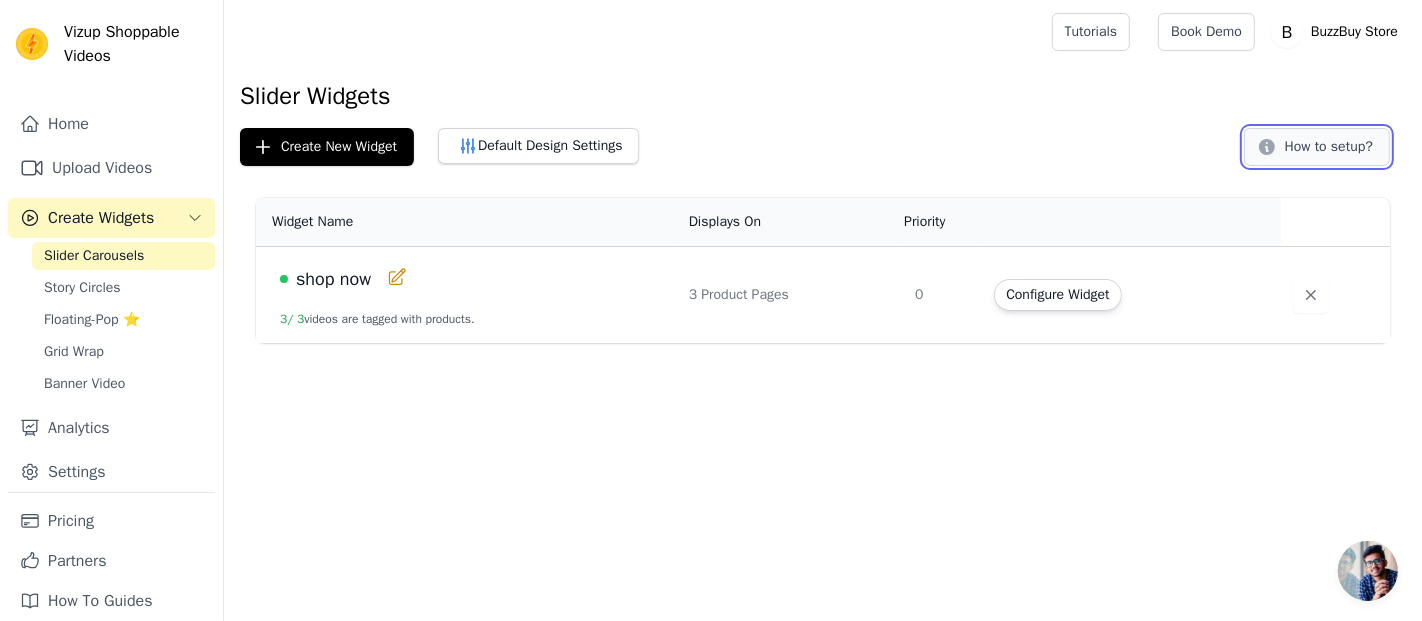 click on "How to setup?" at bounding box center (1317, 147) 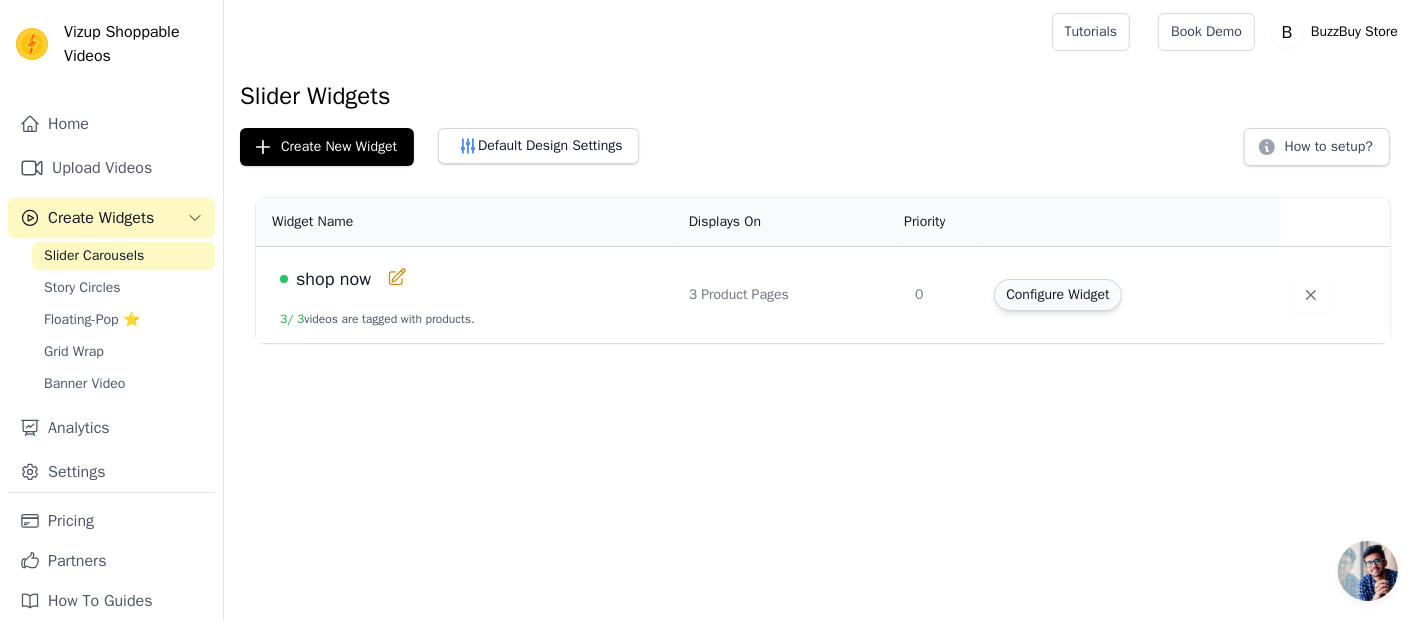 click on "Configure Widget" at bounding box center [1057, 295] 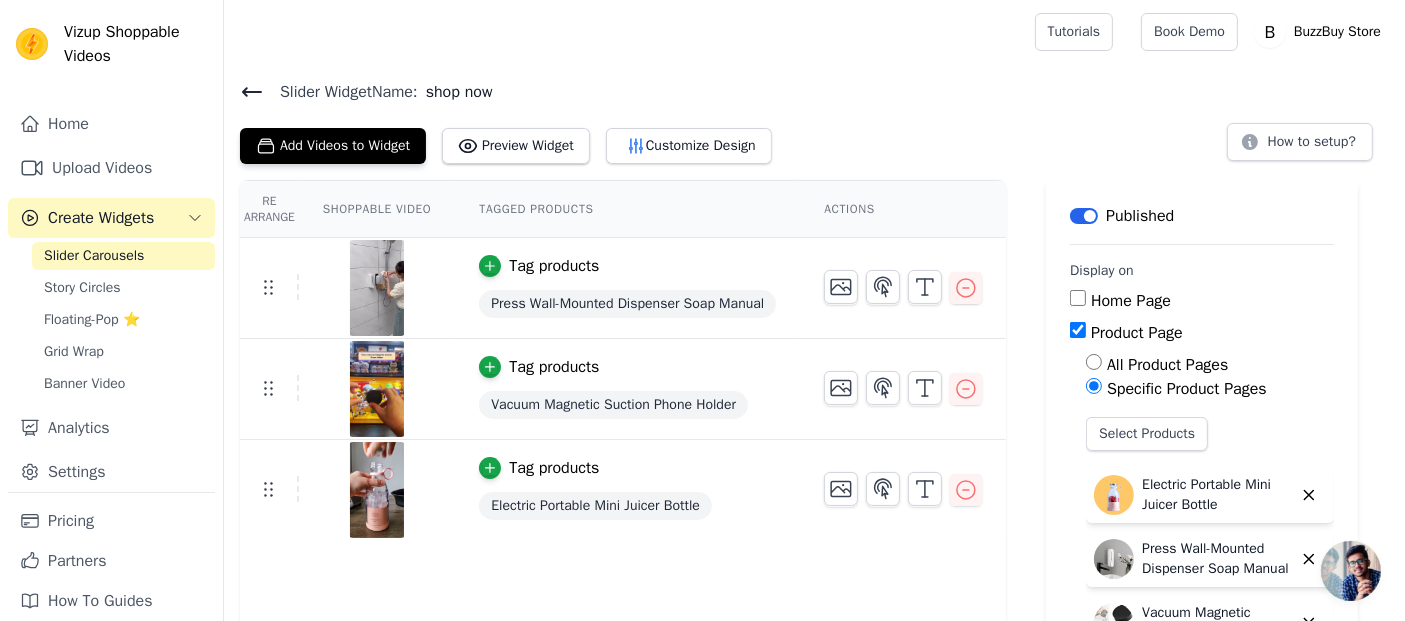 click on "Product Page" at bounding box center [1078, 330] 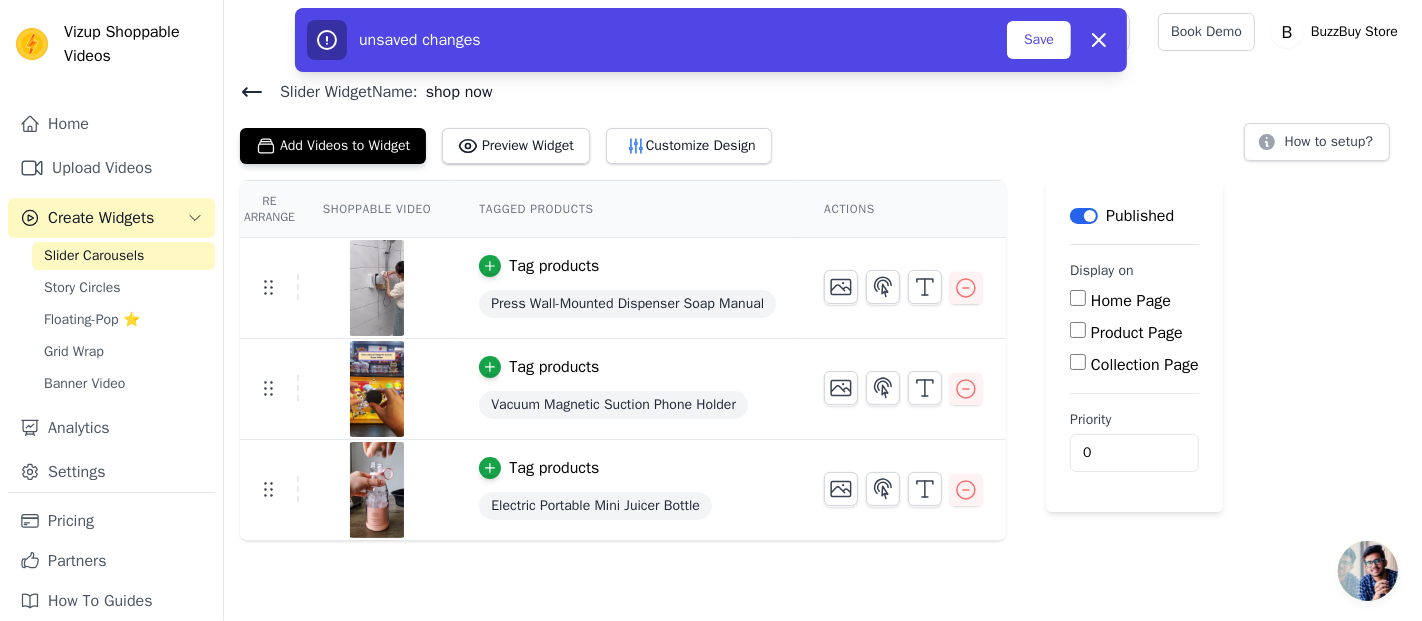 click on "Home Page" at bounding box center [1078, 298] 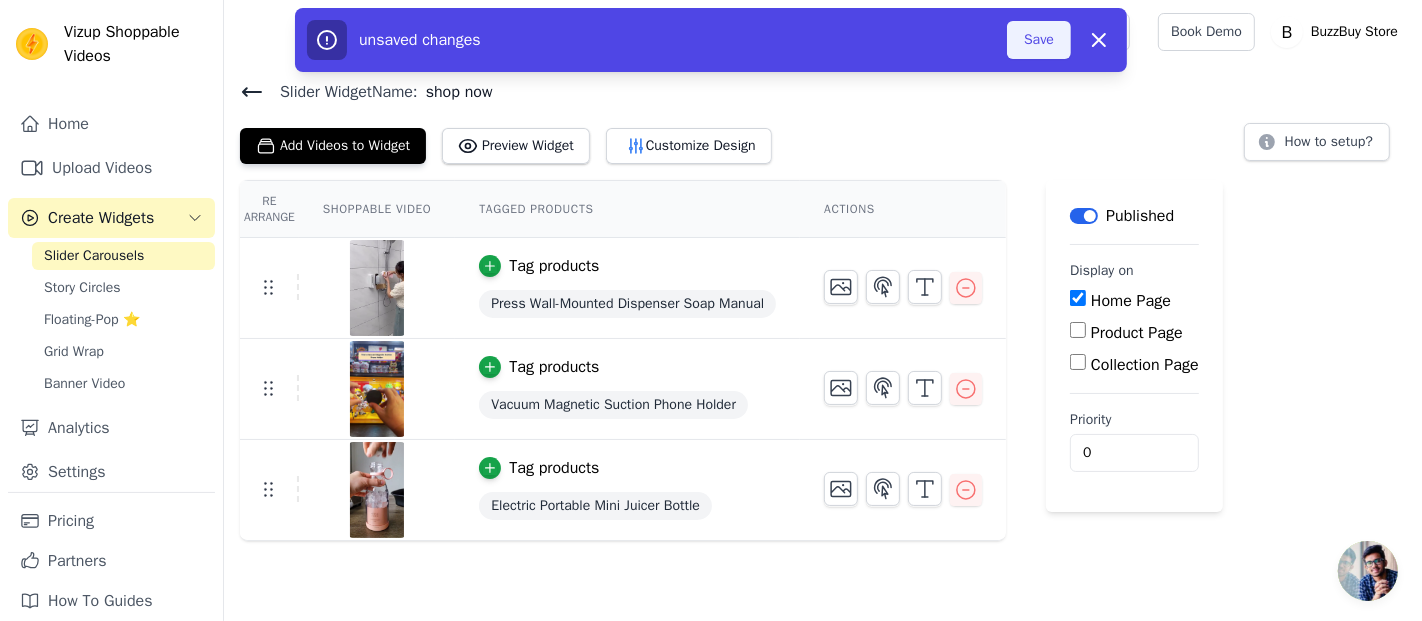 click on "Save" at bounding box center (1039, 40) 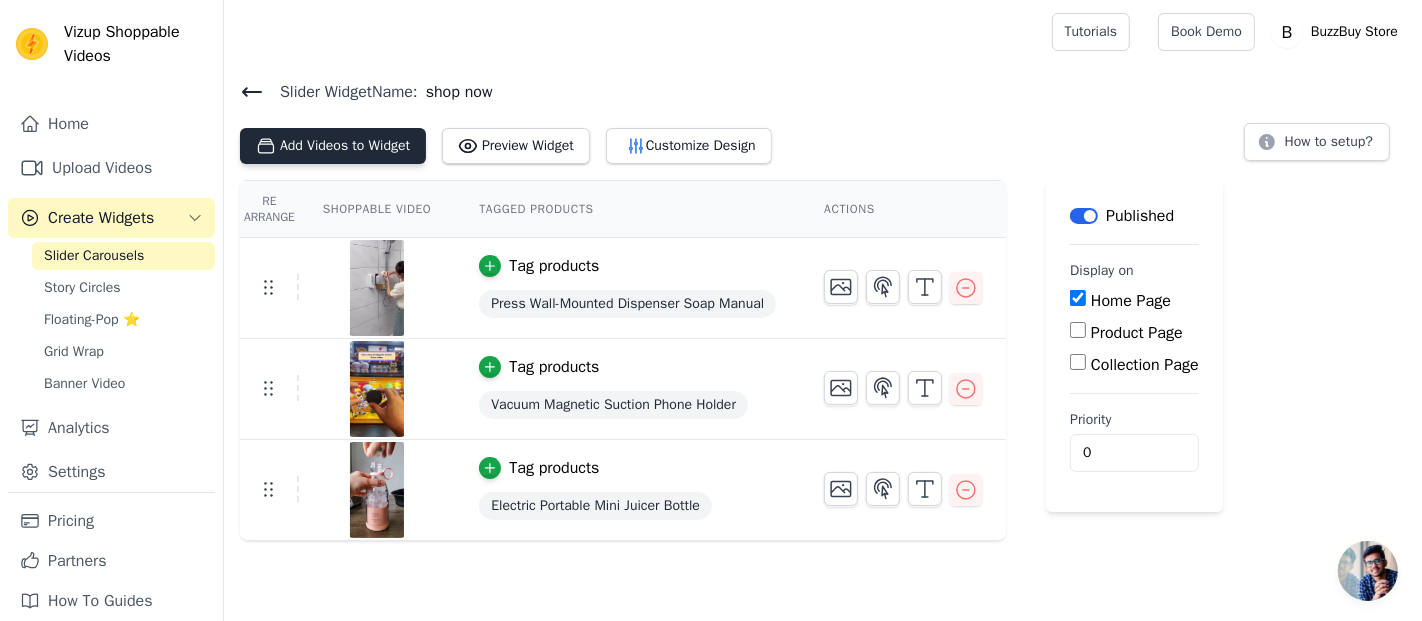 click on "Add Videos to Widget" at bounding box center [333, 146] 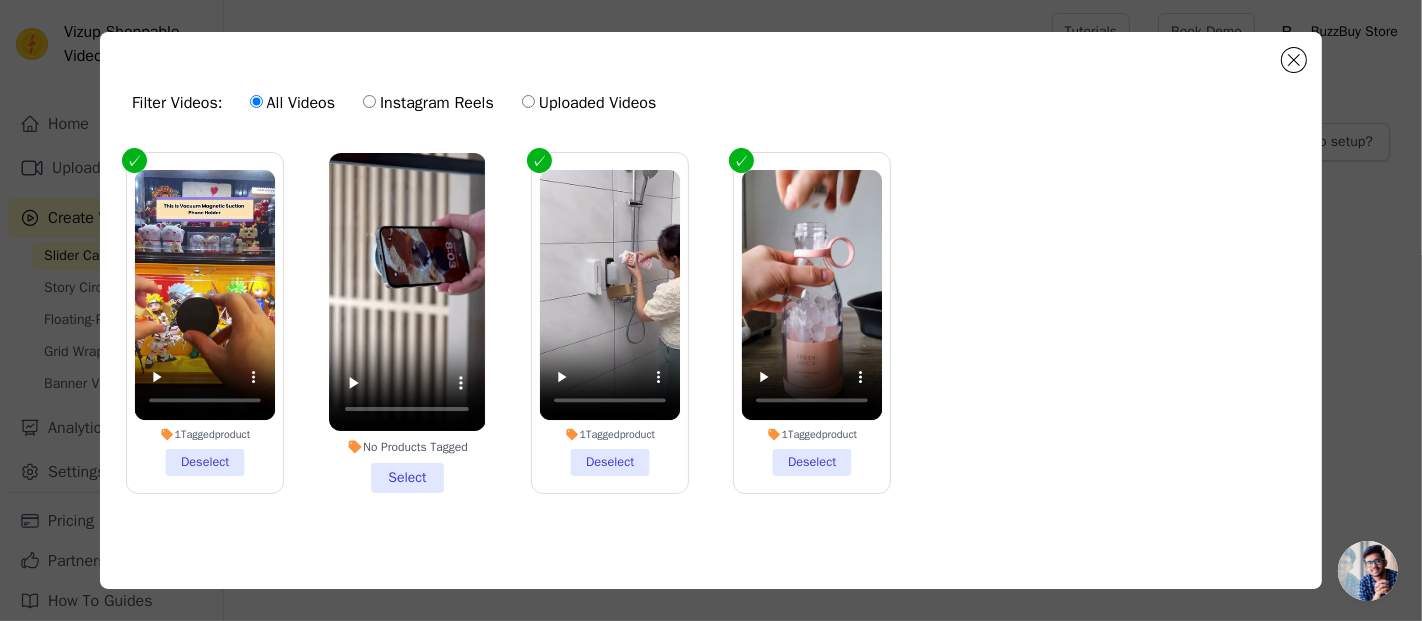 click on "No Products Tagged     Select" at bounding box center [407, 323] 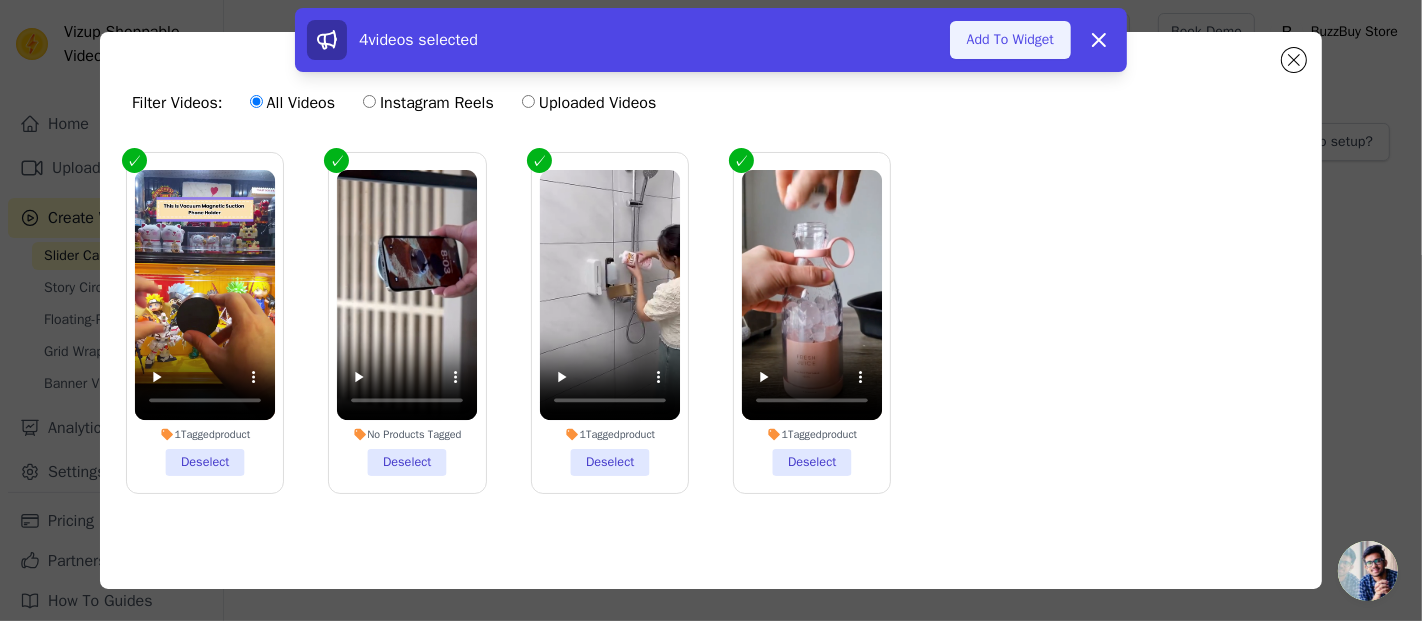 click on "Add To Widget" at bounding box center [1010, 40] 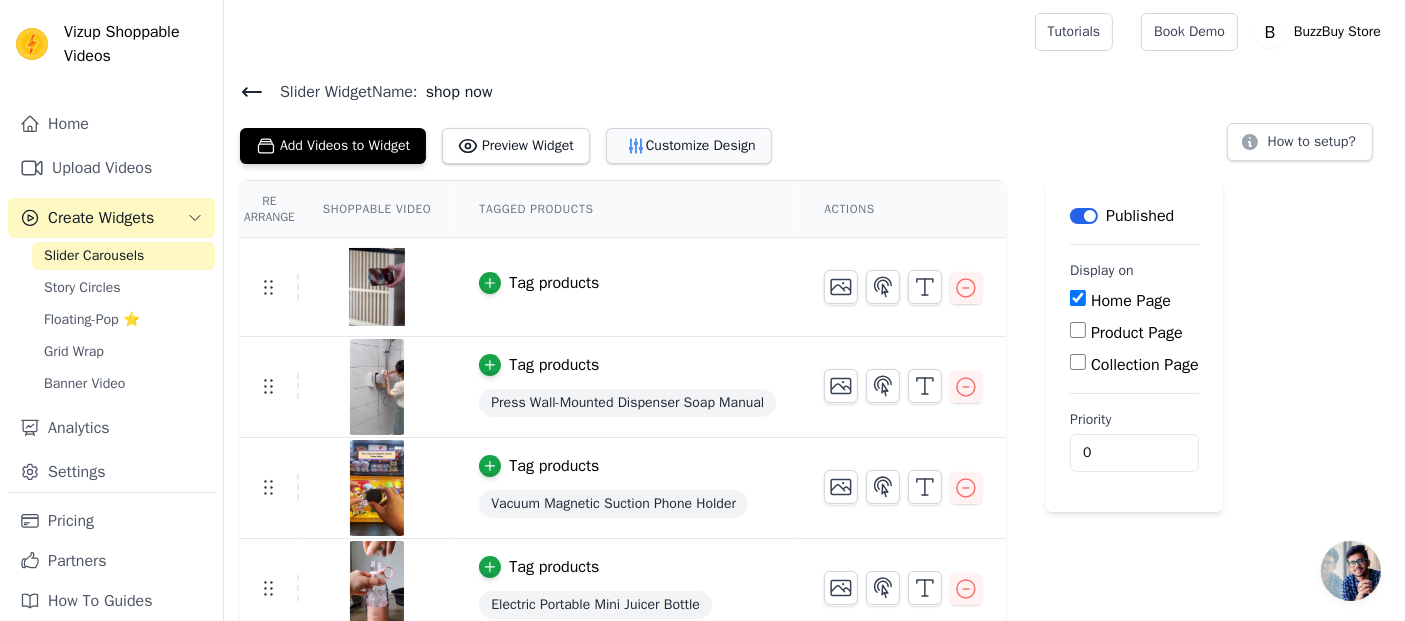 click on "Customize Design" at bounding box center (689, 146) 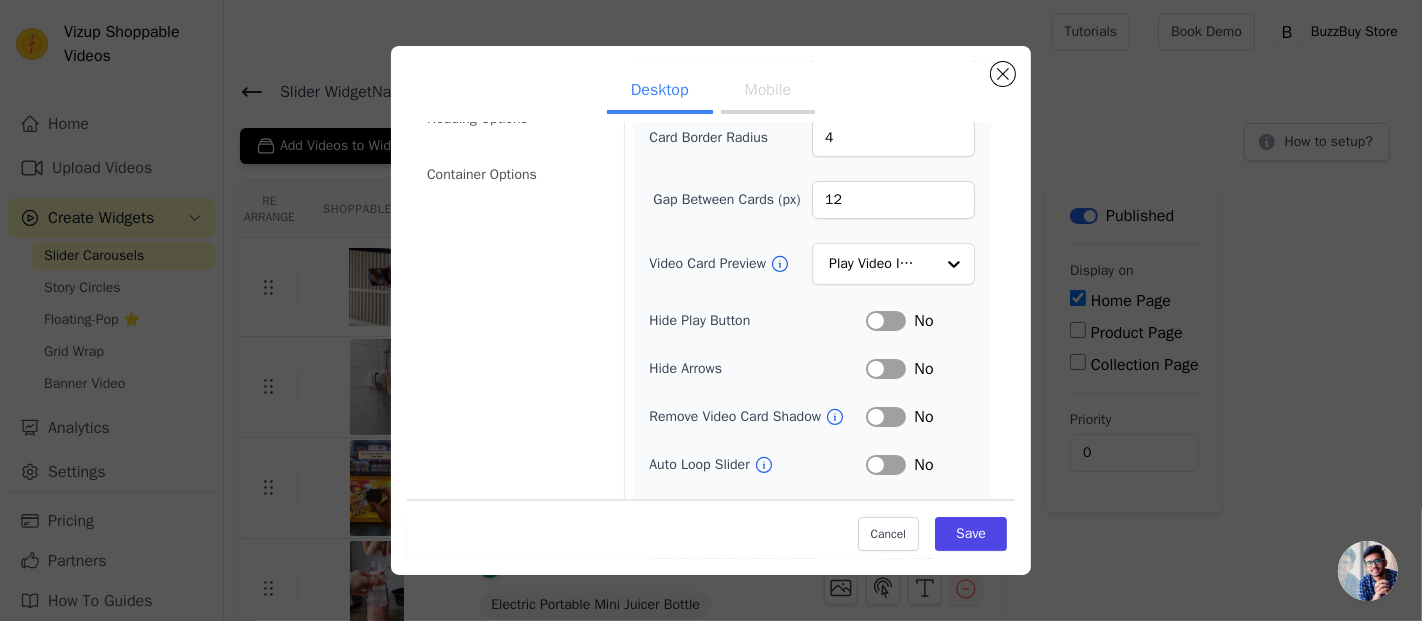 scroll, scrollTop: 203, scrollLeft: 0, axis: vertical 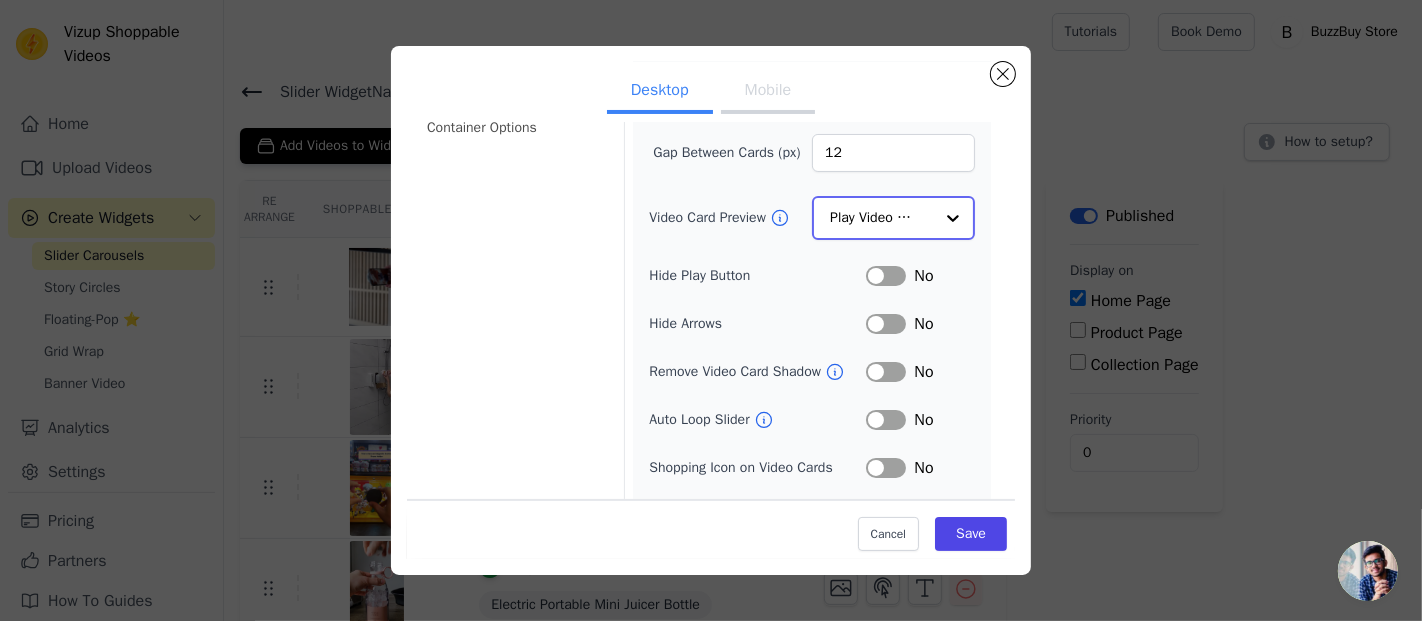 click on "Video Card Preview" 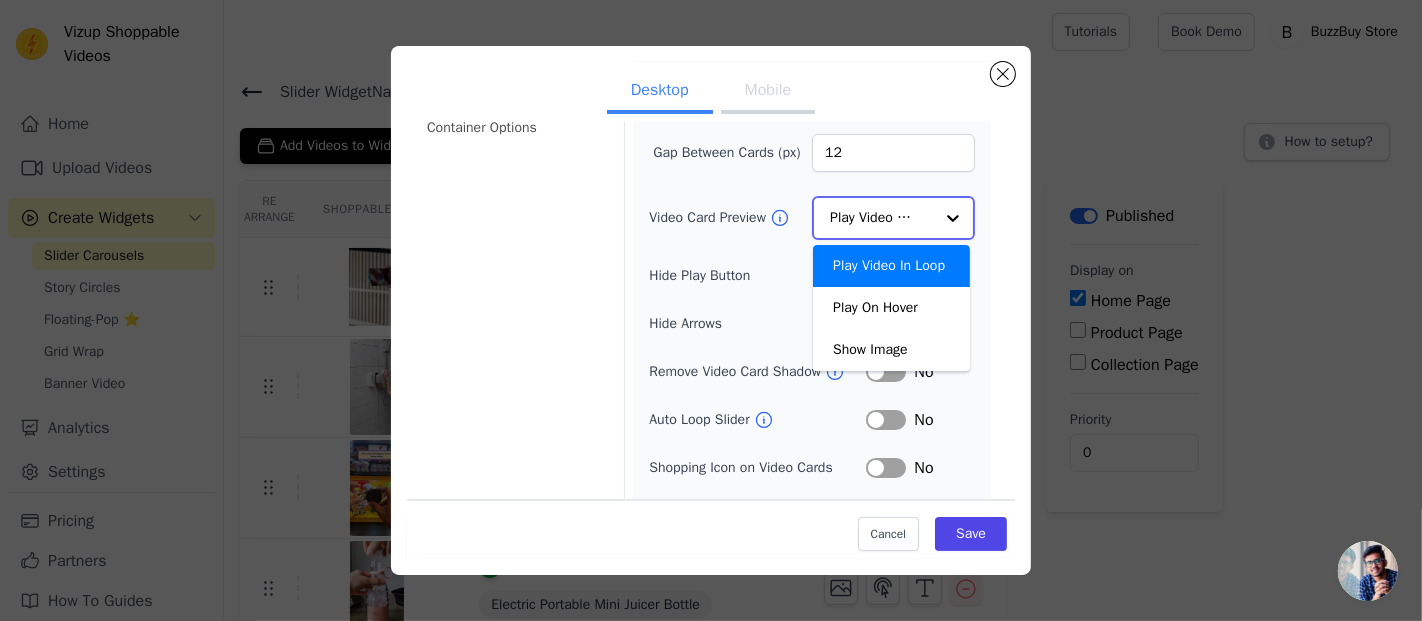 click on "Video Card Preview" 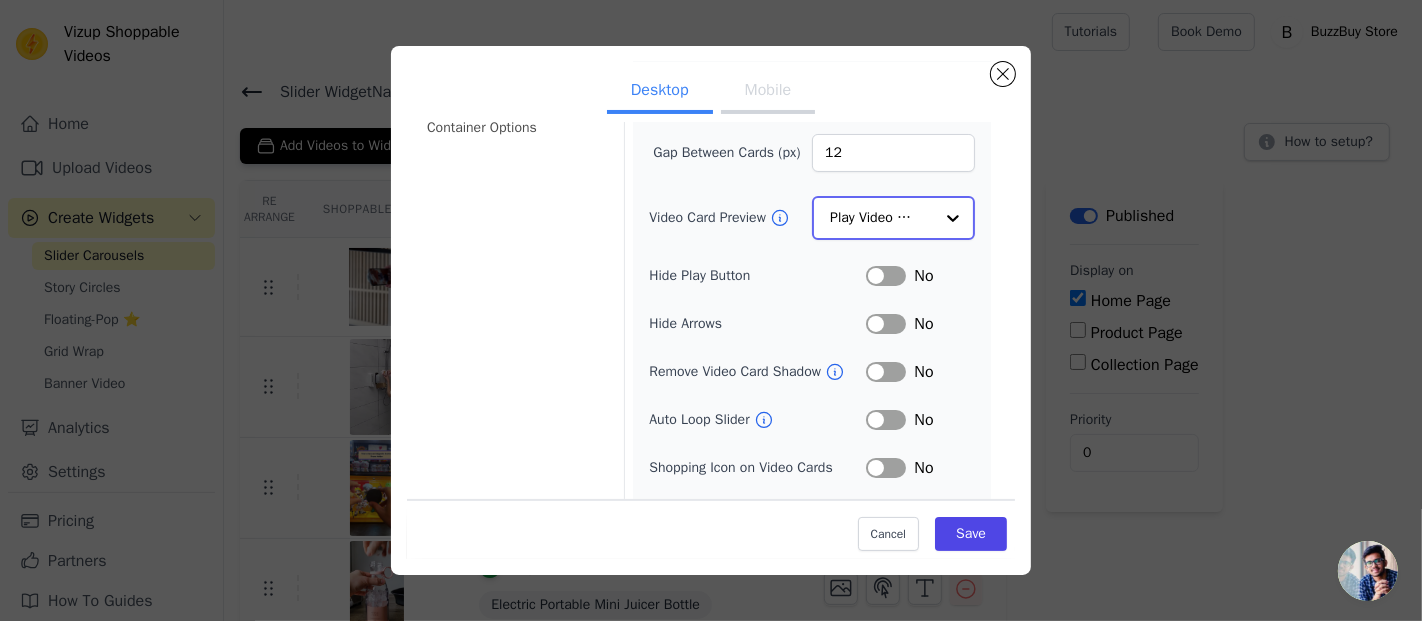 scroll, scrollTop: 242, scrollLeft: 0, axis: vertical 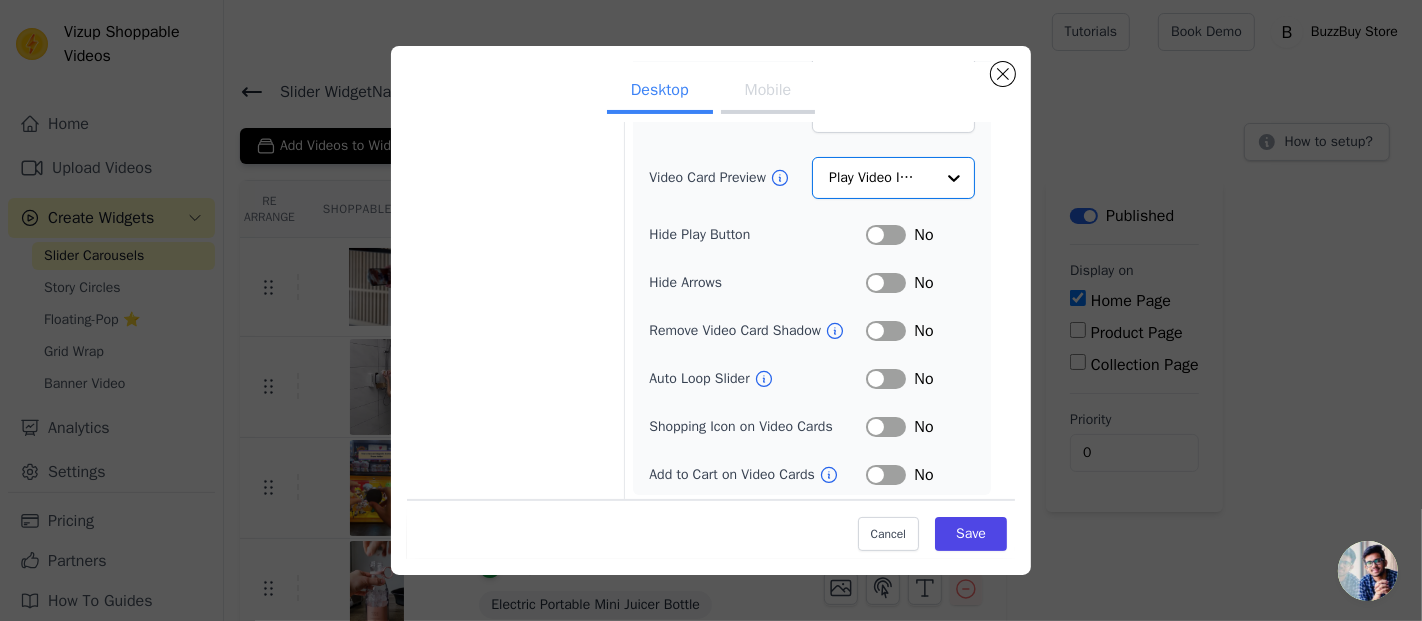 click on "Label" at bounding box center (886, 475) 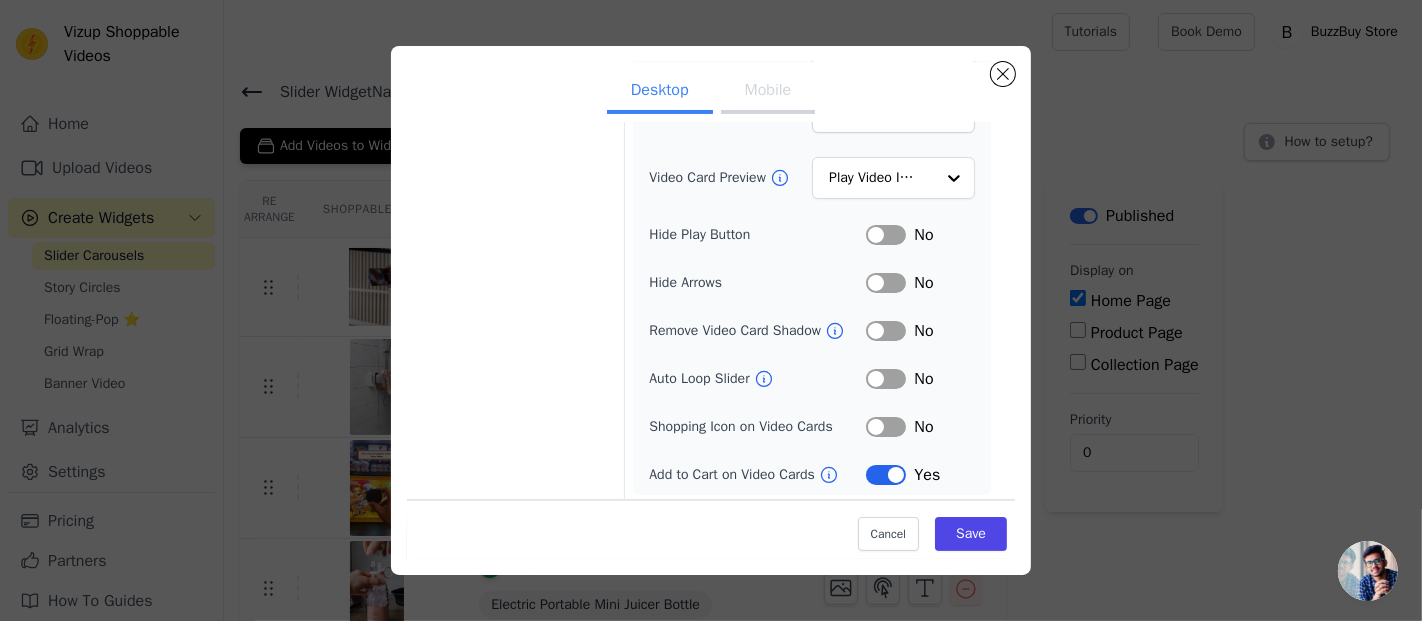 scroll, scrollTop: 242, scrollLeft: 0, axis: vertical 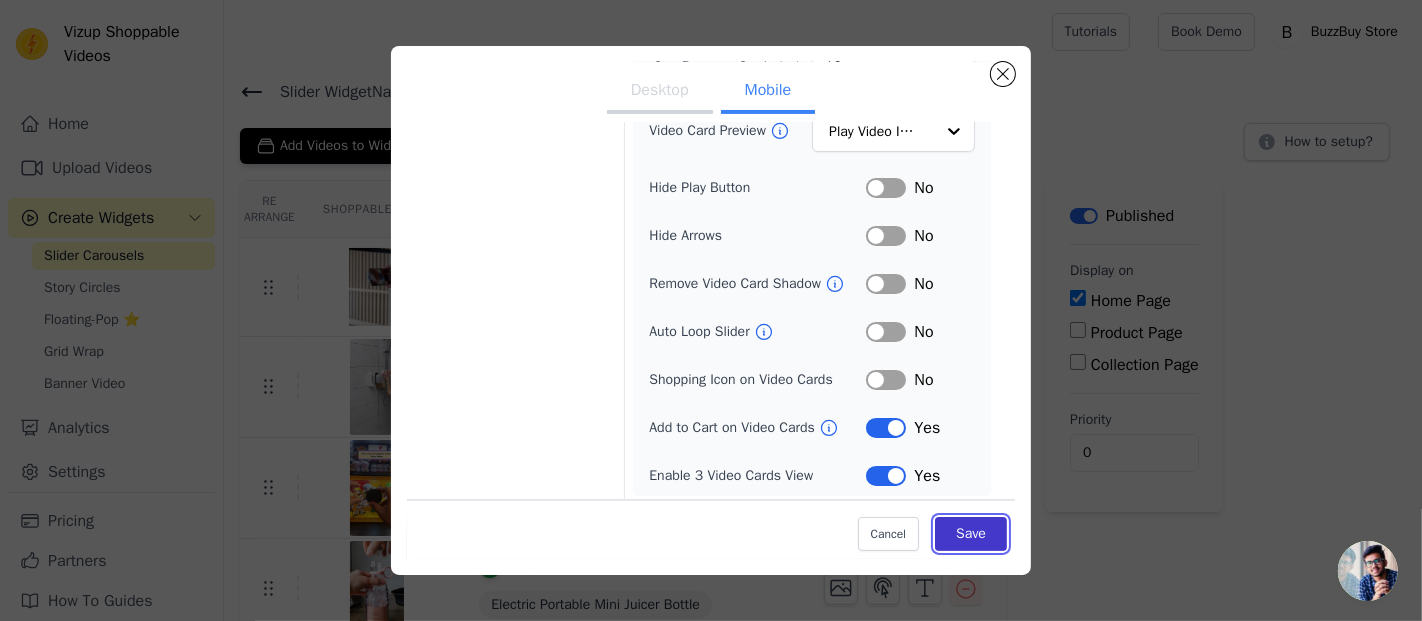 click on "Save" at bounding box center [971, 534] 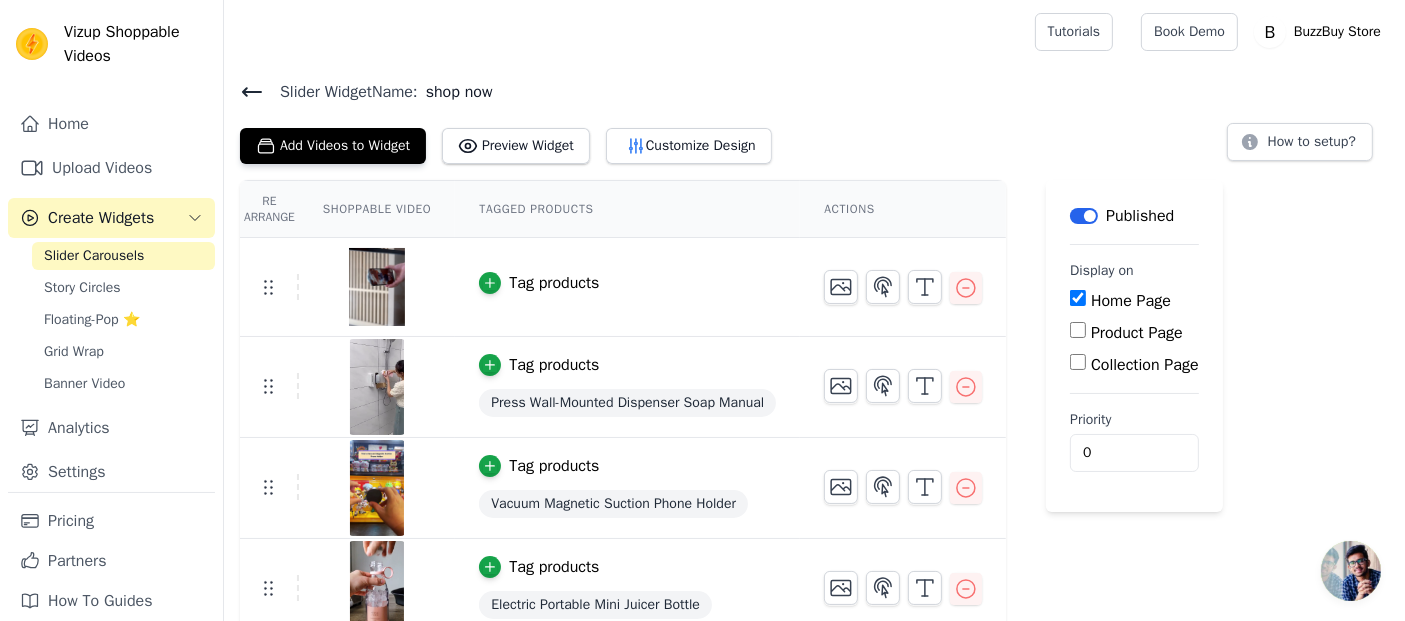 click on "Tag products" at bounding box center [554, 283] 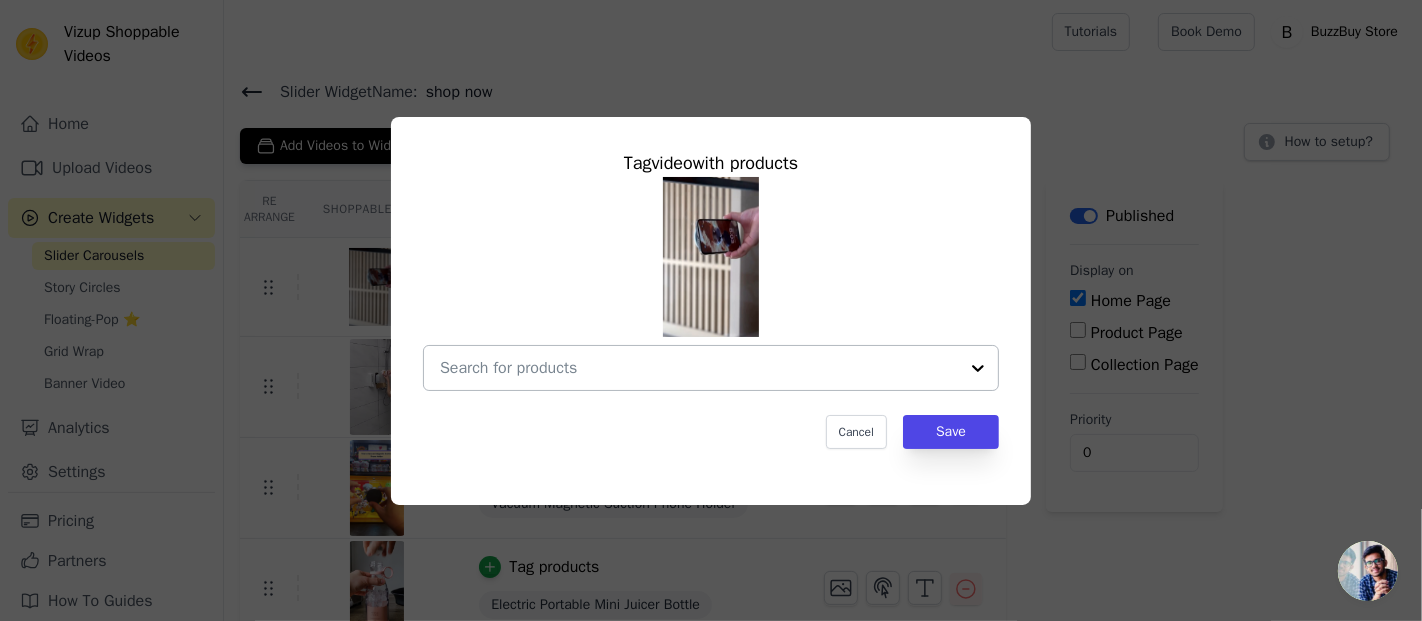 click at bounding box center (699, 368) 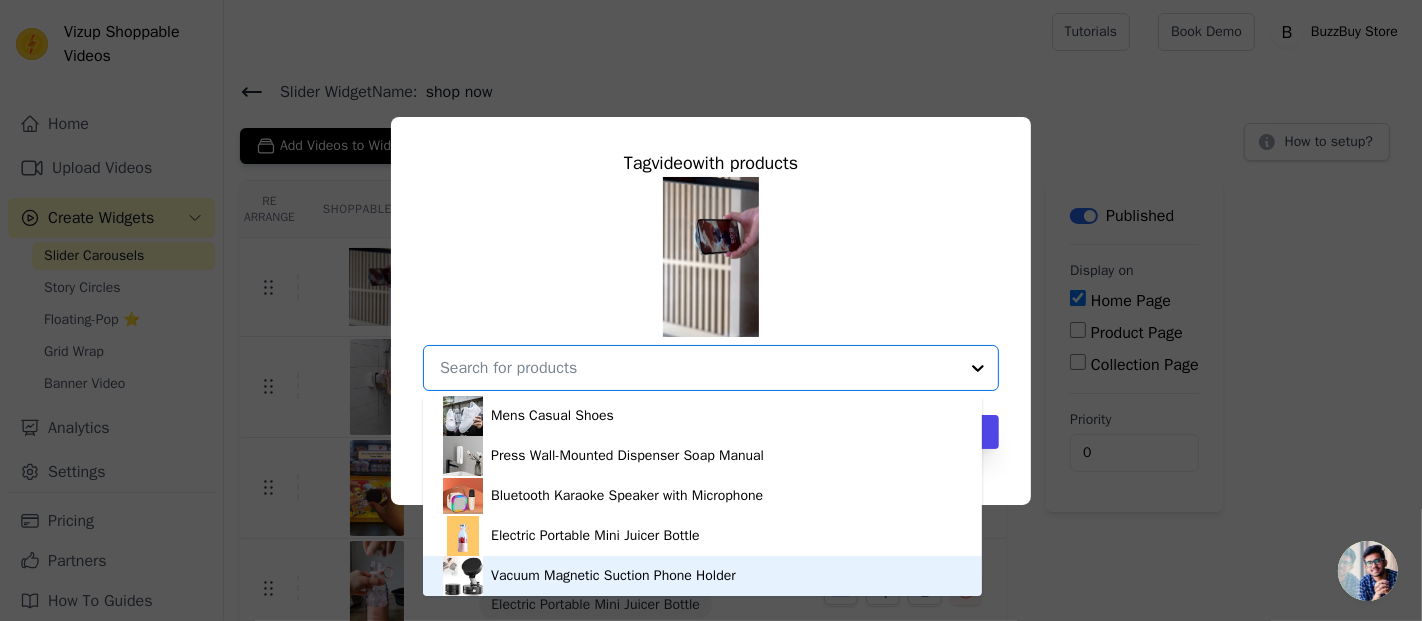 click on "Vacuum Magnetic Suction Phone Holder" at bounding box center (702, 576) 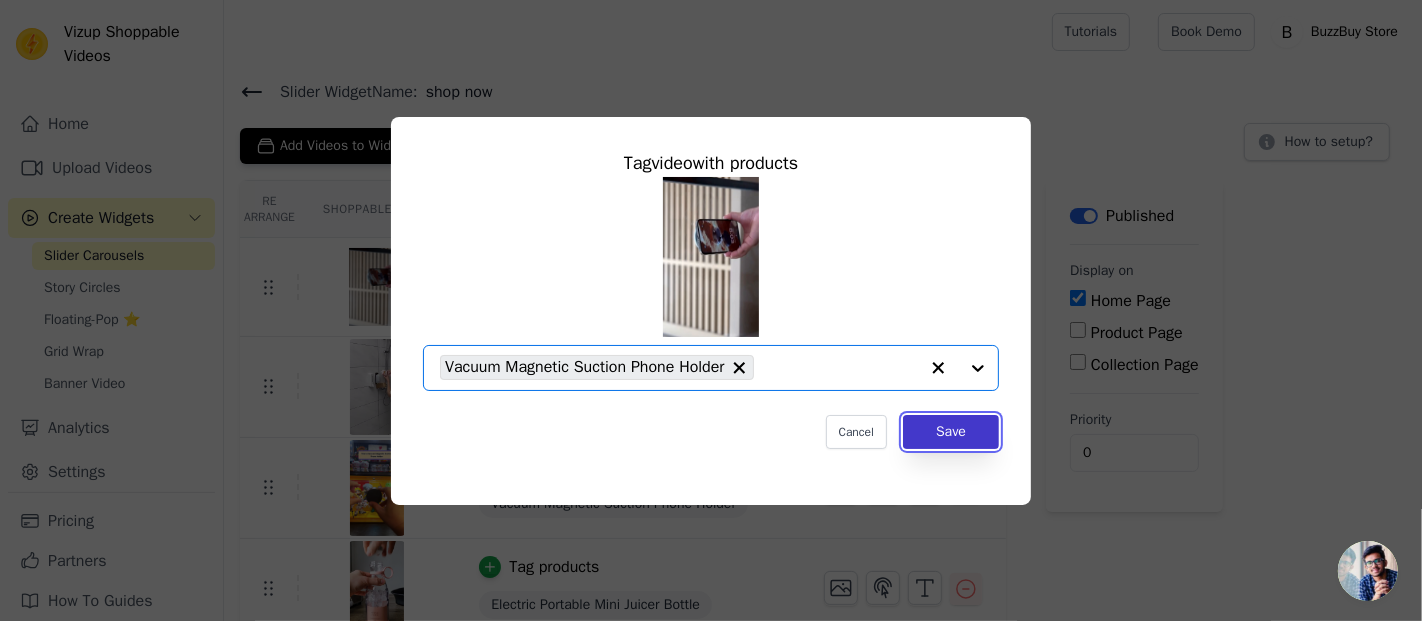 click on "Save" at bounding box center (951, 432) 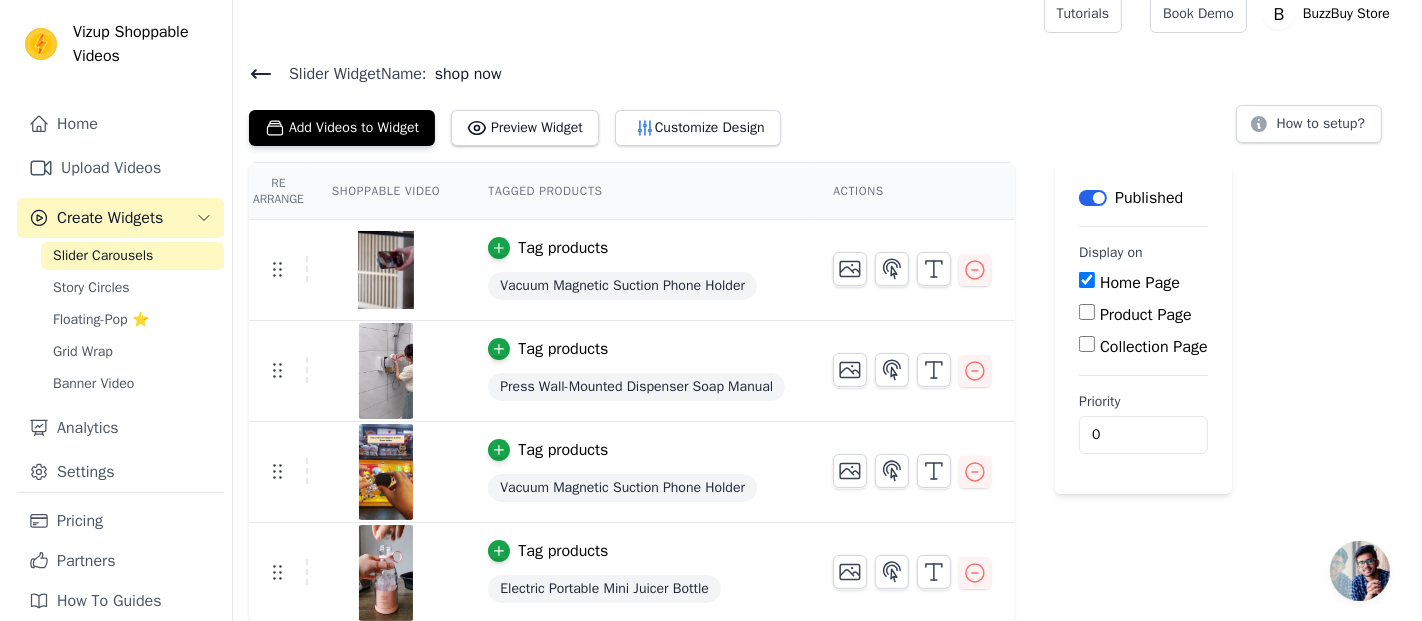 scroll, scrollTop: 0, scrollLeft: 0, axis: both 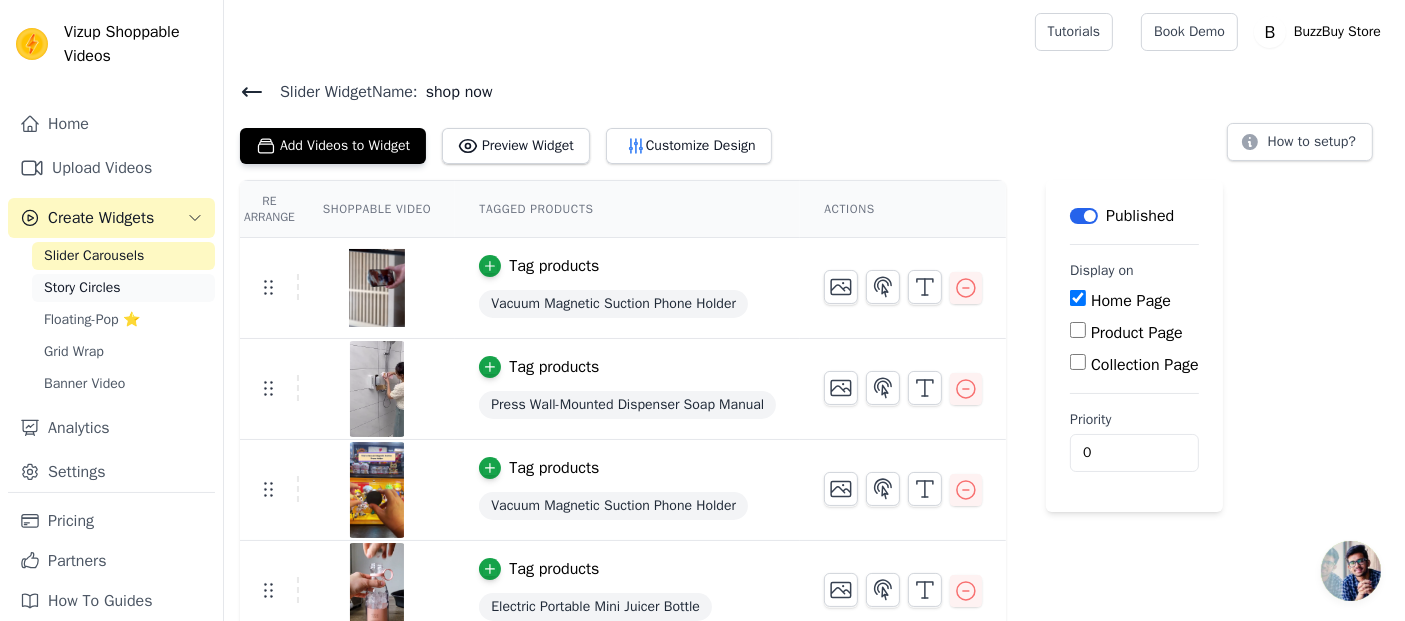 click on "Story Circles" at bounding box center (82, 288) 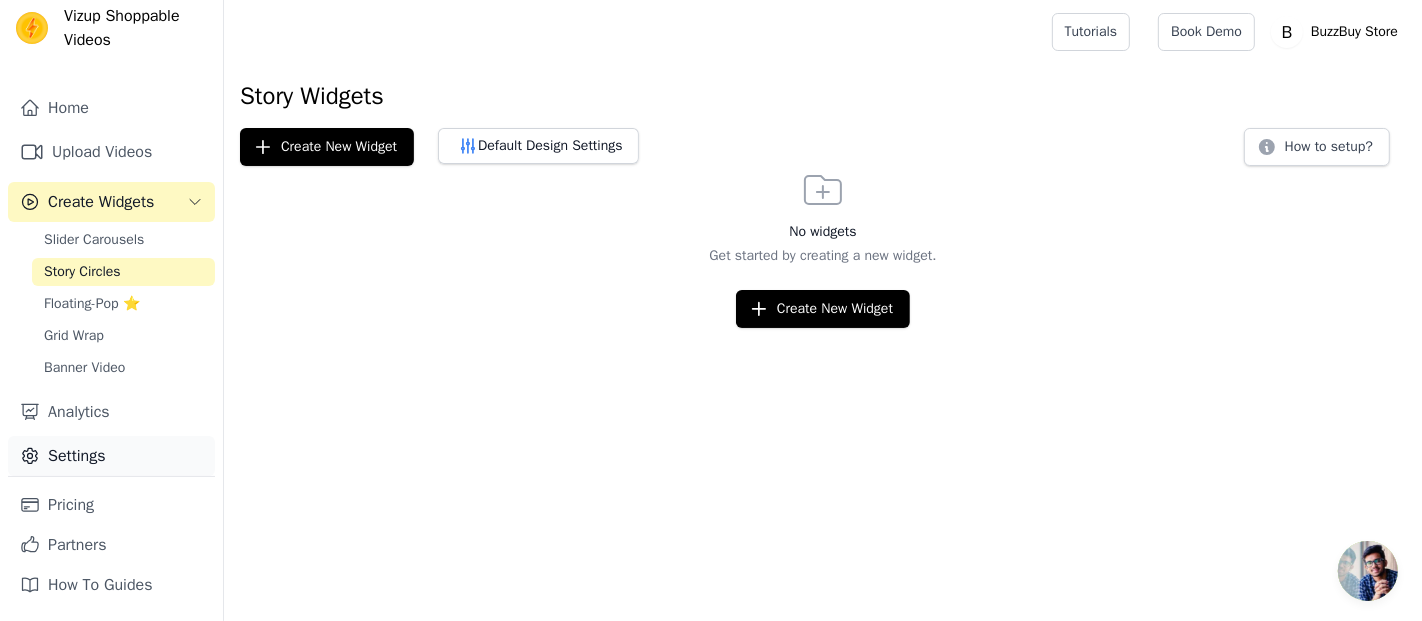 scroll, scrollTop: 39, scrollLeft: 0, axis: vertical 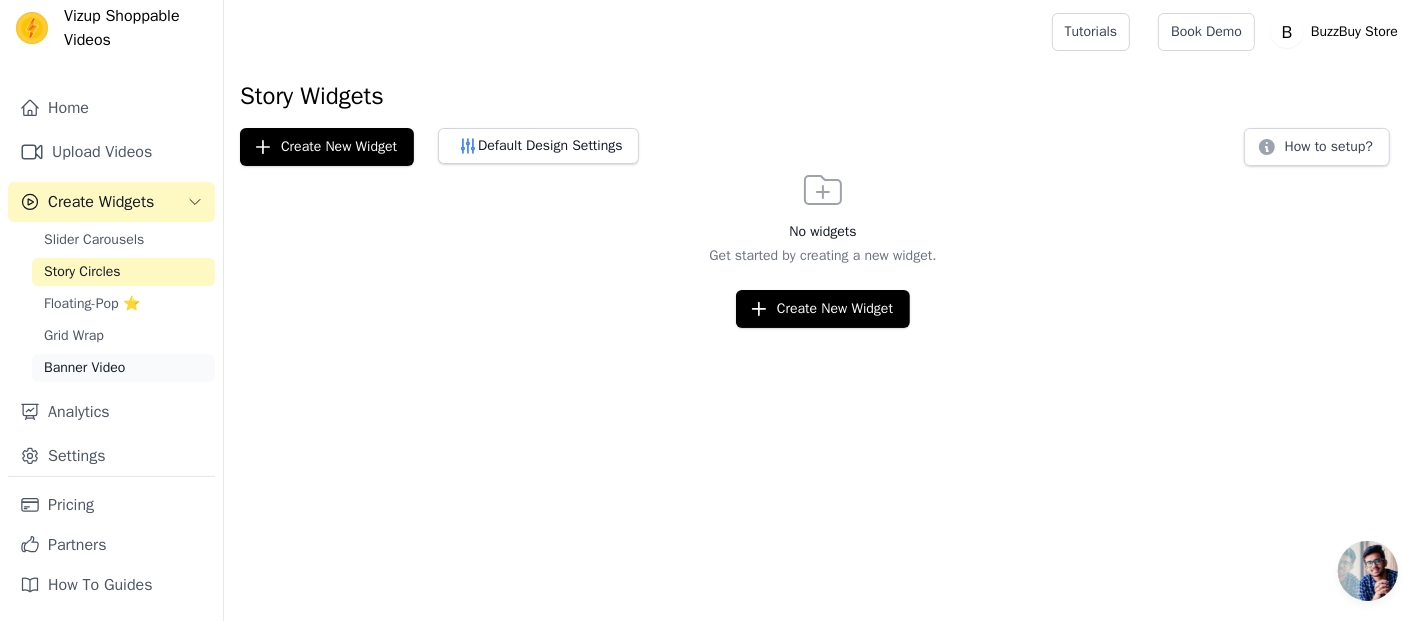 click on "Banner Video" at bounding box center [123, 368] 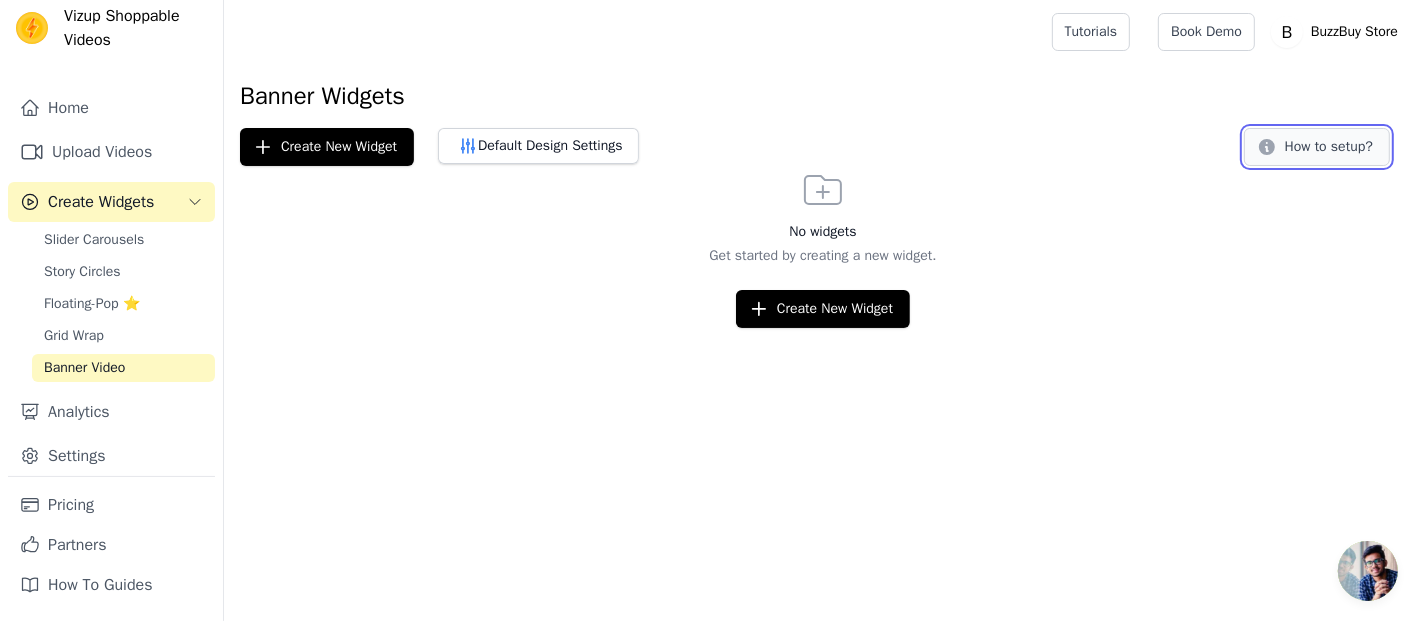 click on "How to setup?" at bounding box center [1317, 147] 